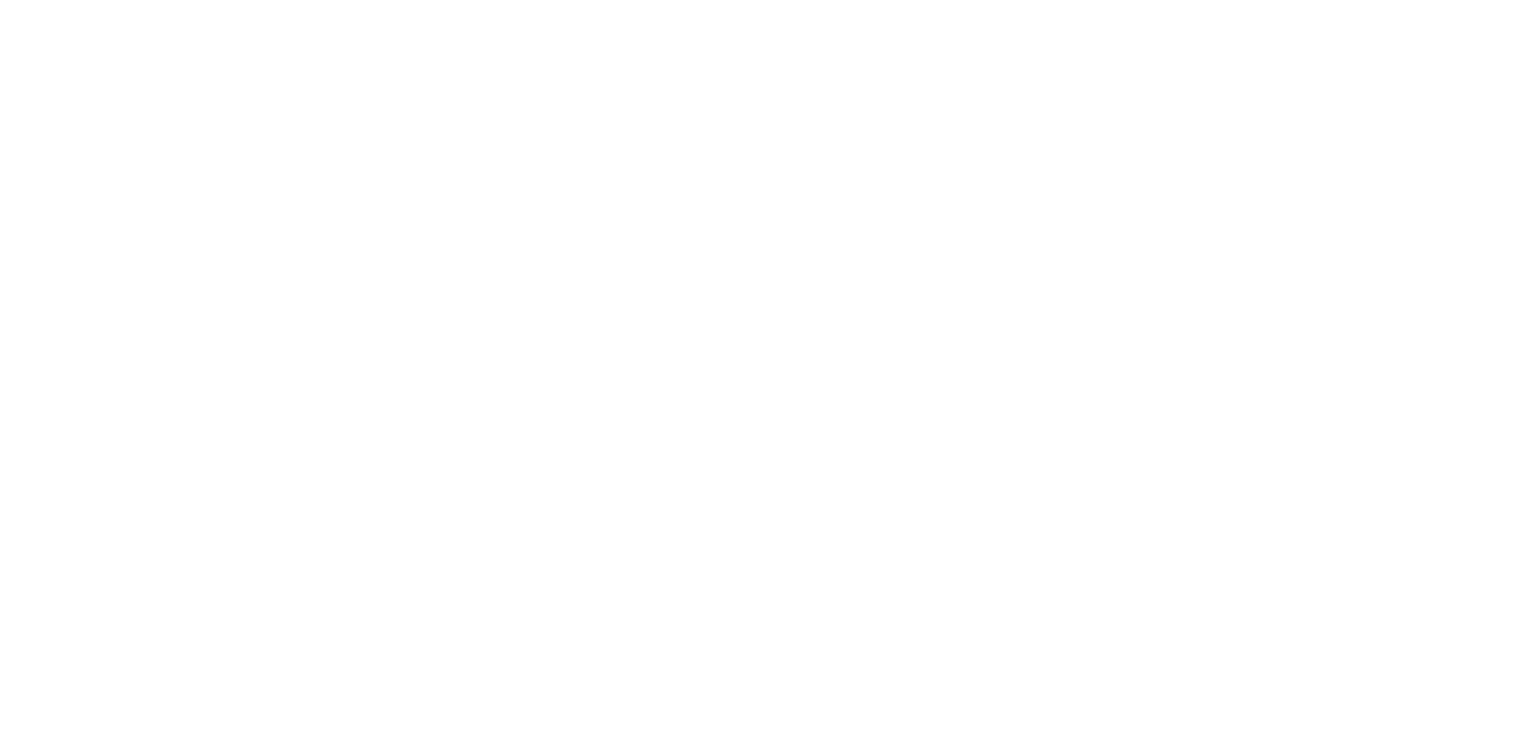 scroll, scrollTop: 0, scrollLeft: 0, axis: both 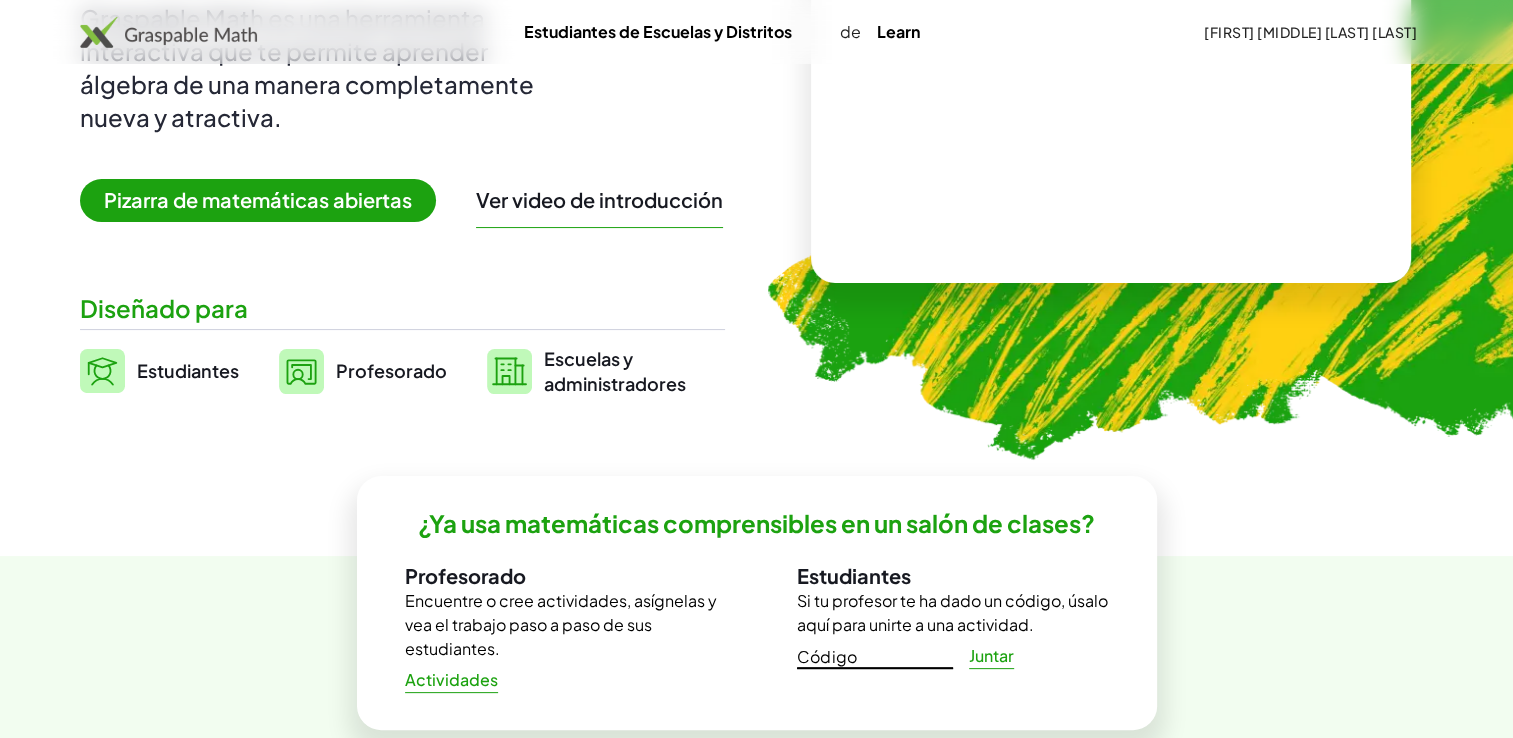 click on "Código" 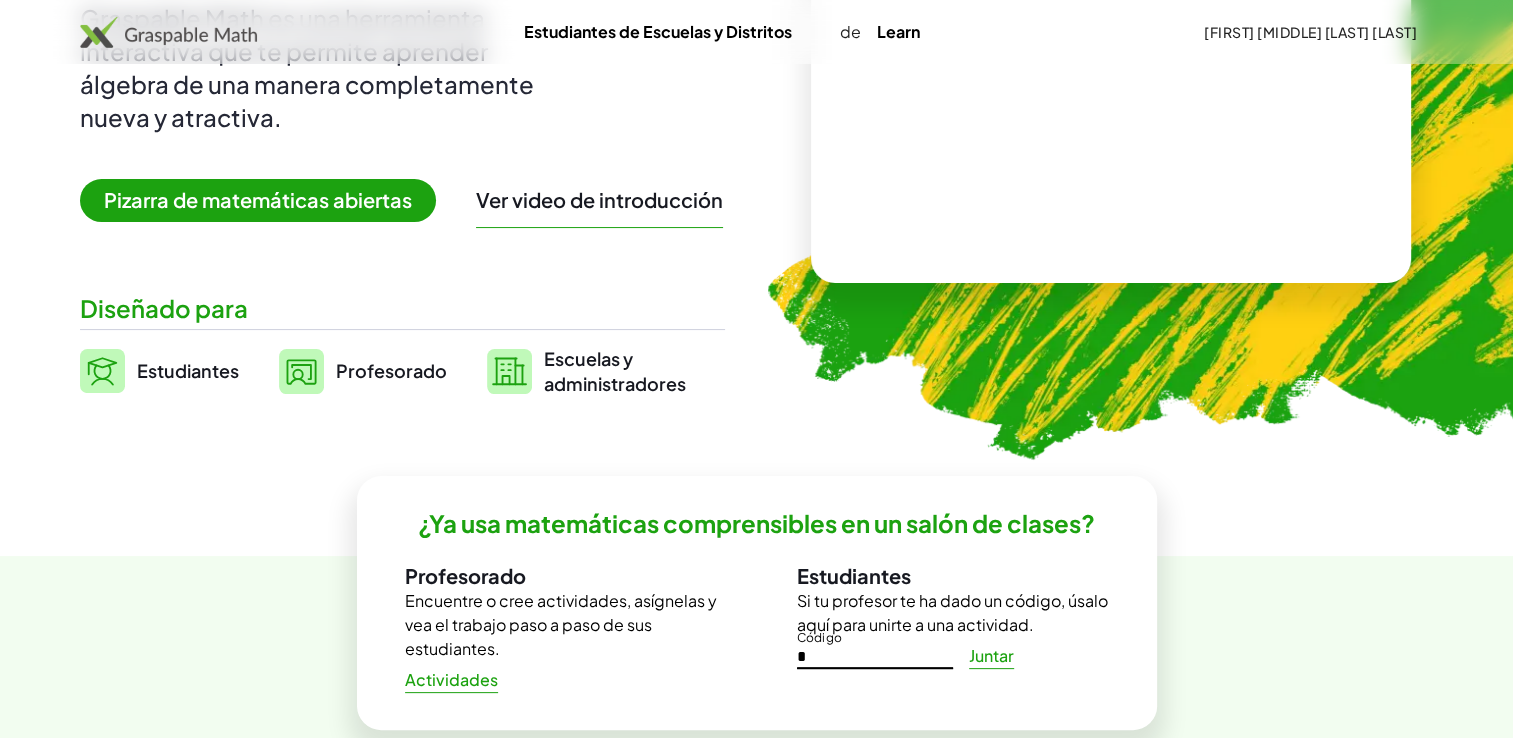 click on "*" 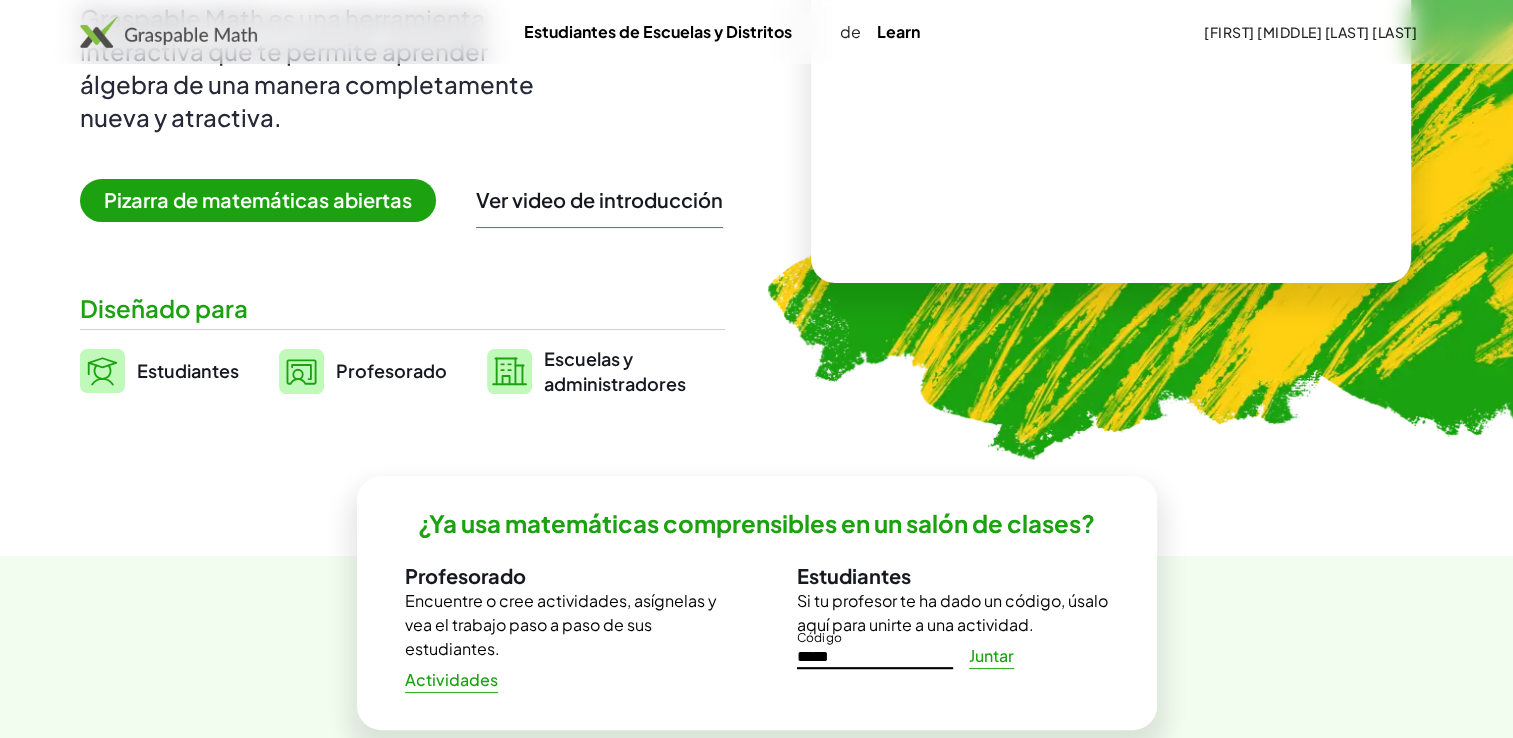 type on "*****" 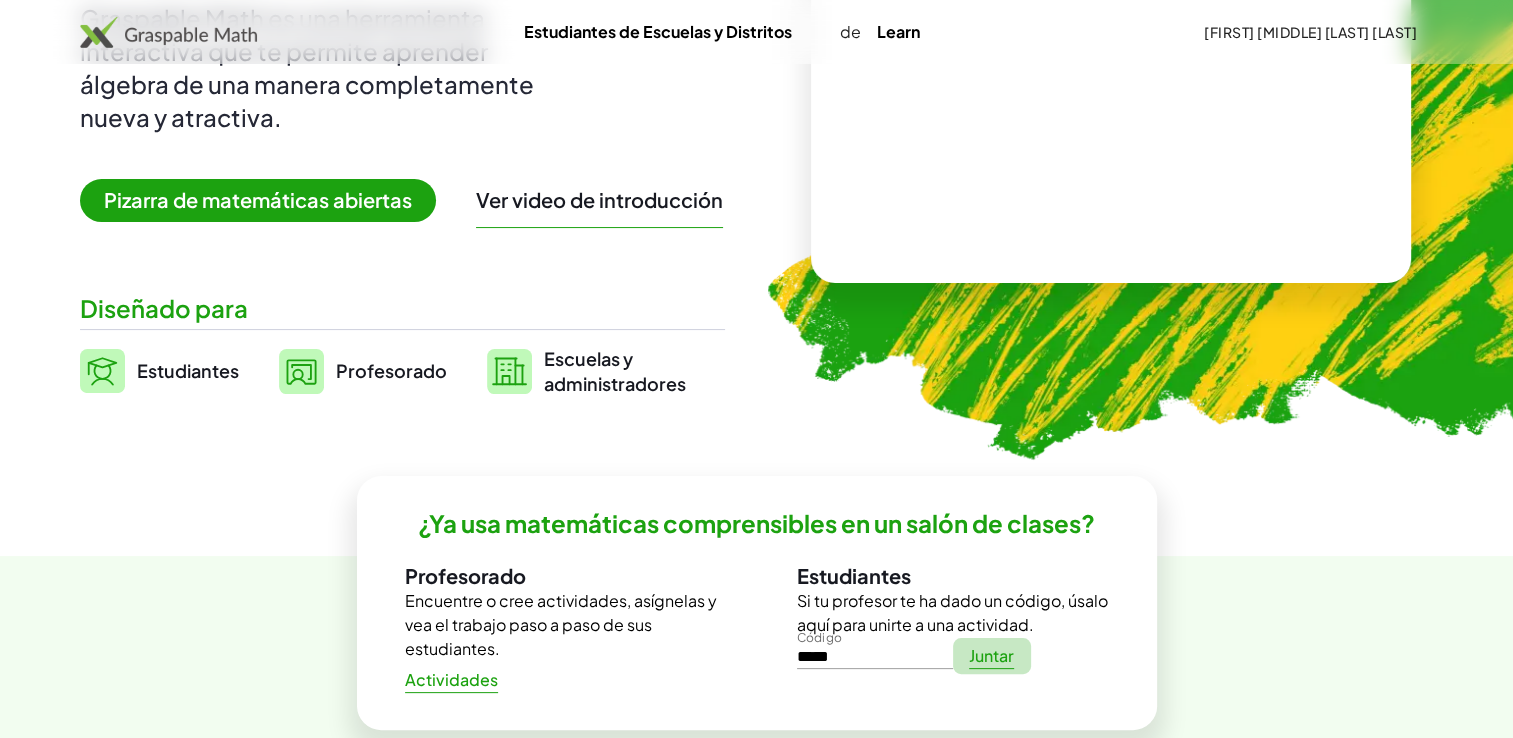 click on "Juntar" 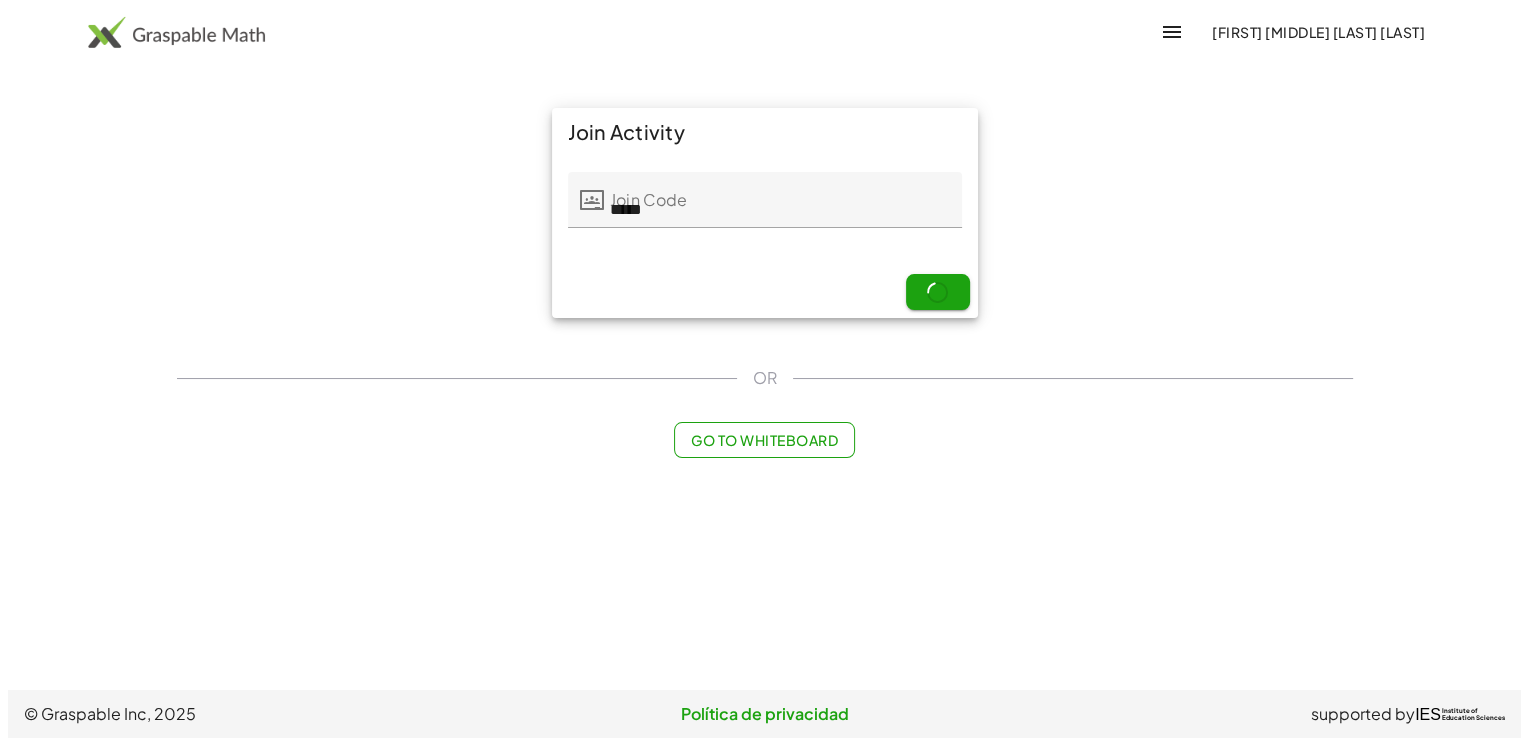 scroll, scrollTop: 0, scrollLeft: 0, axis: both 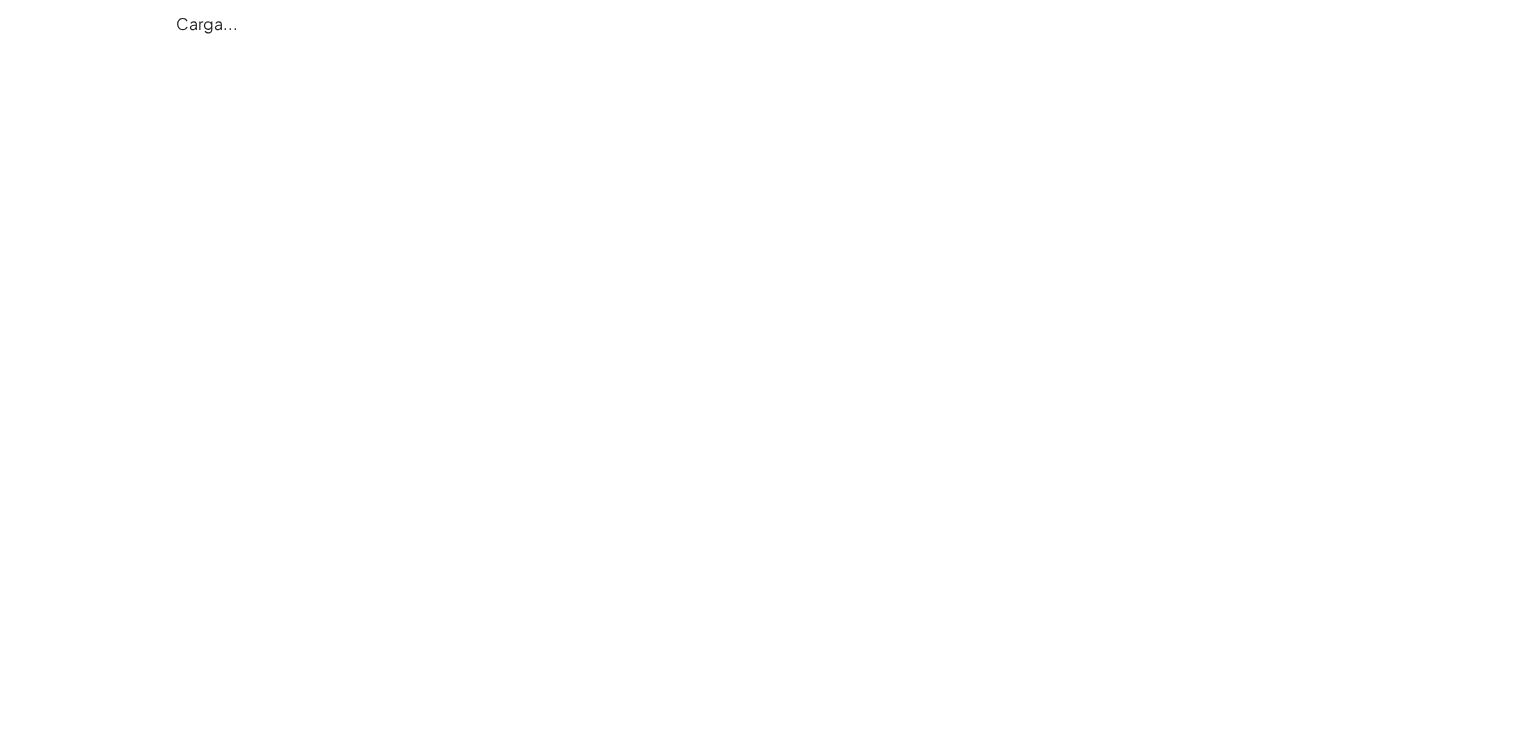 click on "Carga..." 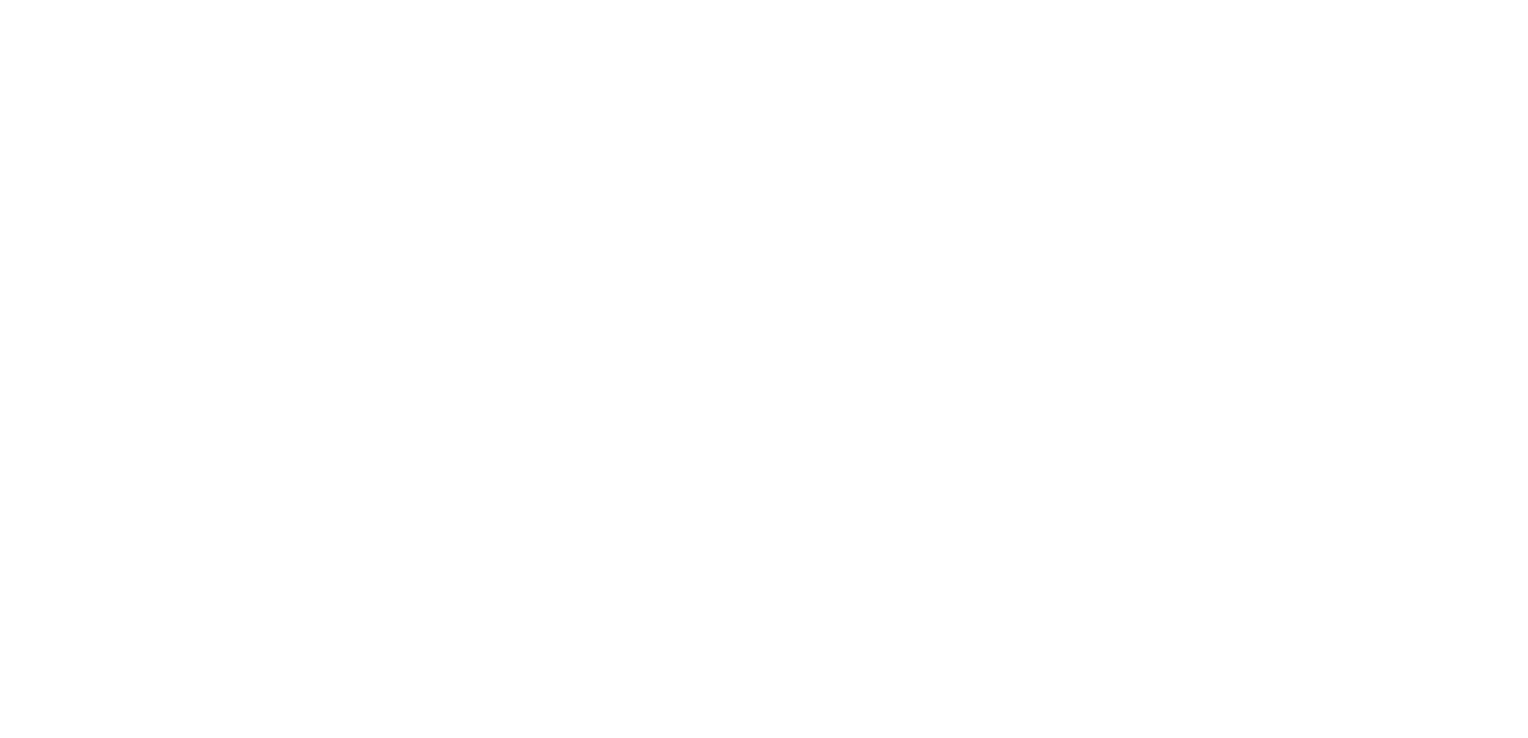 scroll, scrollTop: 0, scrollLeft: 0, axis: both 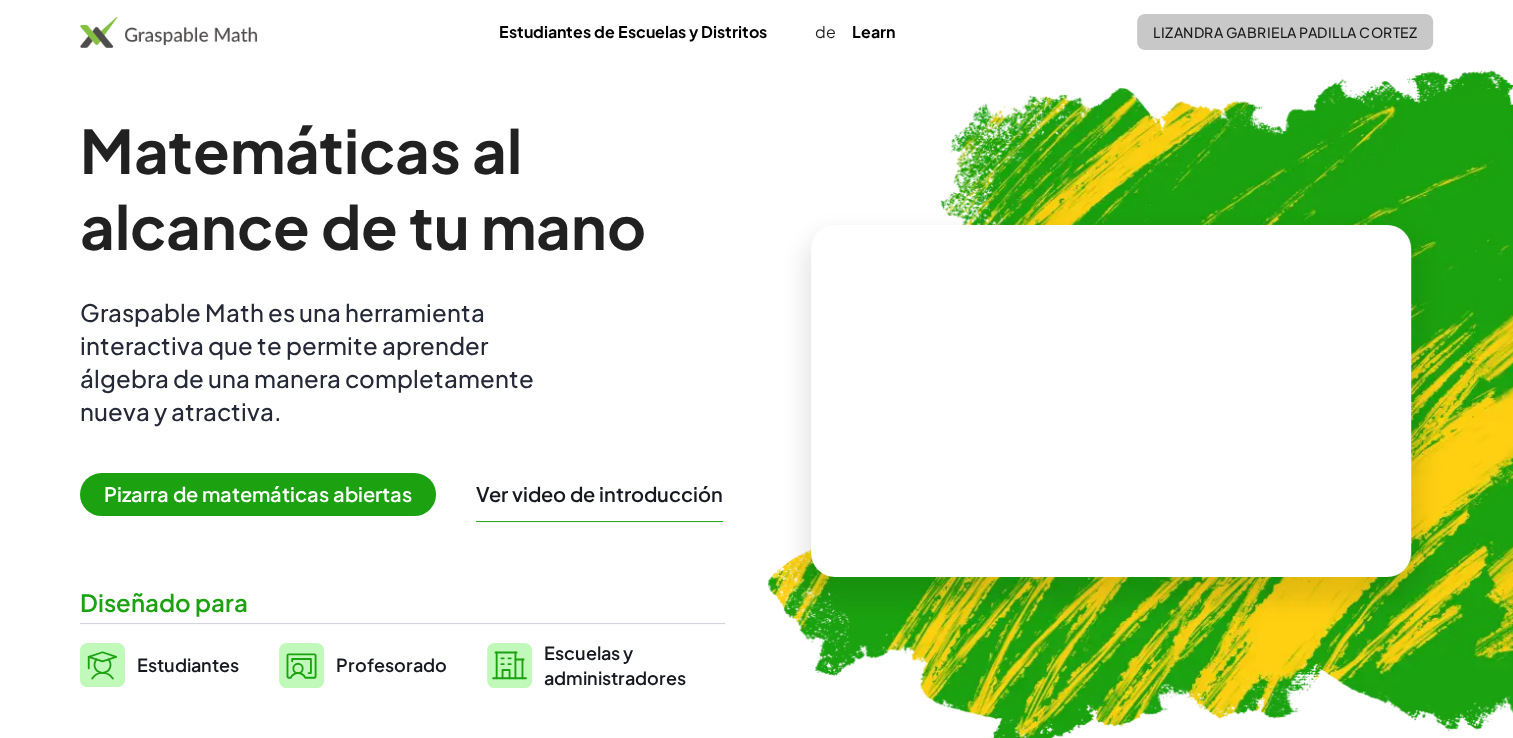 click on "Lizandra Gabriela Padilla Cortez" at bounding box center (1285, 32) 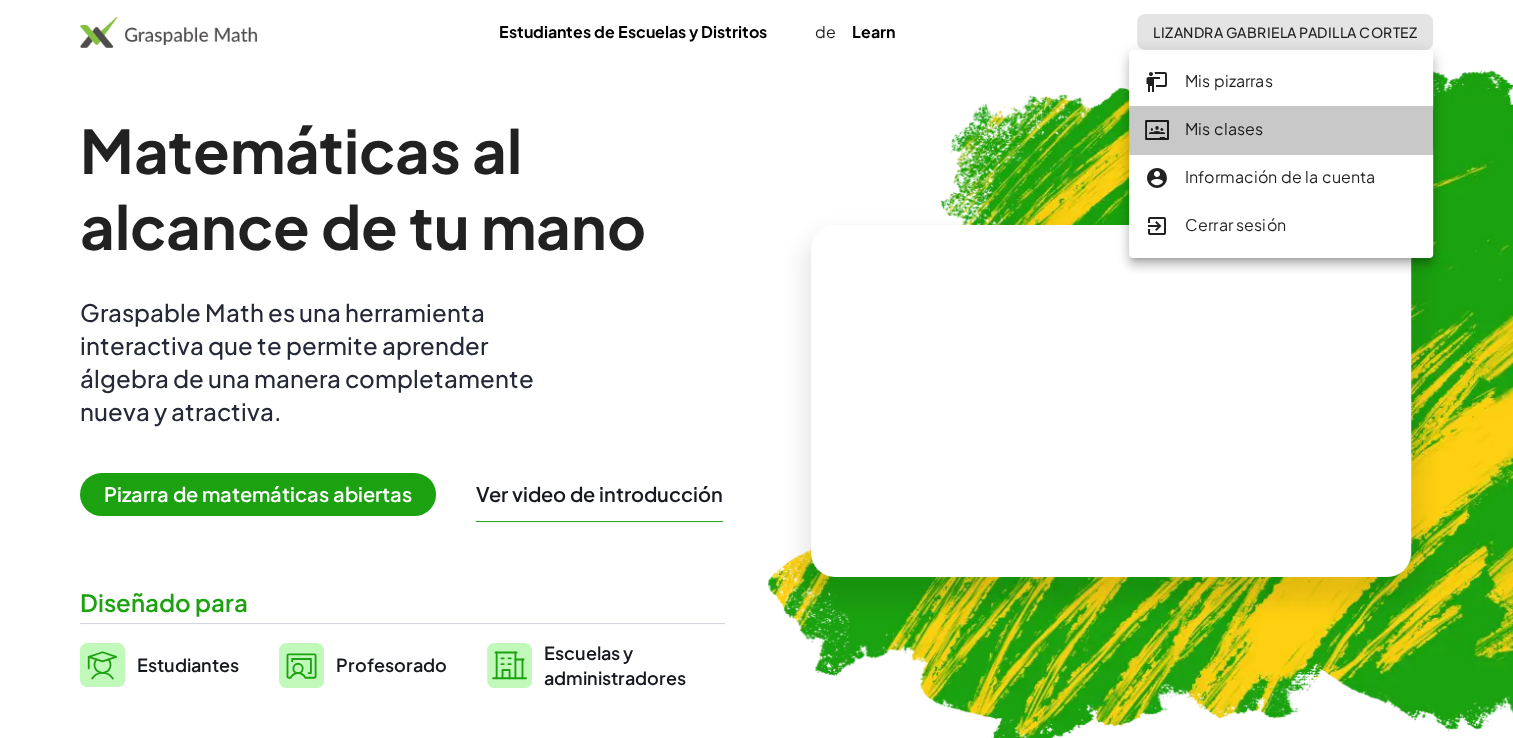 click on "Mis clases" at bounding box center [1224, 128] 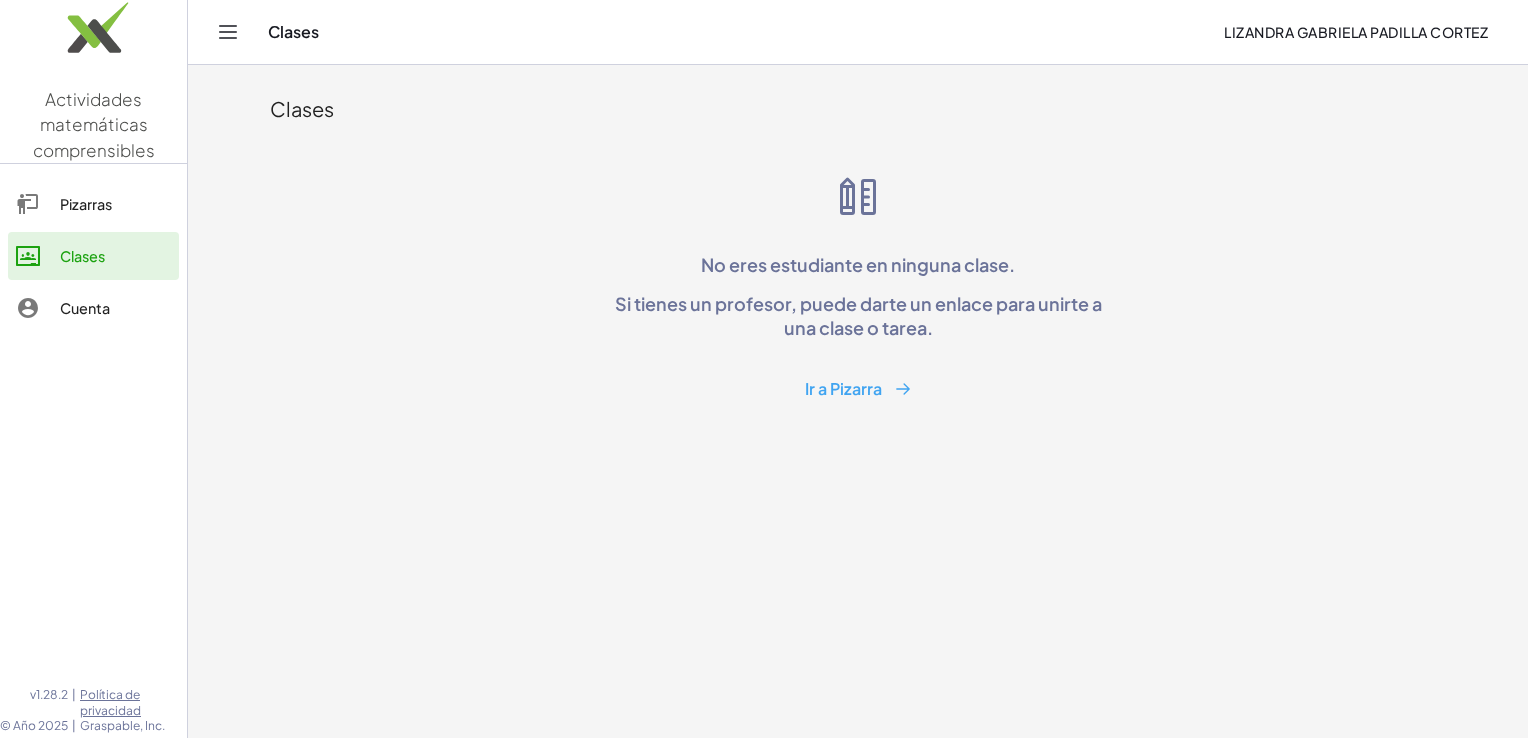 click 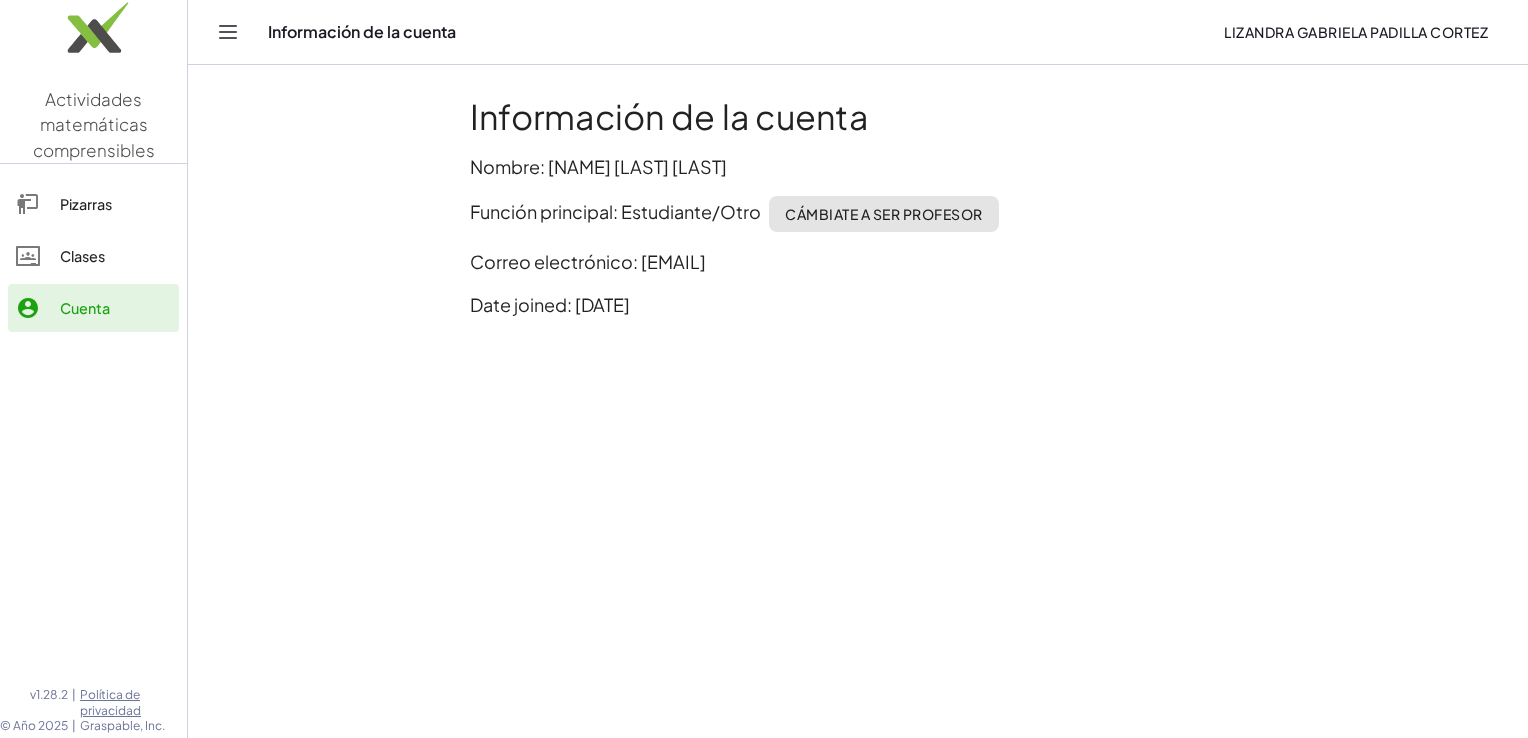 click on "Pizarras" 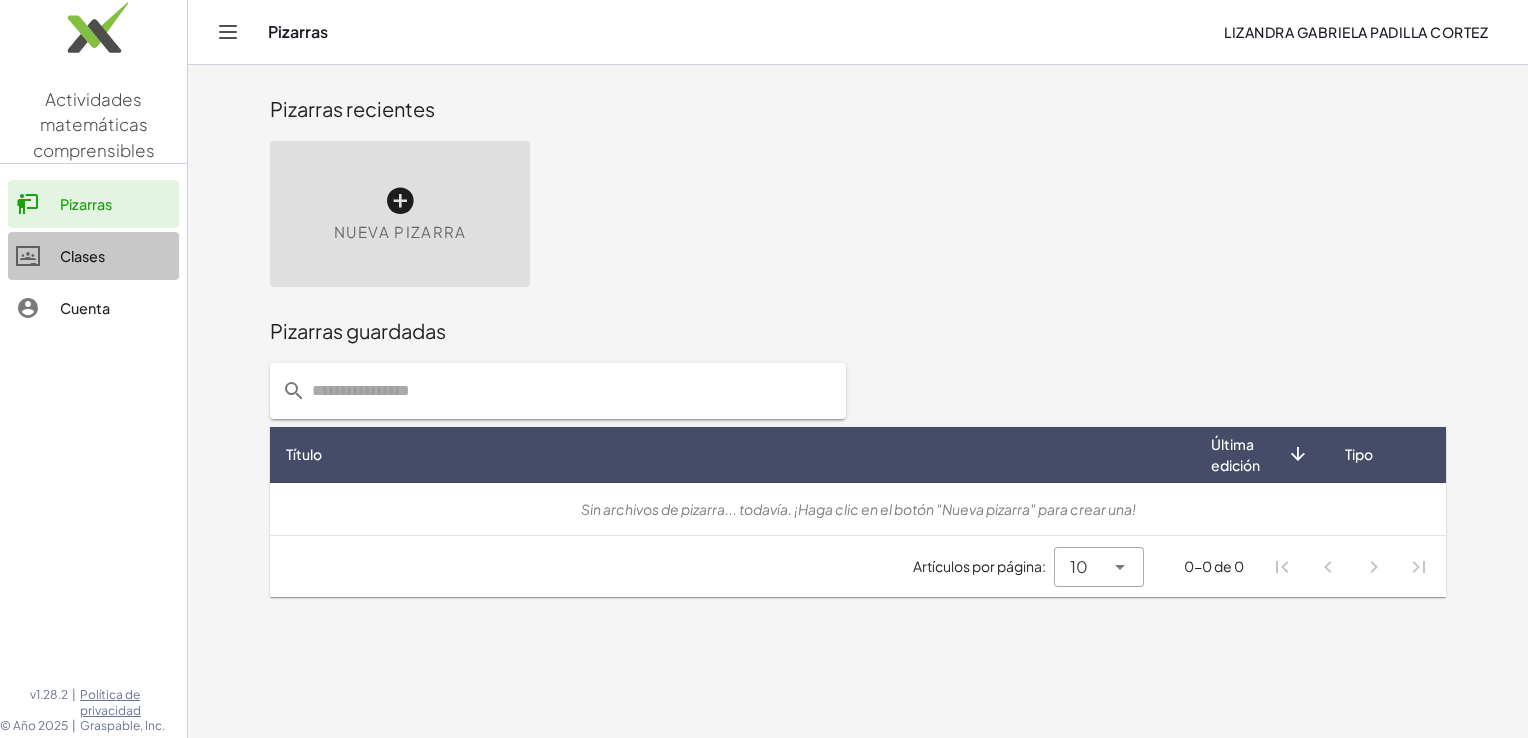 click on "Clases" 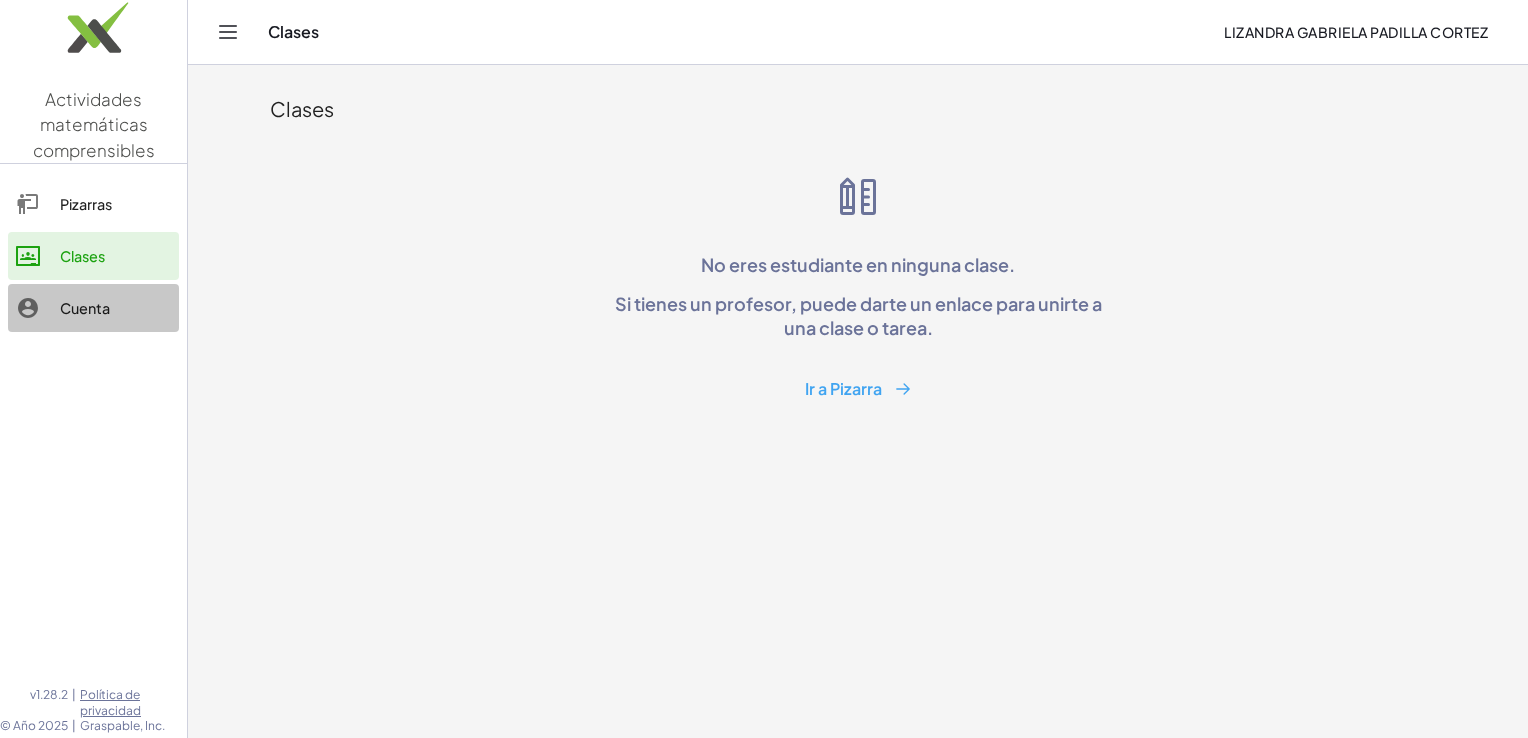 click on "Cuenta" 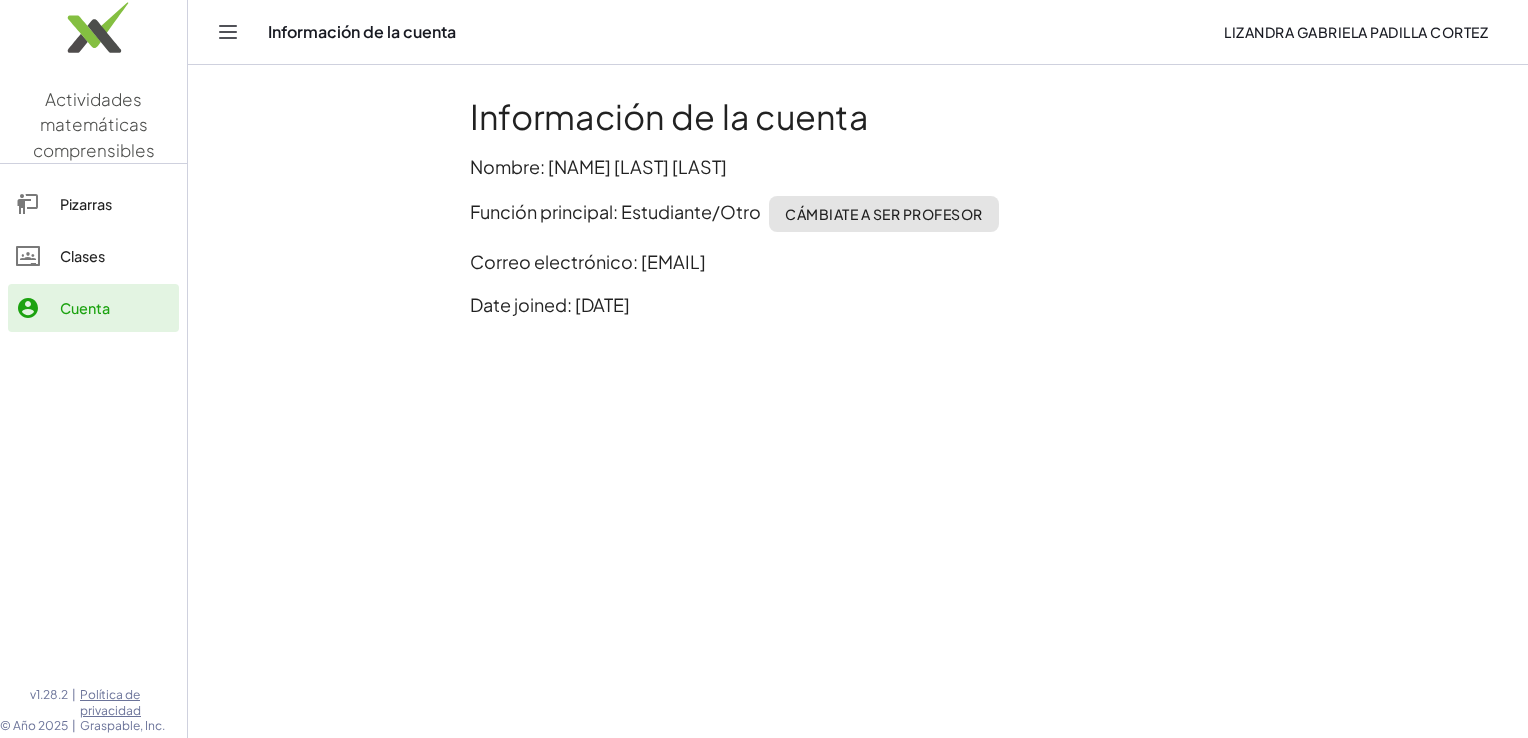 click on "Actividades matemáticas comprensibles" at bounding box center (94, 124) 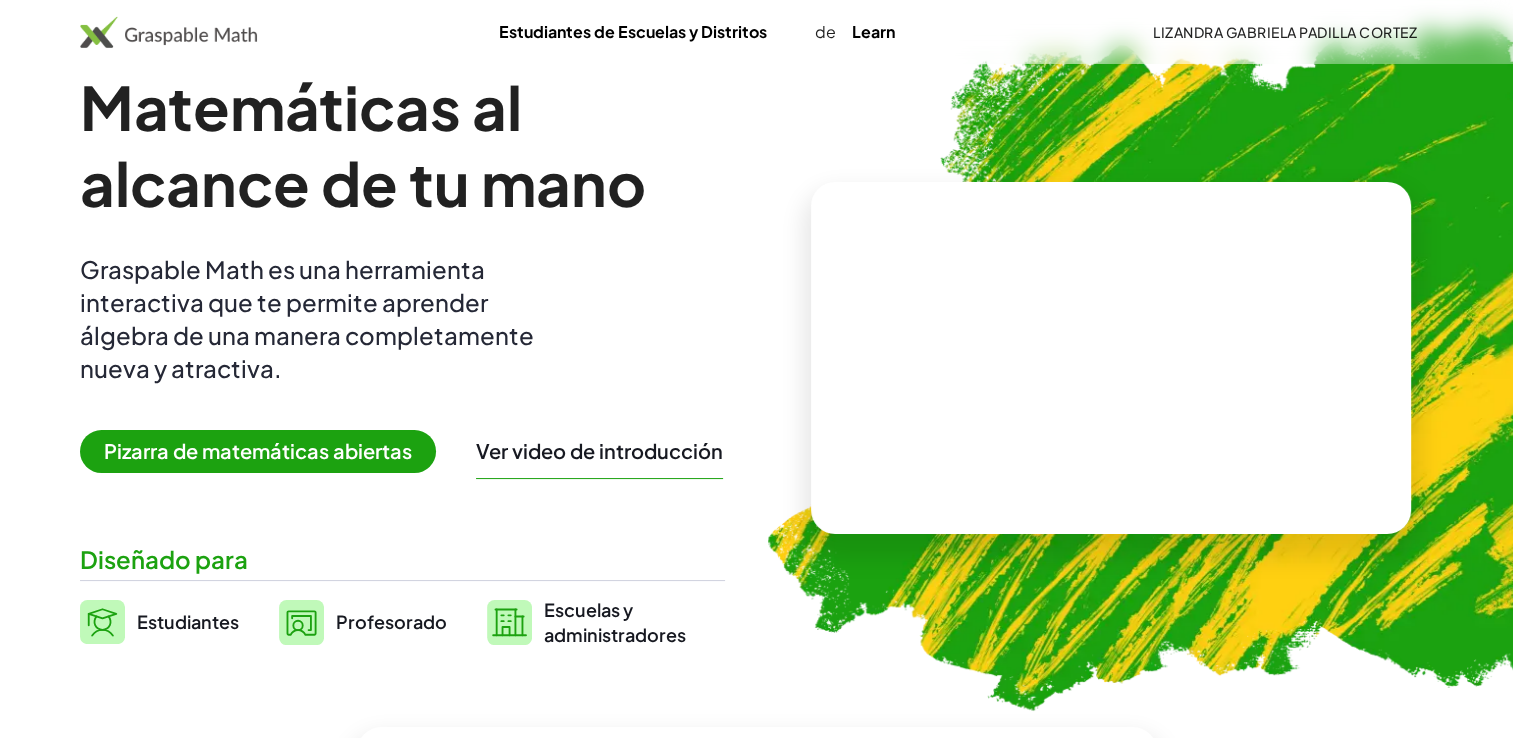 scroll, scrollTop: 0, scrollLeft: 0, axis: both 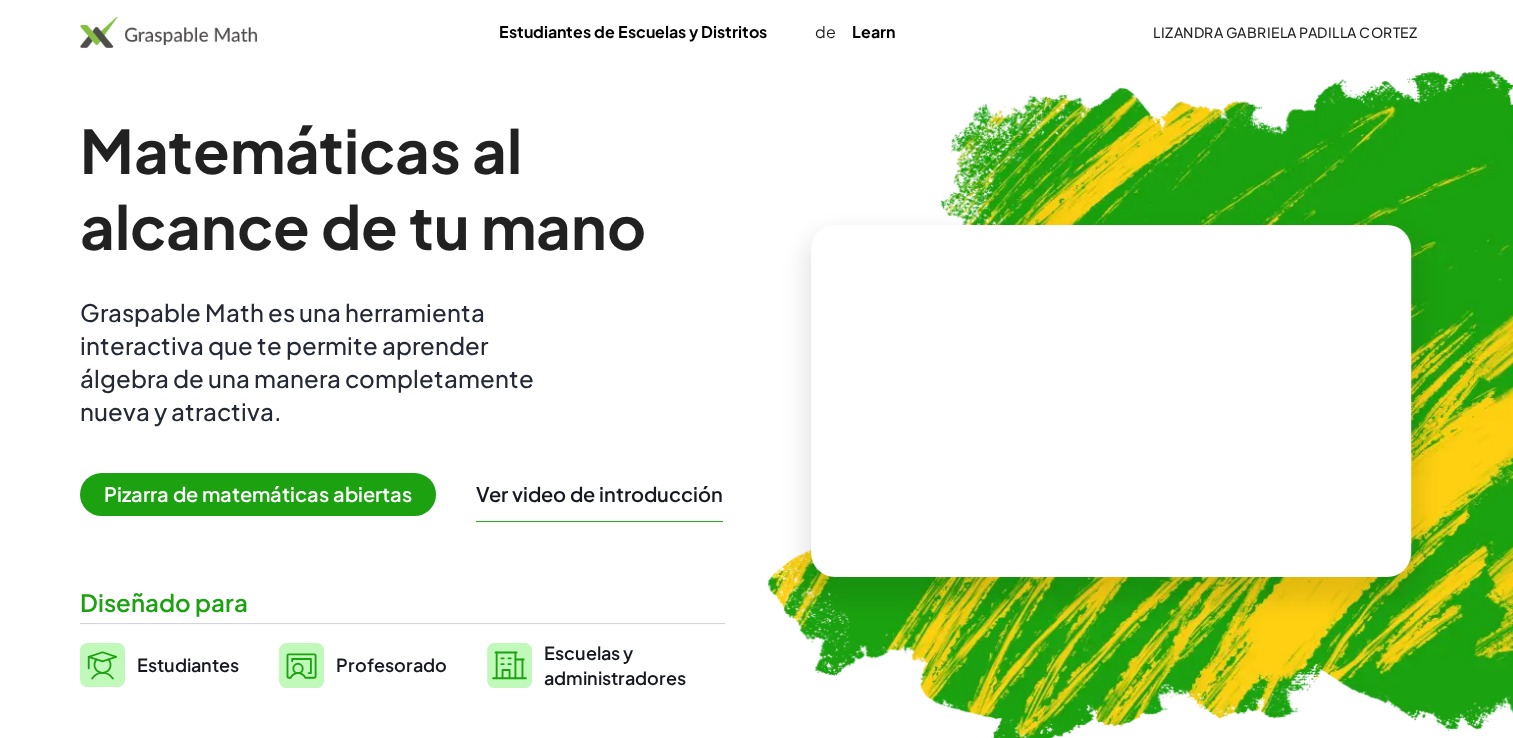 click on "Estudiantes de Escuelas y Distritos" at bounding box center (633, 31) 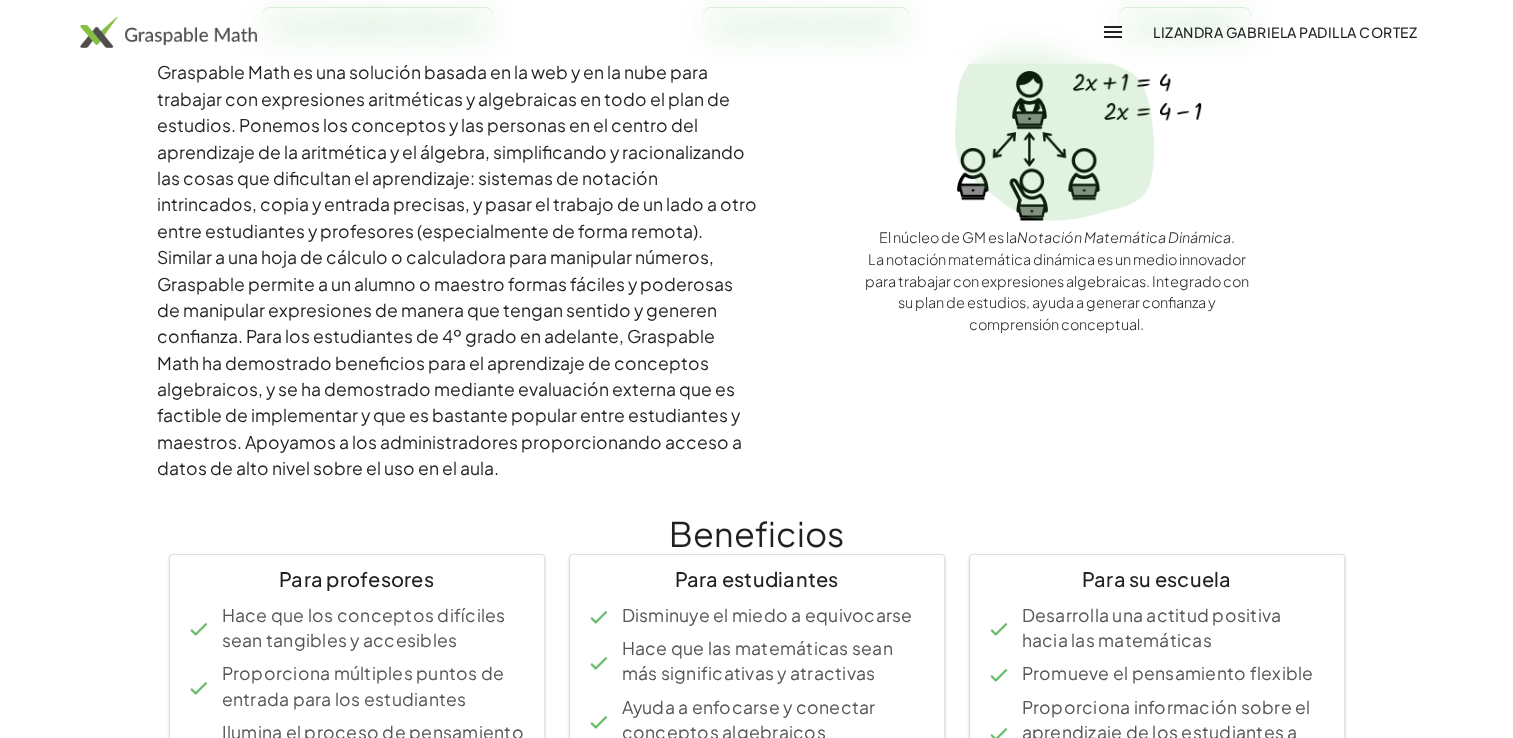 scroll, scrollTop: 0, scrollLeft: 0, axis: both 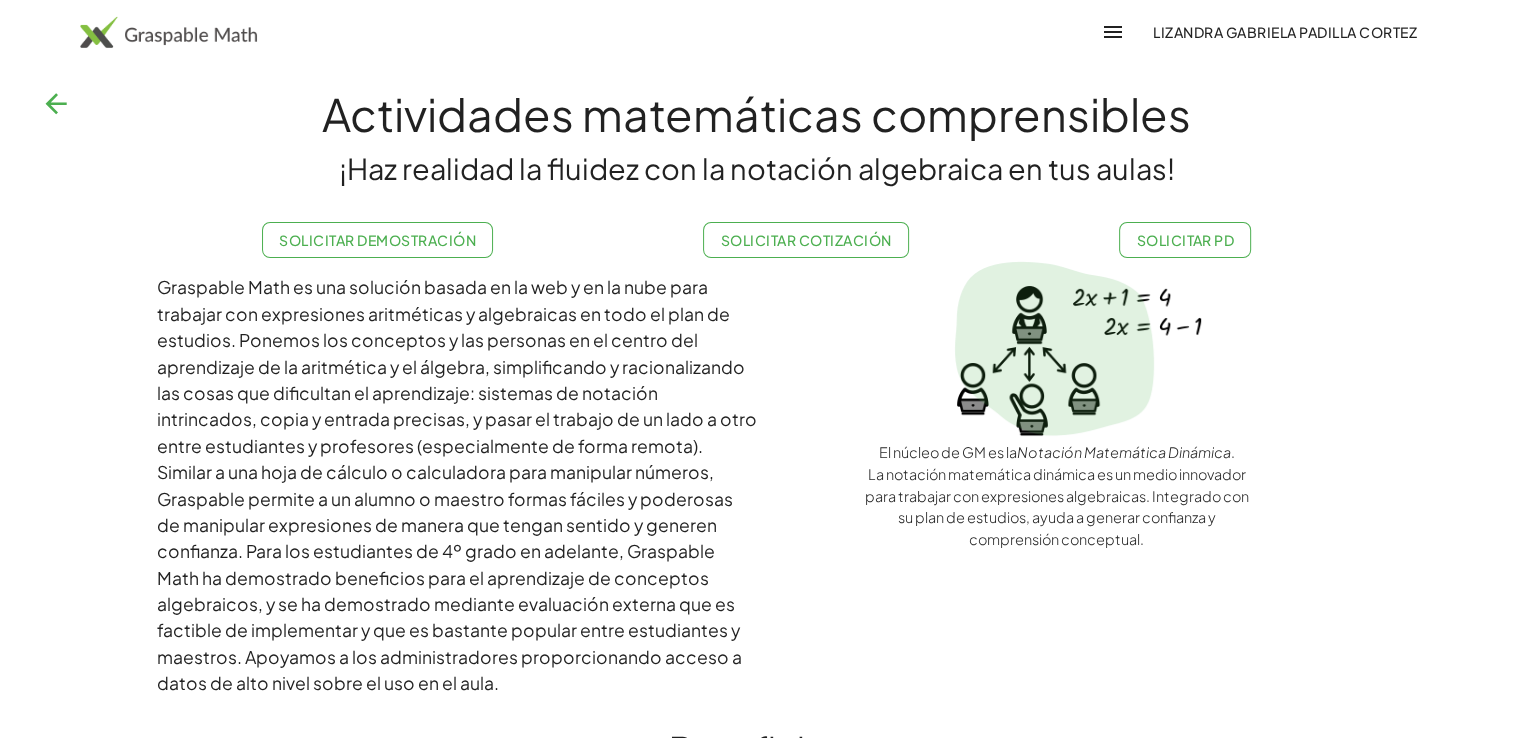 click at bounding box center [1113, 32] 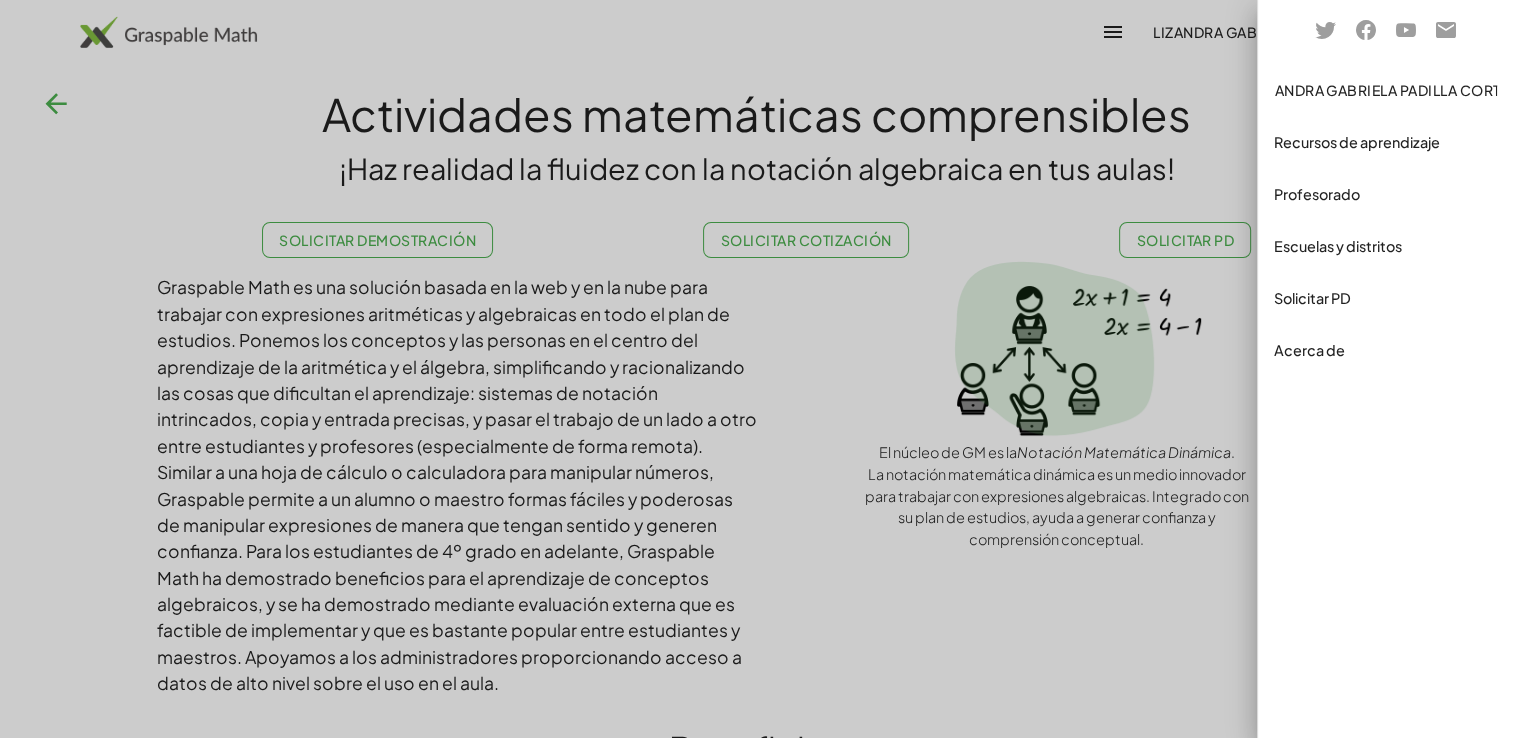 click on "Solicitar PD" 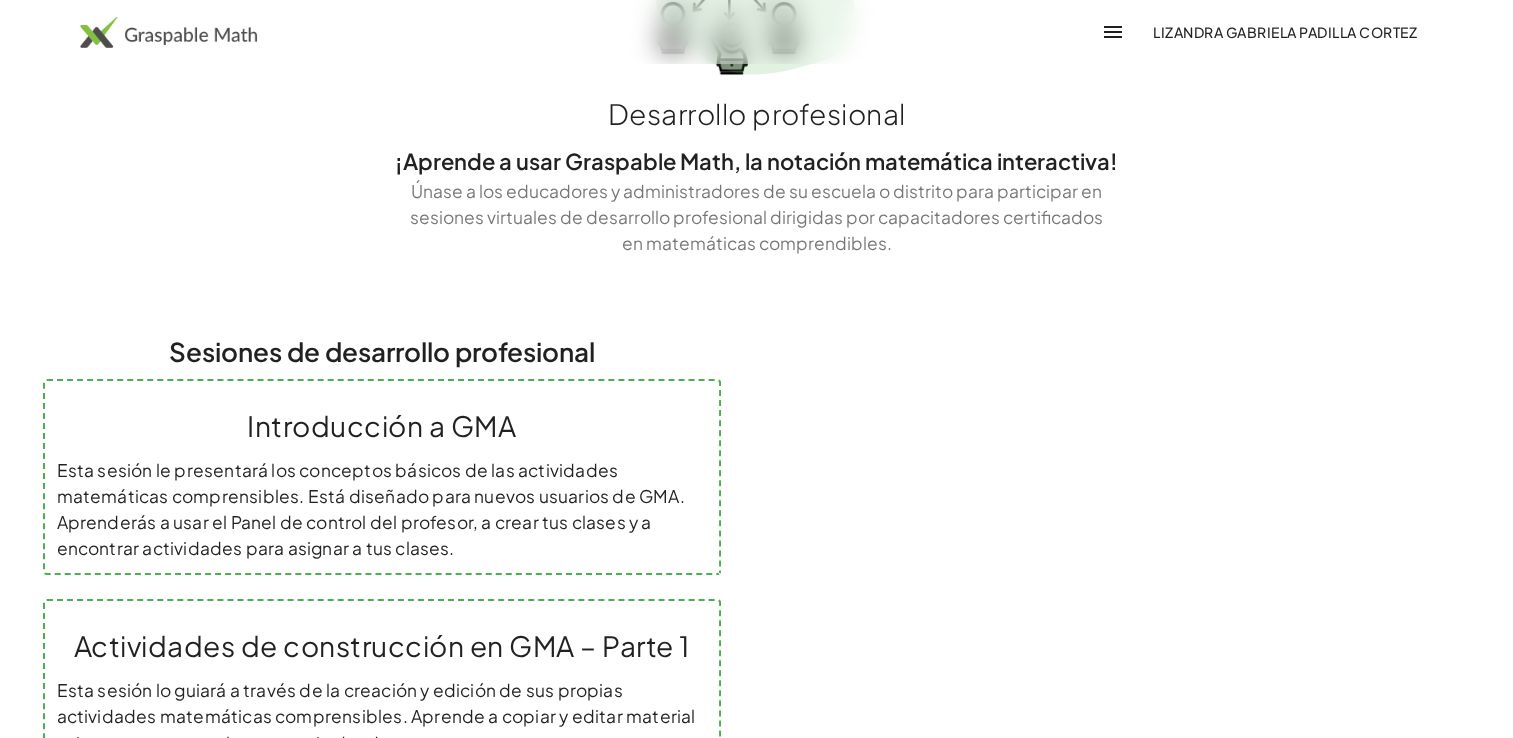 scroll, scrollTop: 0, scrollLeft: 0, axis: both 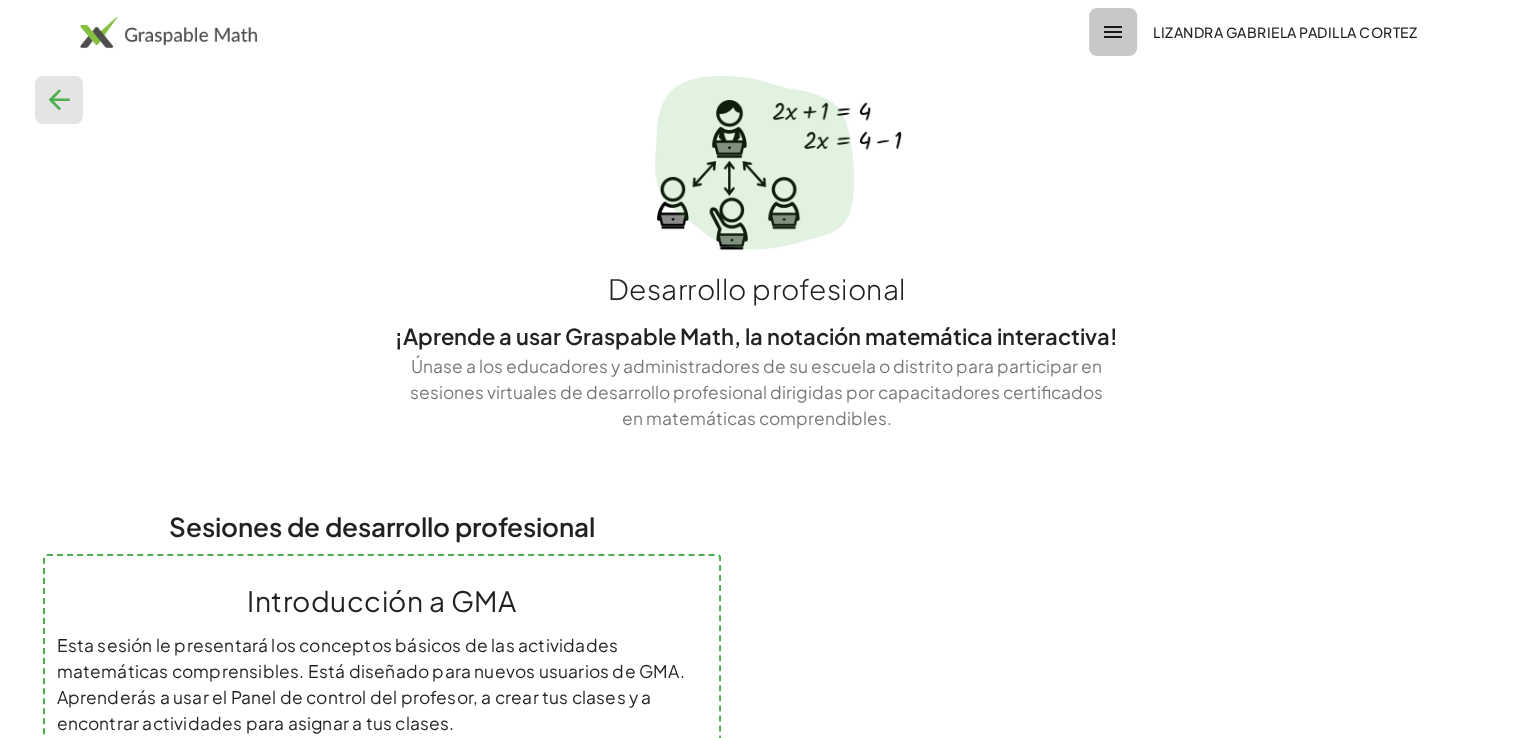click at bounding box center [1113, 32] 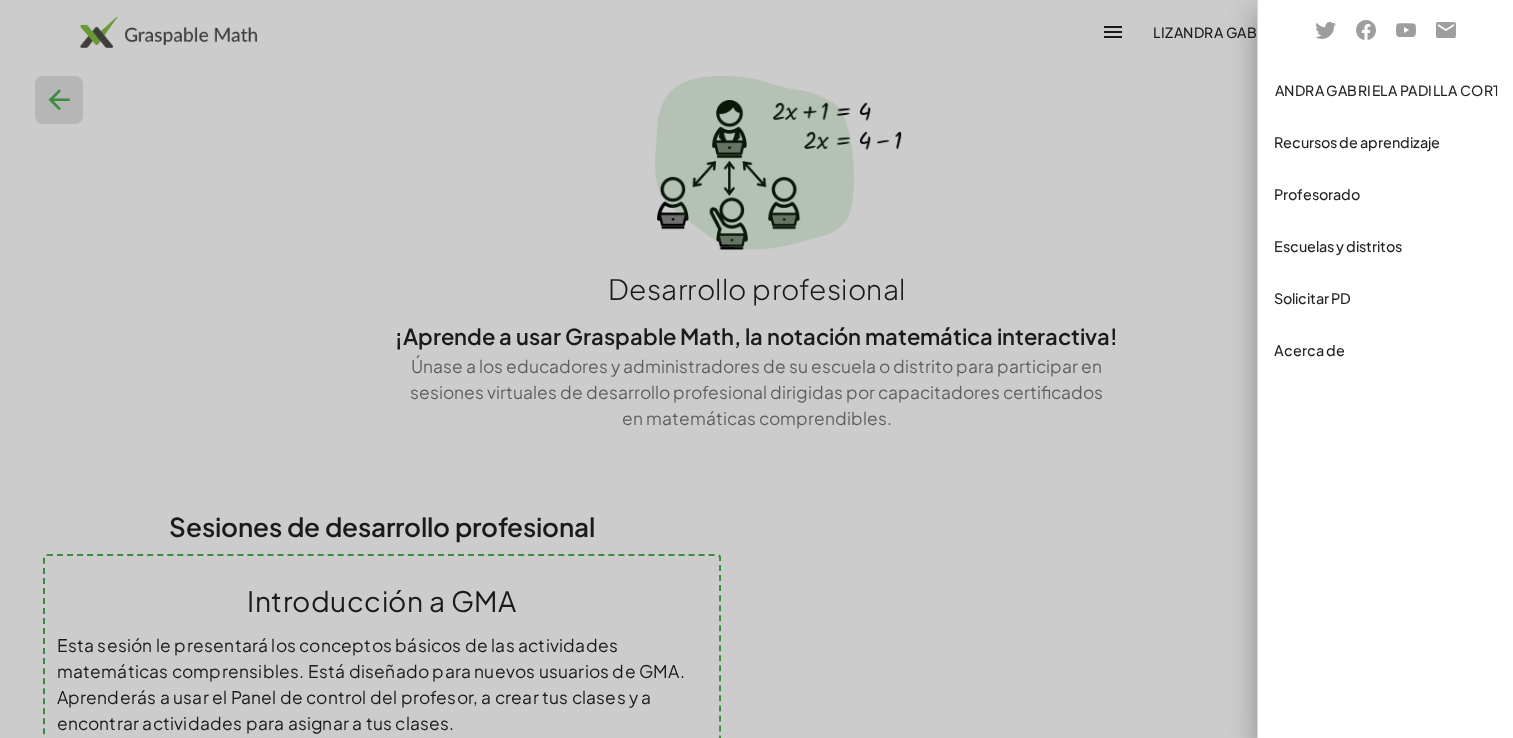 click 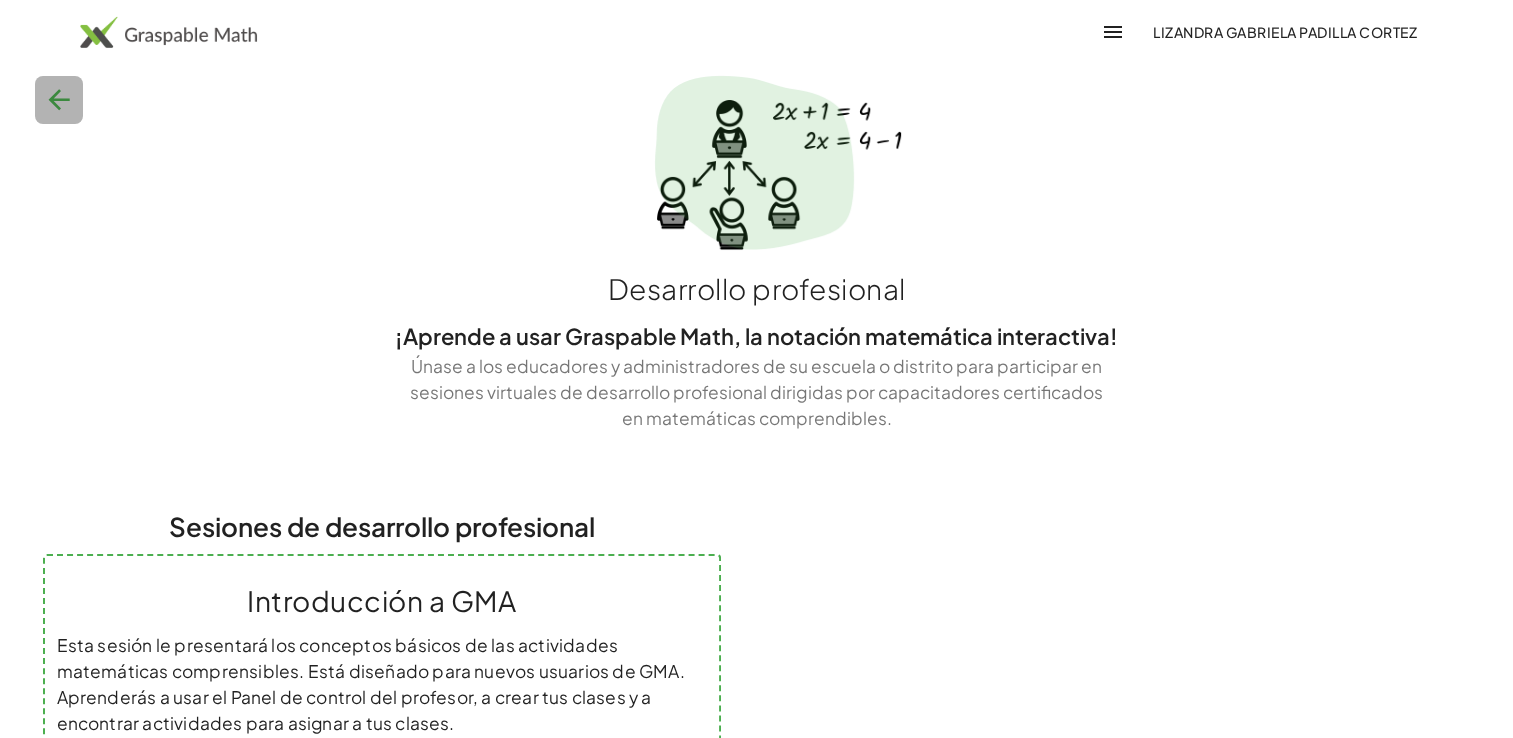 click 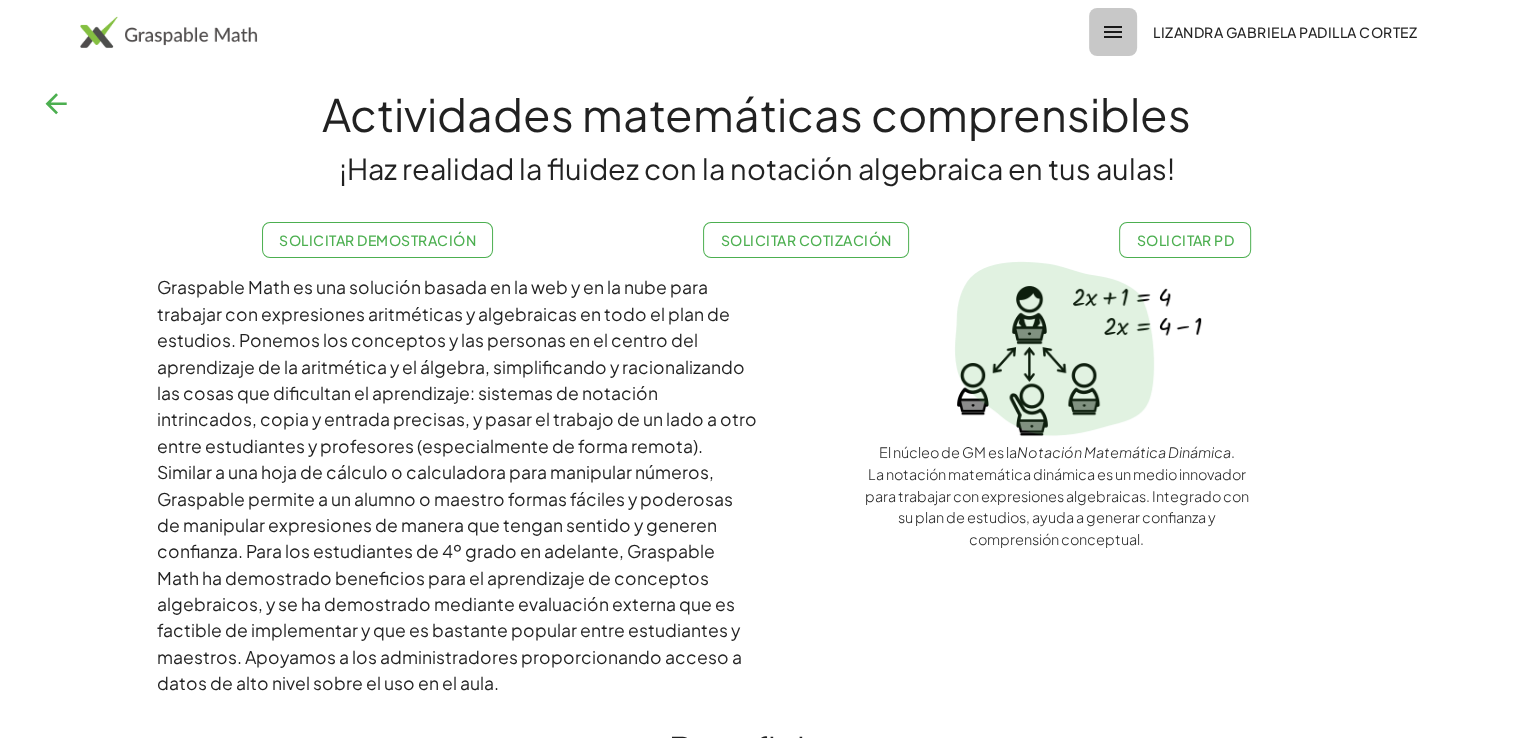 click at bounding box center (1113, 32) 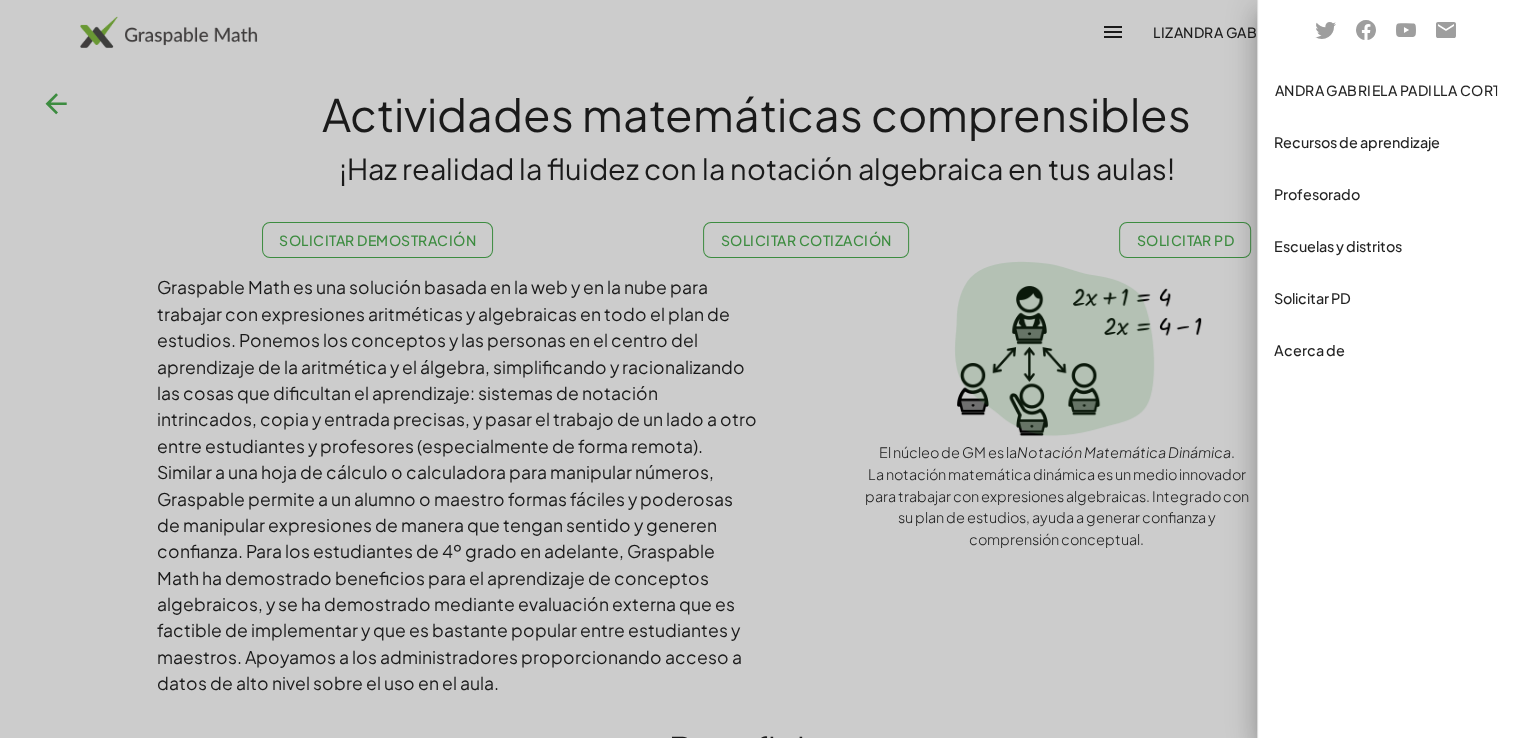 click 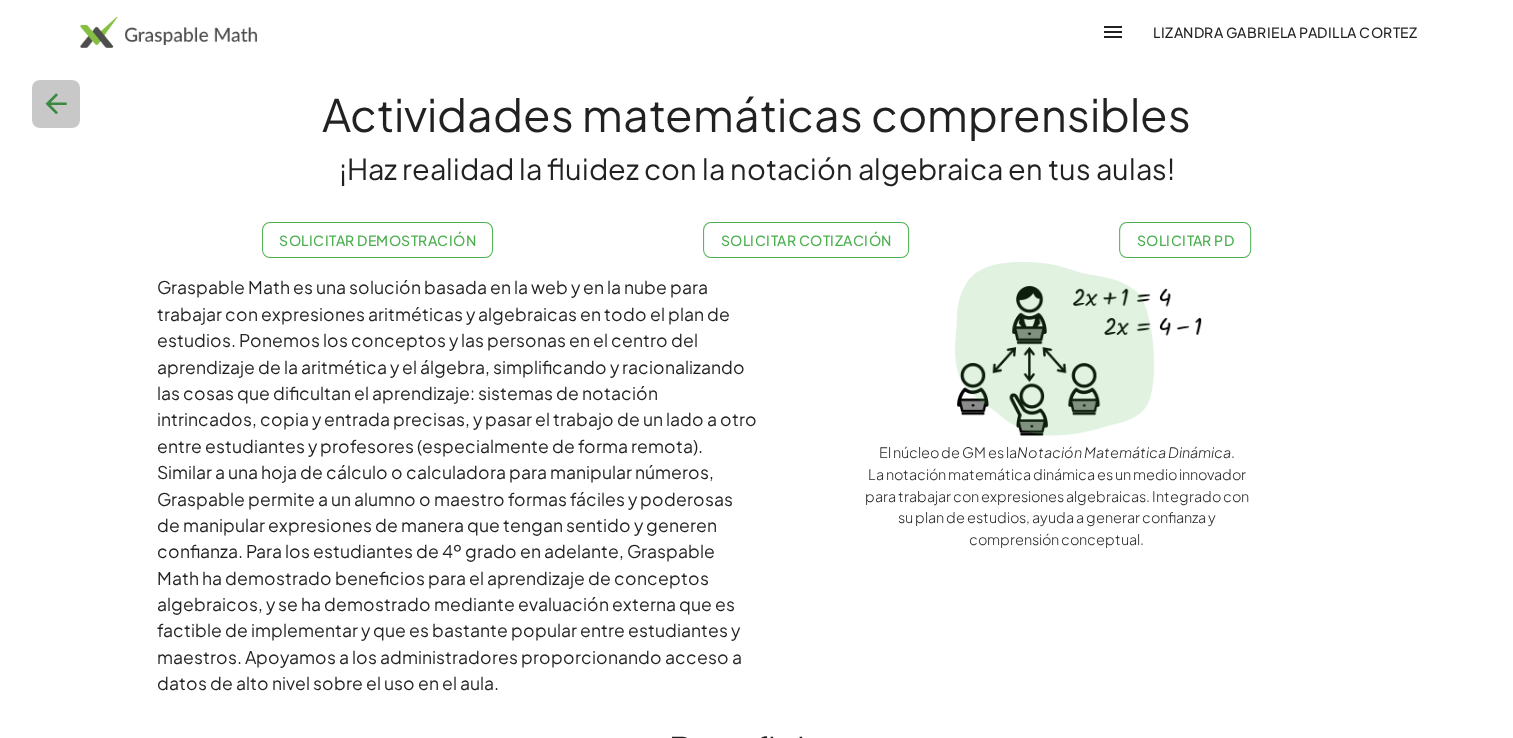 click 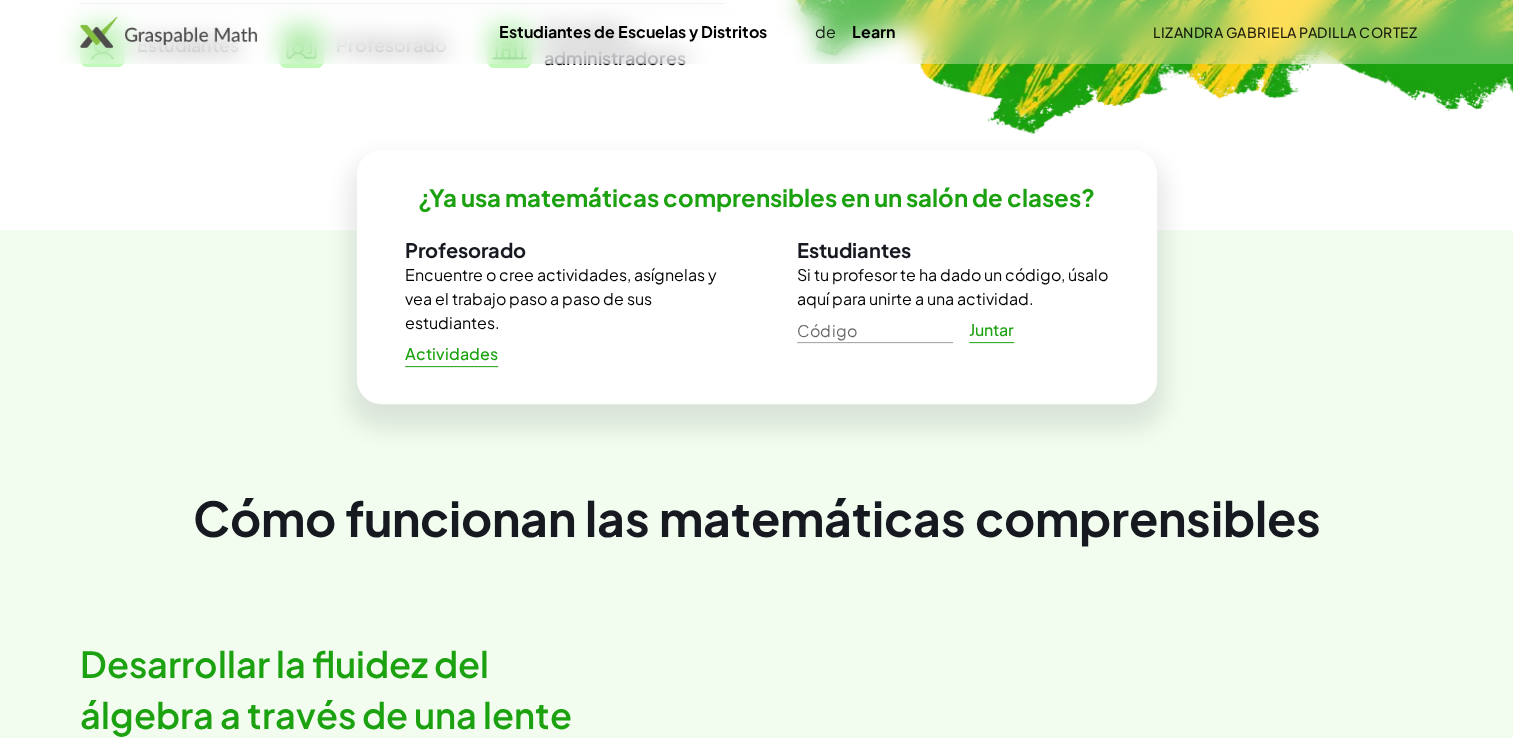 scroll, scrollTop: 638, scrollLeft: 0, axis: vertical 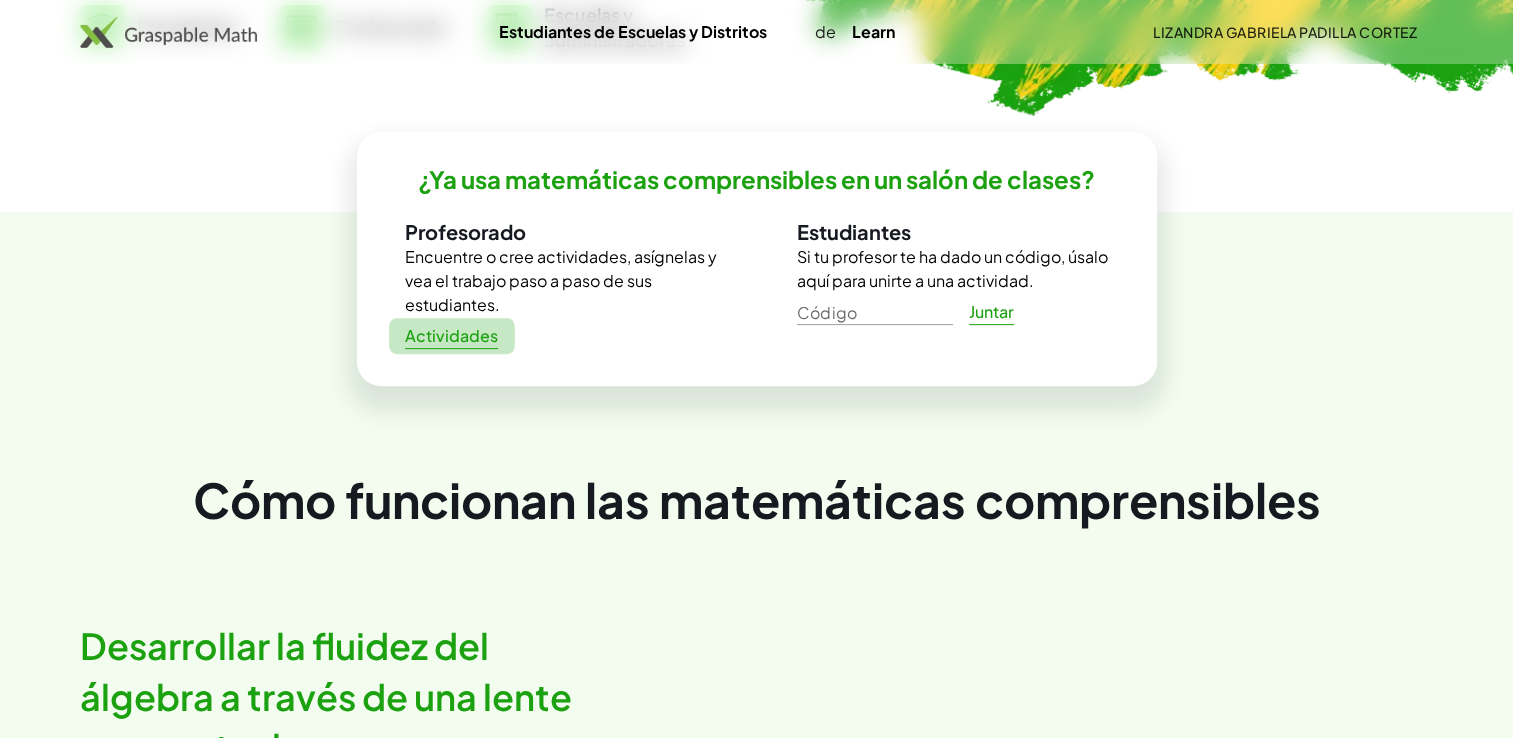 click on "Actividades" 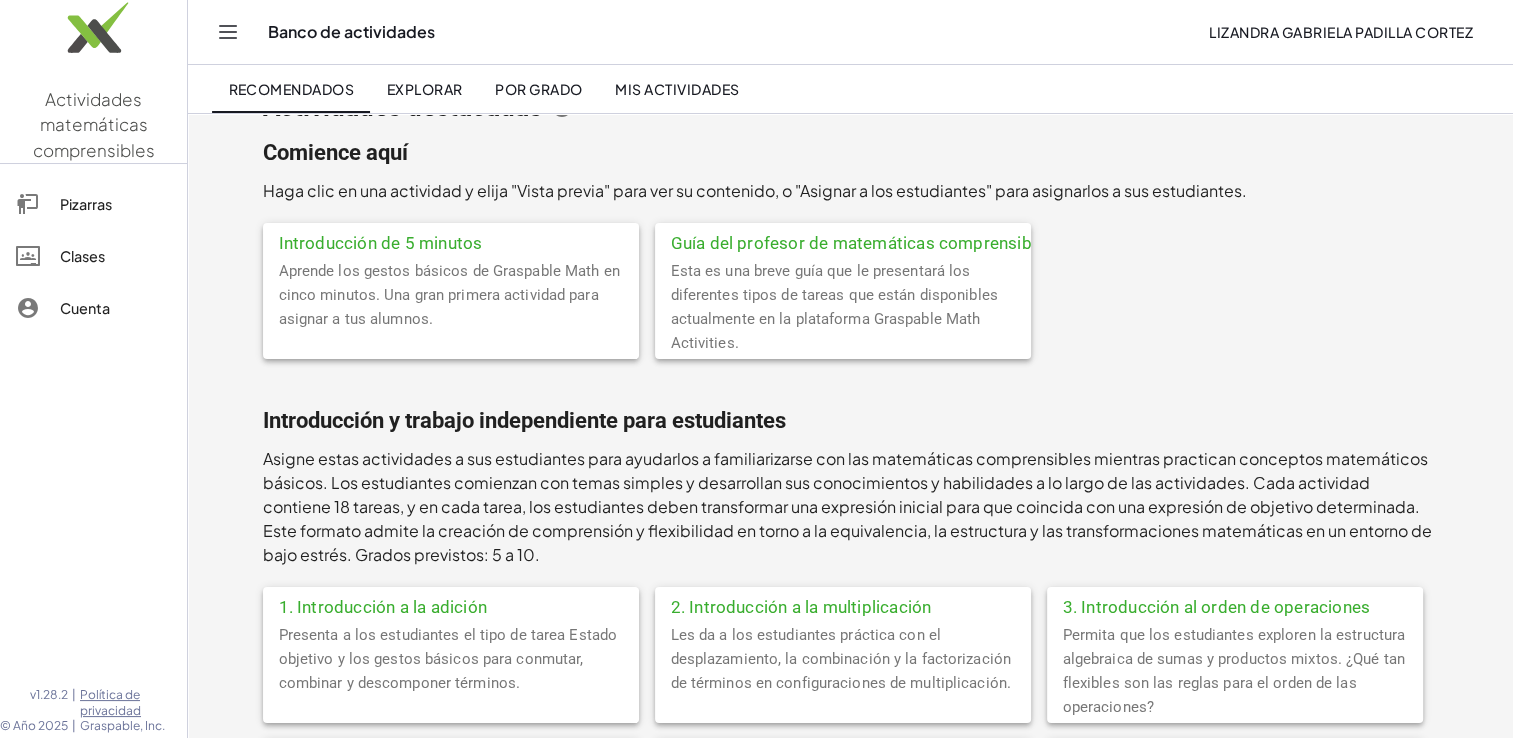 scroll, scrollTop: 60, scrollLeft: 0, axis: vertical 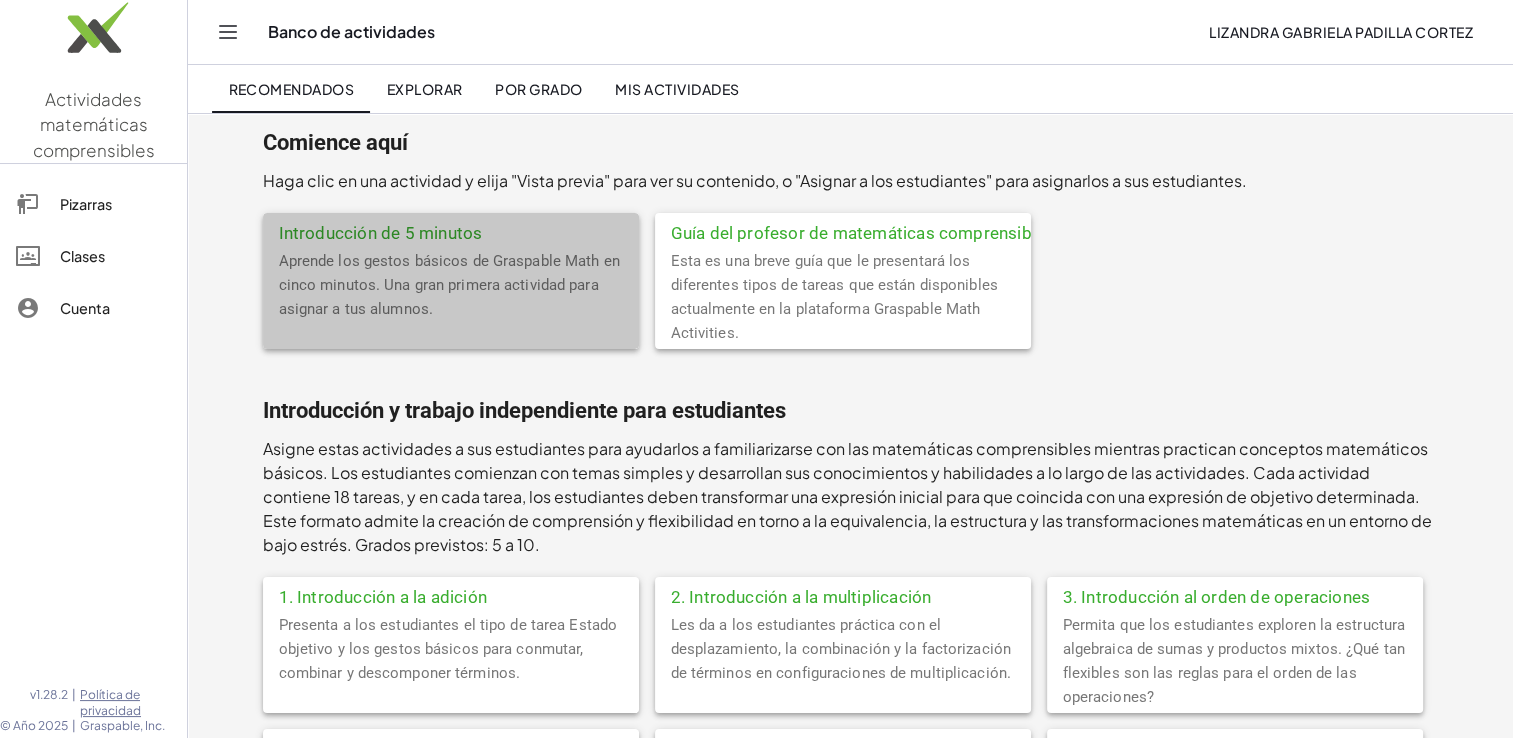 click on "Introducción de 5 minutos" 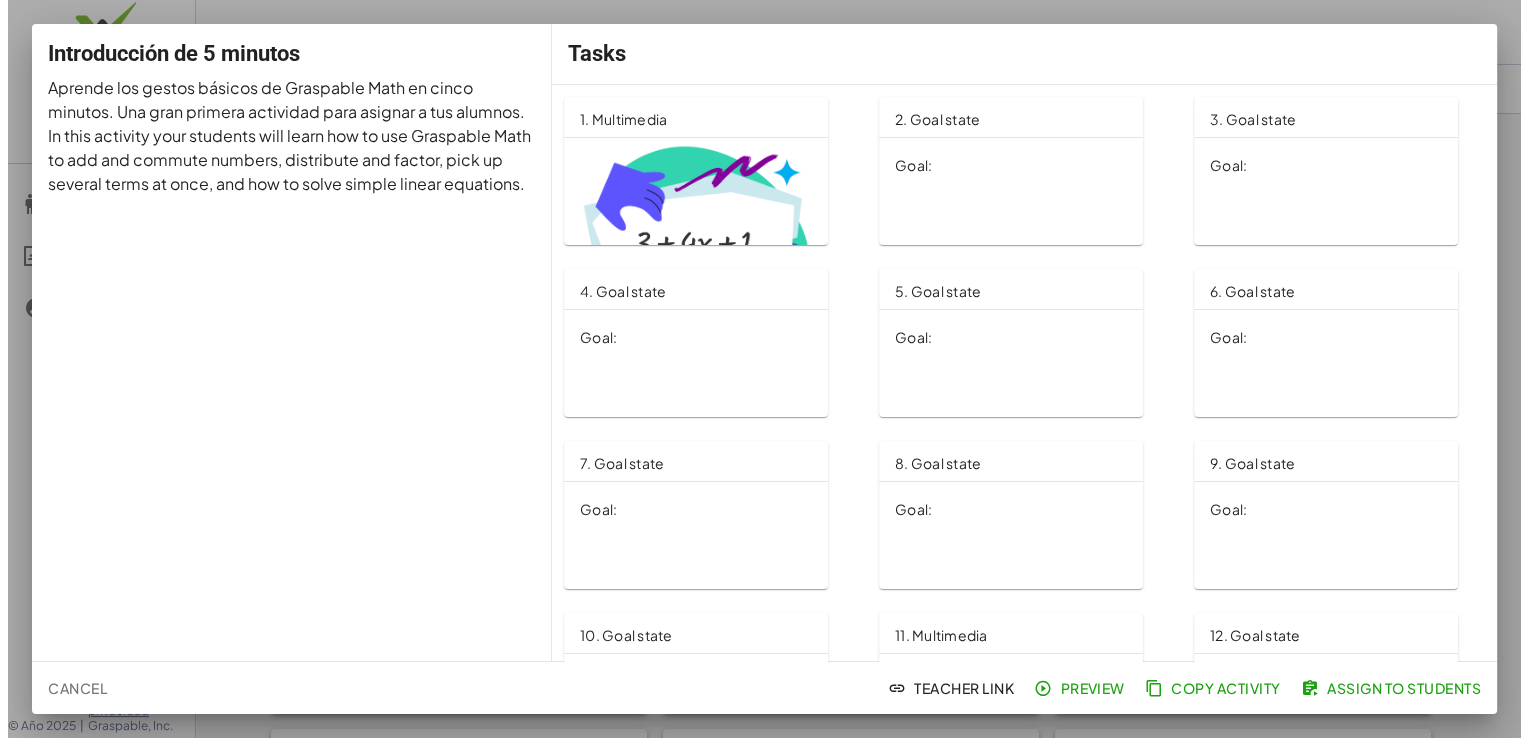 scroll, scrollTop: 0, scrollLeft: 0, axis: both 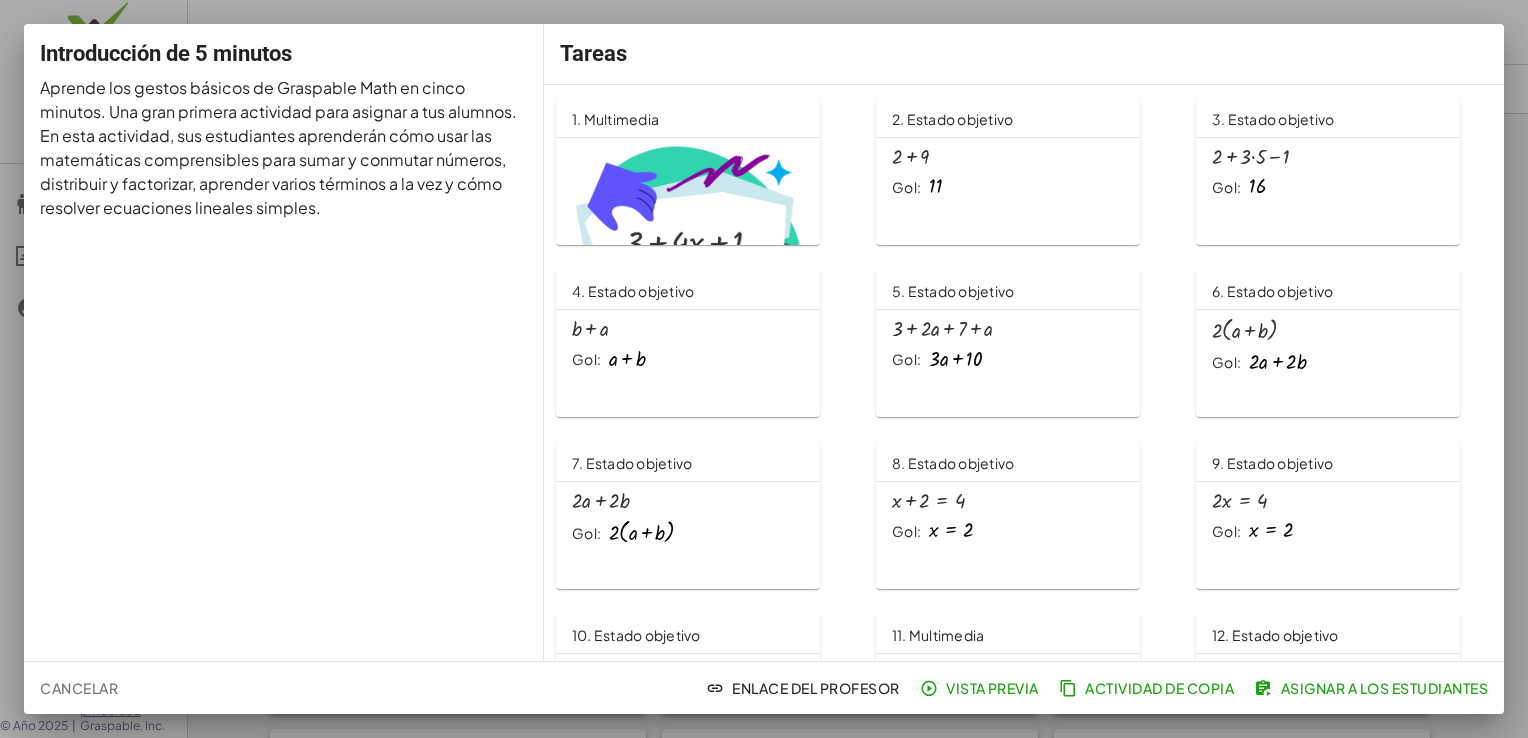 click at bounding box center [688, 235] 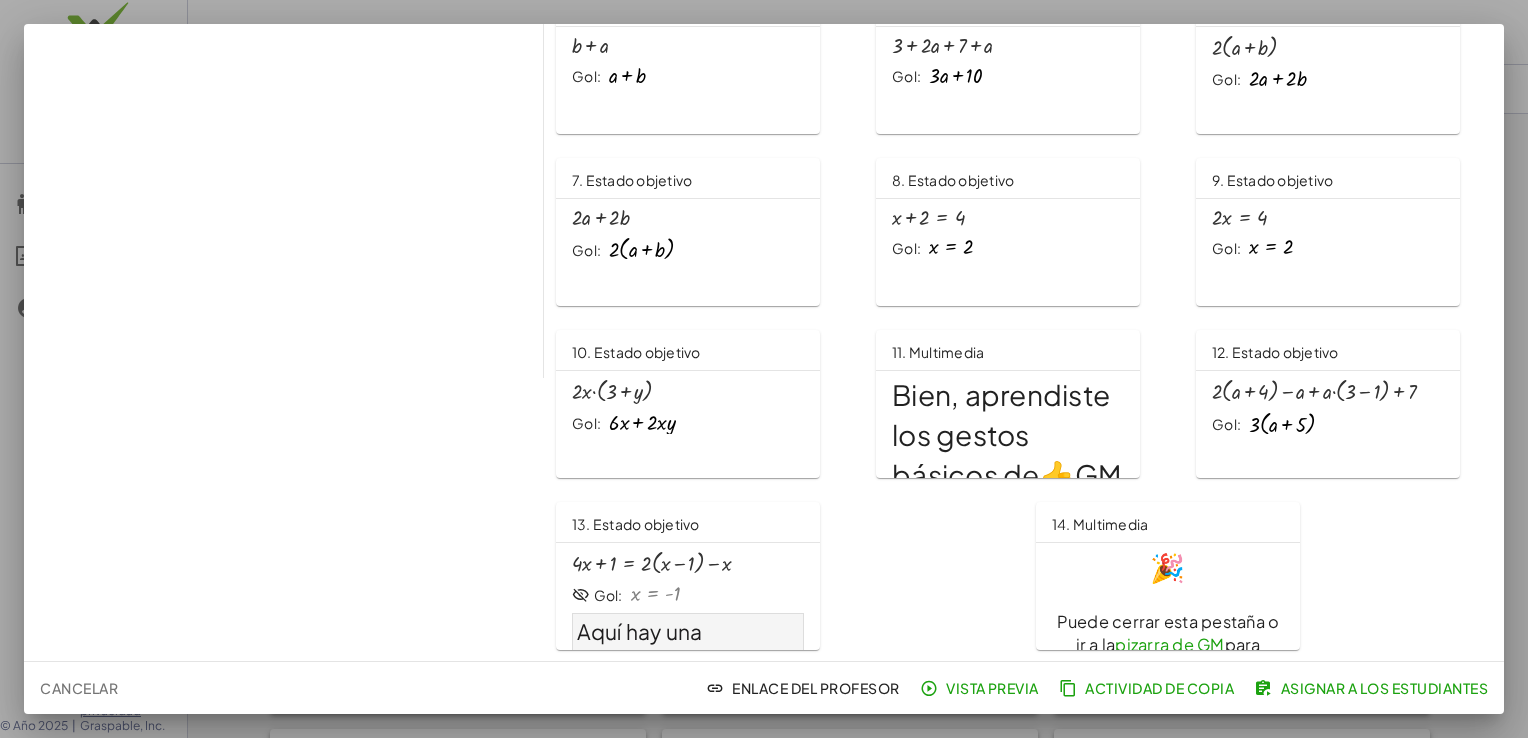 scroll, scrollTop: 0, scrollLeft: 0, axis: both 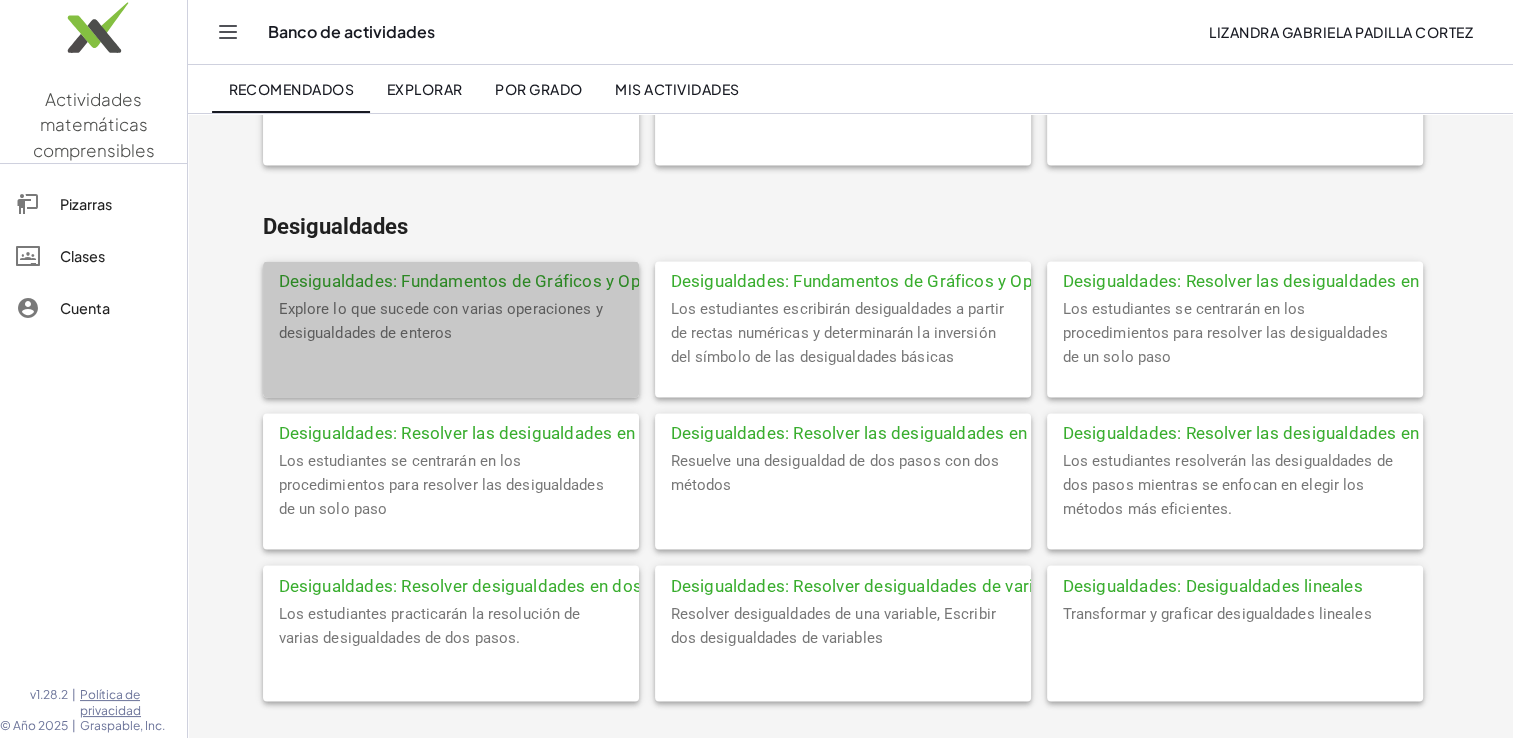 click on "Desigualdades: Fundamentos de Gráficos y Operaciones (IA)" 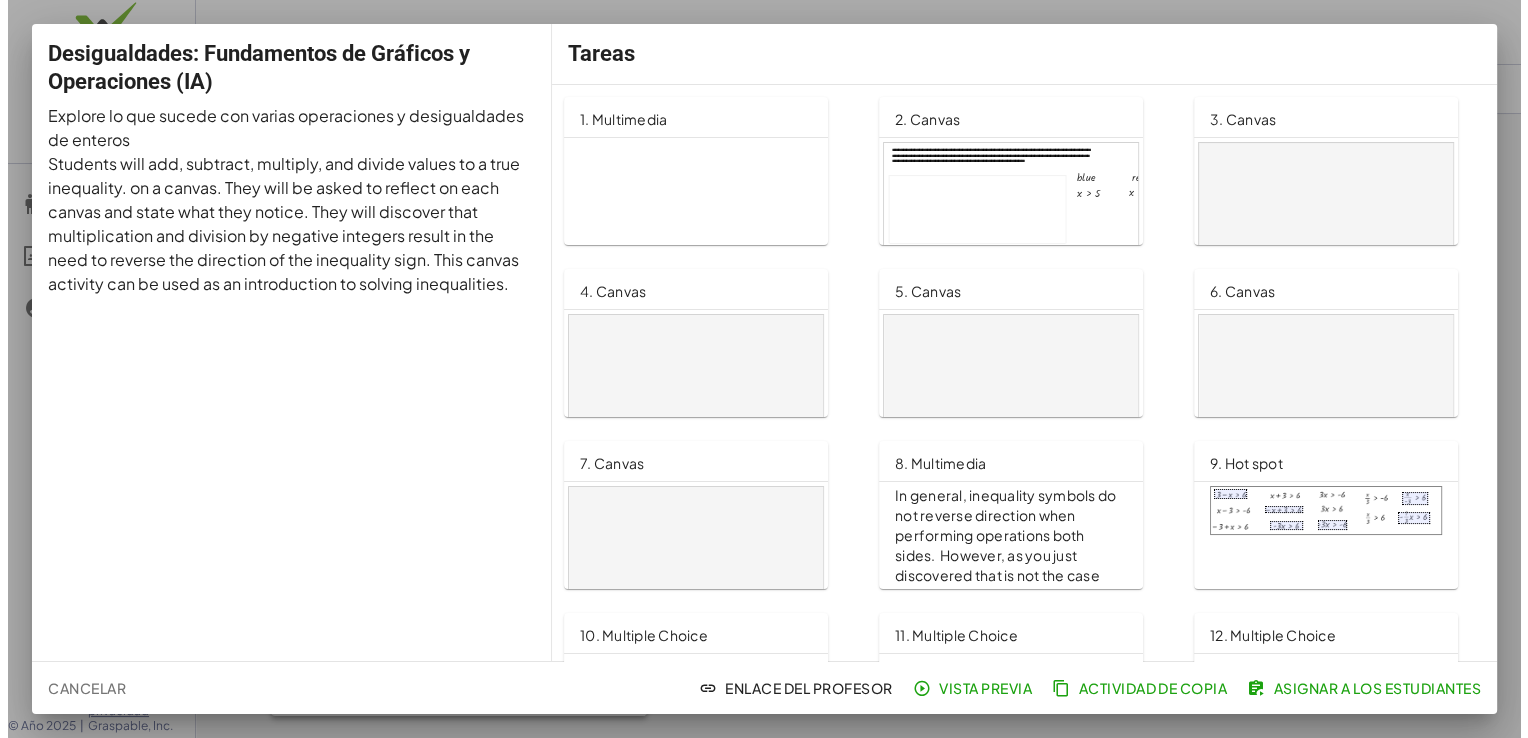 scroll, scrollTop: 0, scrollLeft: 0, axis: both 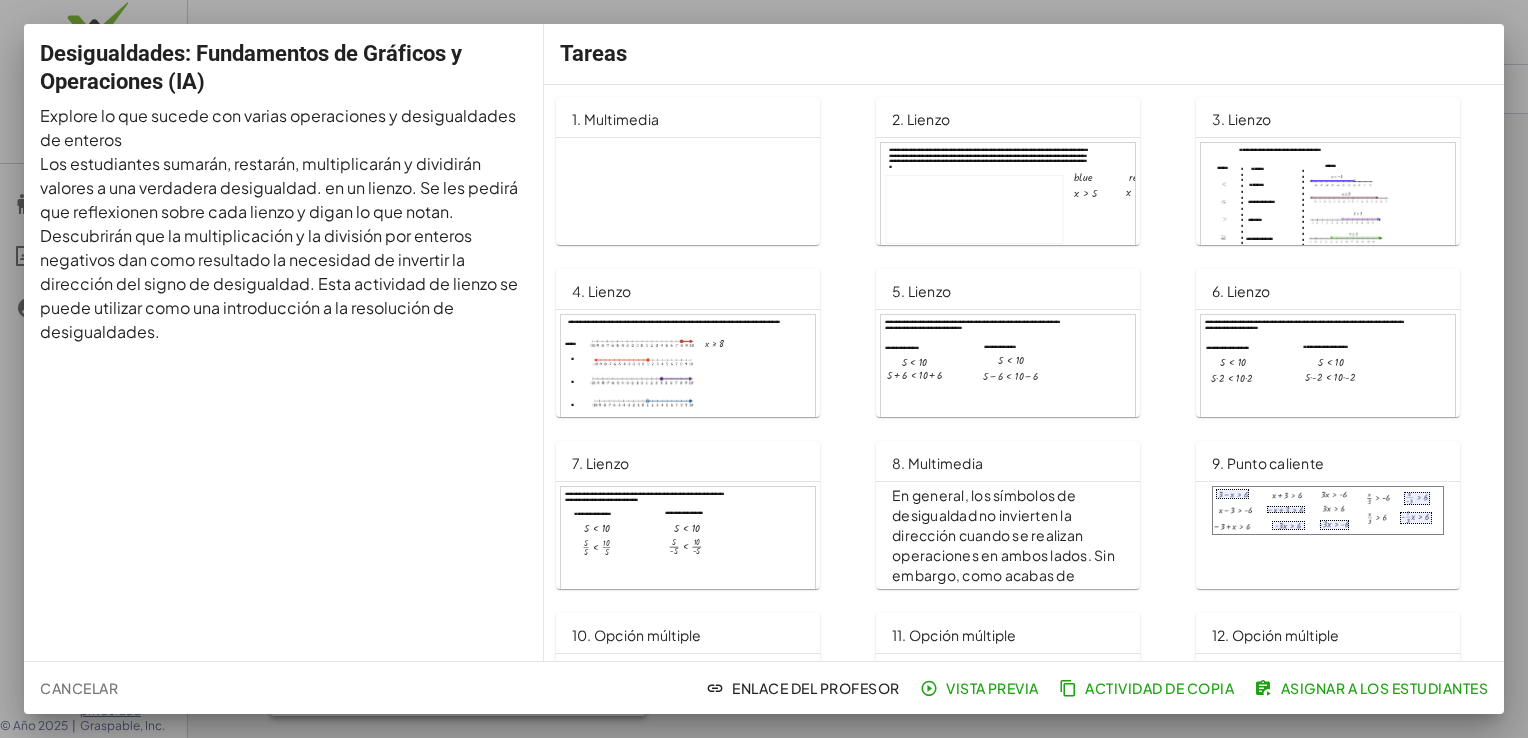 click on "Desigualdades: Fundamentos para resolver desigualdades (AI)" at bounding box center (740, 678) 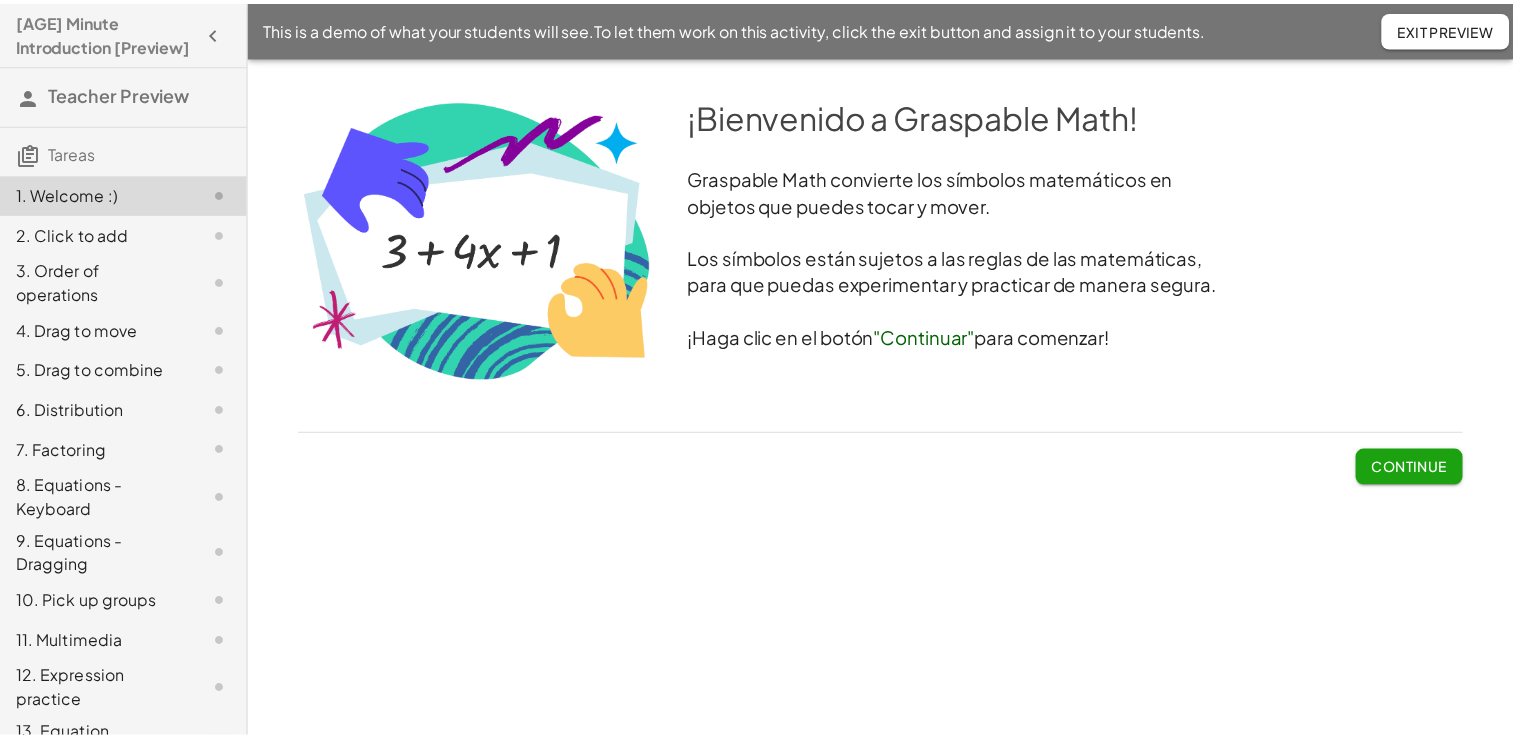 scroll, scrollTop: 0, scrollLeft: 0, axis: both 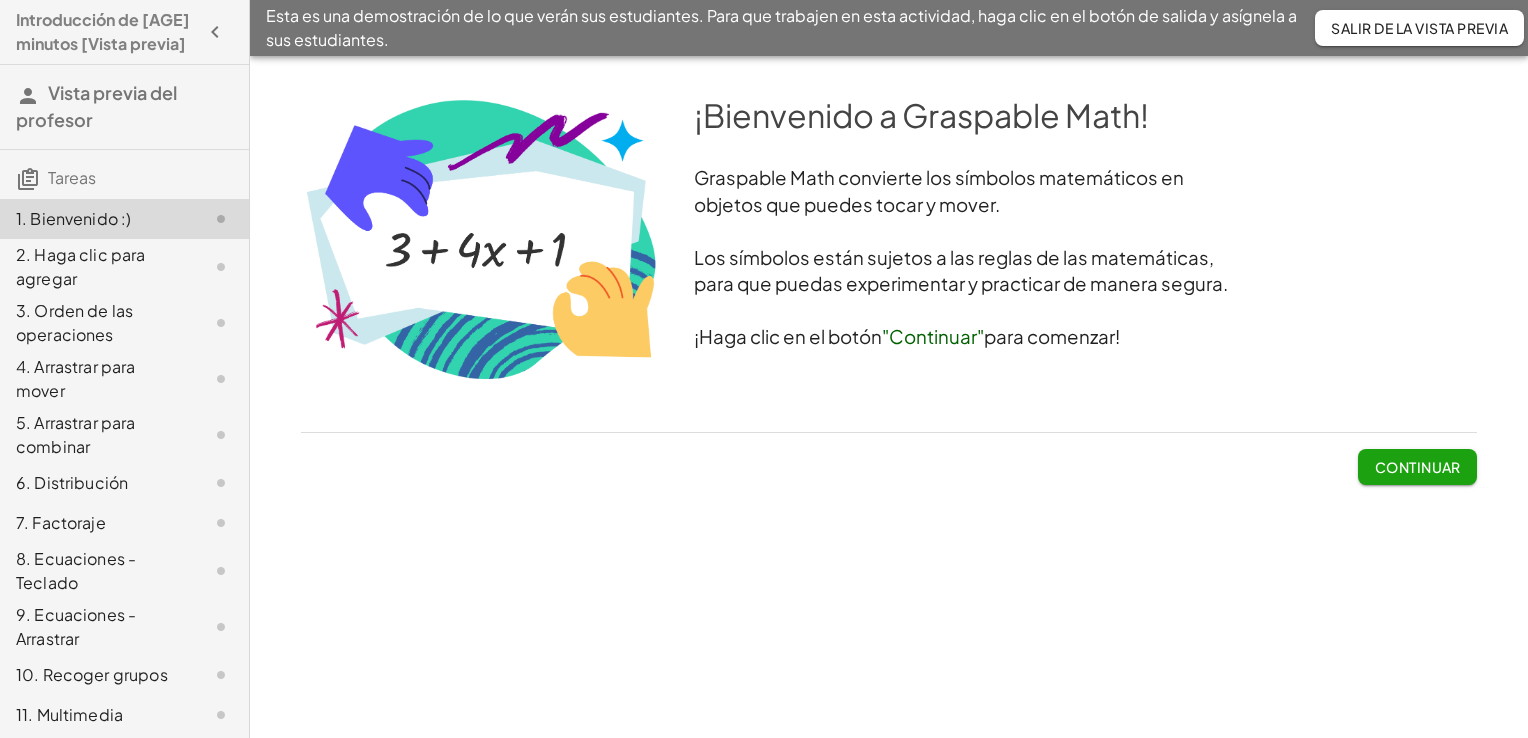 click on "¡Bienvenido a Graspable Math! Graspable Math convierte los símbolos matemáticos en objetos que puedes tocar y mover. Los símbolos están sujetos a las reglas de las matemáticas, para que puedas experimentar y practicar de manera segura. ¡Haga clic en el botón  "Continuar"  para comenzar! Continuar" 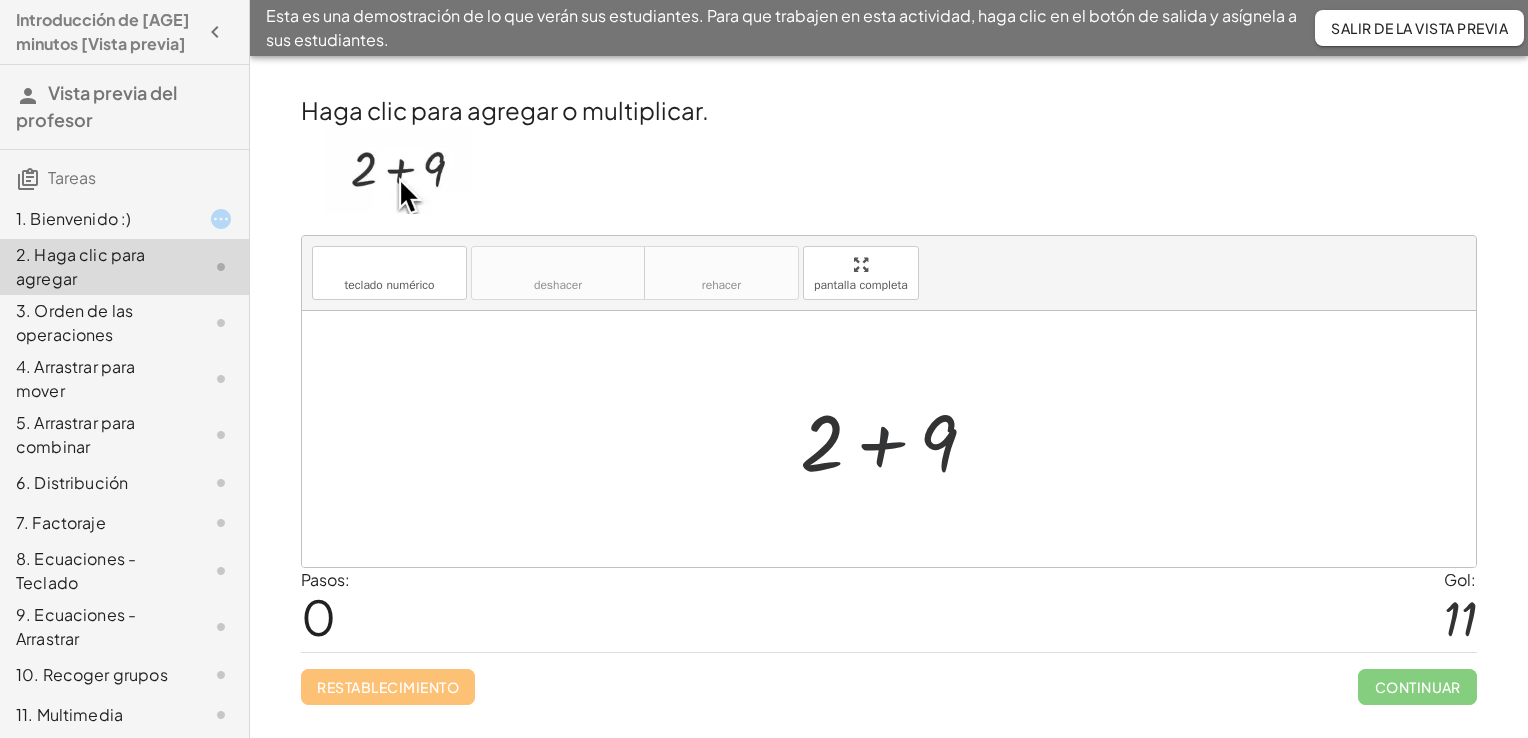 click at bounding box center [896, 439] 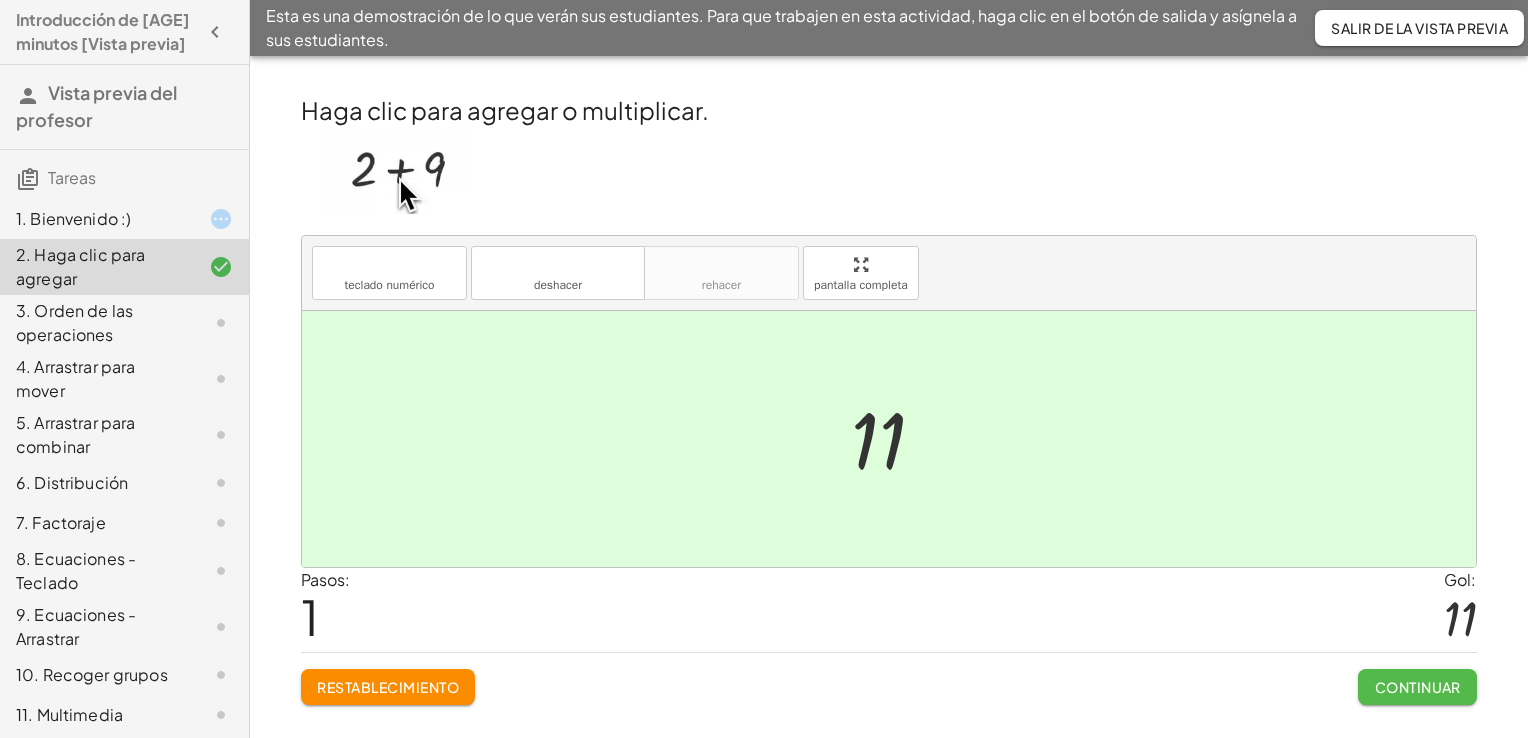 click on "Continuar" at bounding box center [1417, 687] 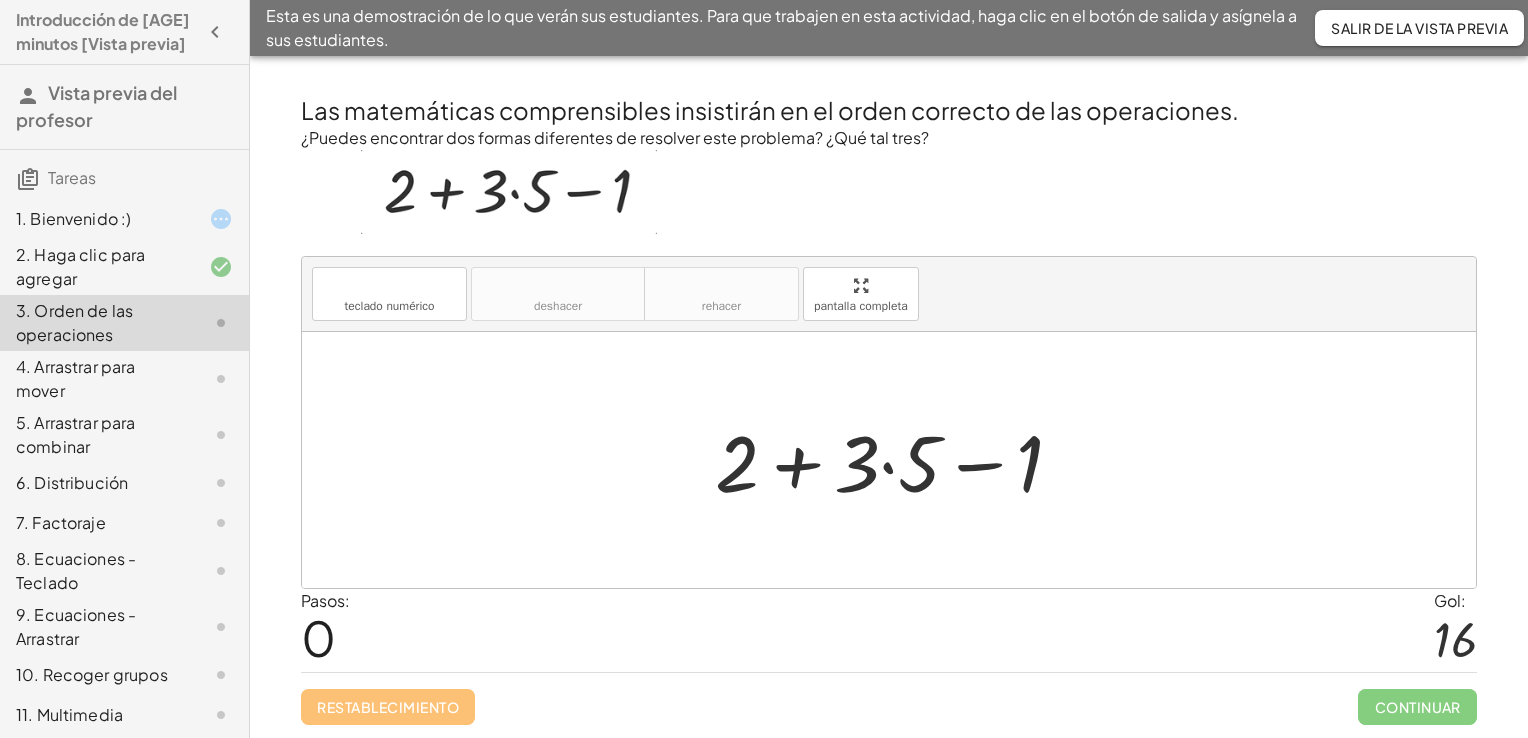 click at bounding box center [897, 460] 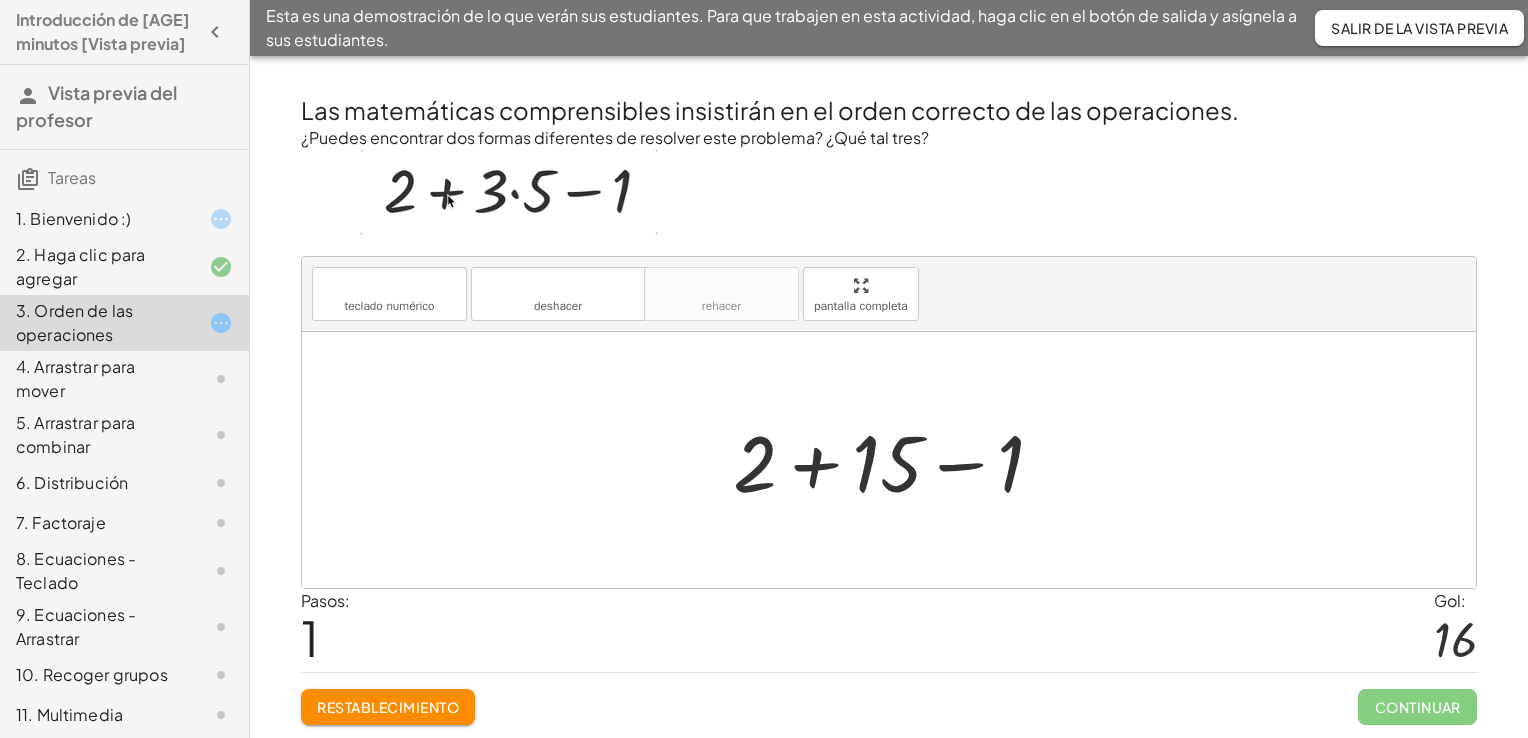 click at bounding box center (896, 460) 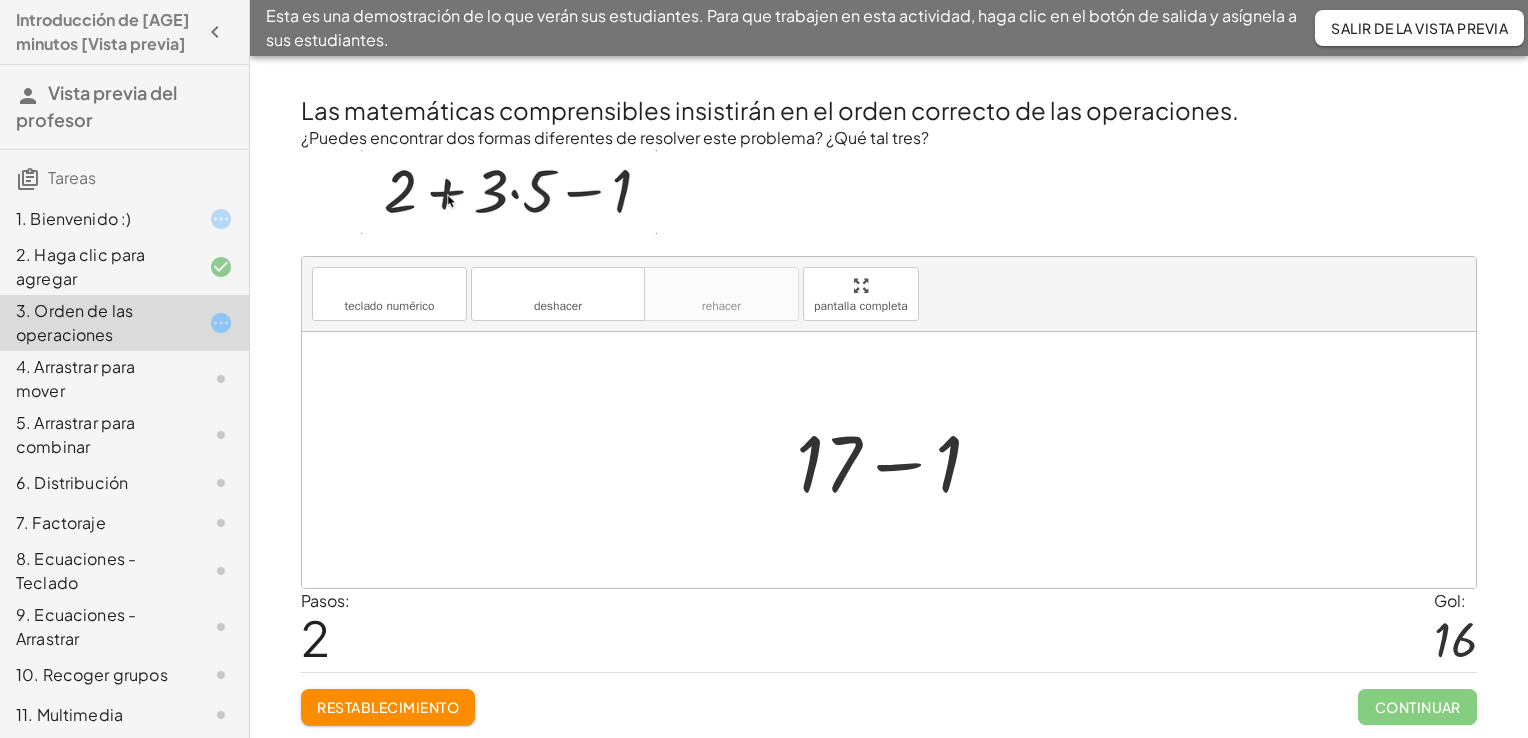 click at bounding box center (897, 460) 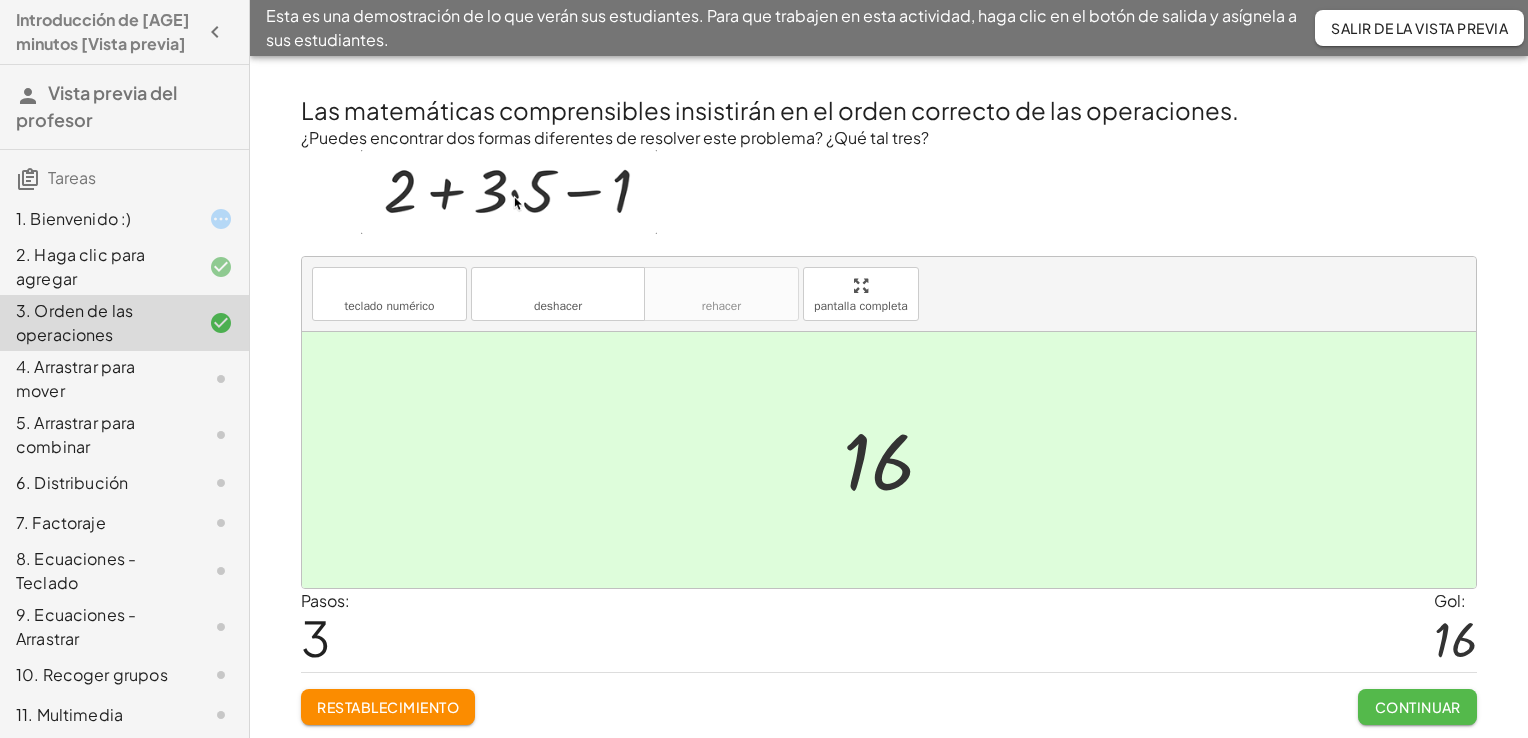 click on "Continuar" at bounding box center (1417, 707) 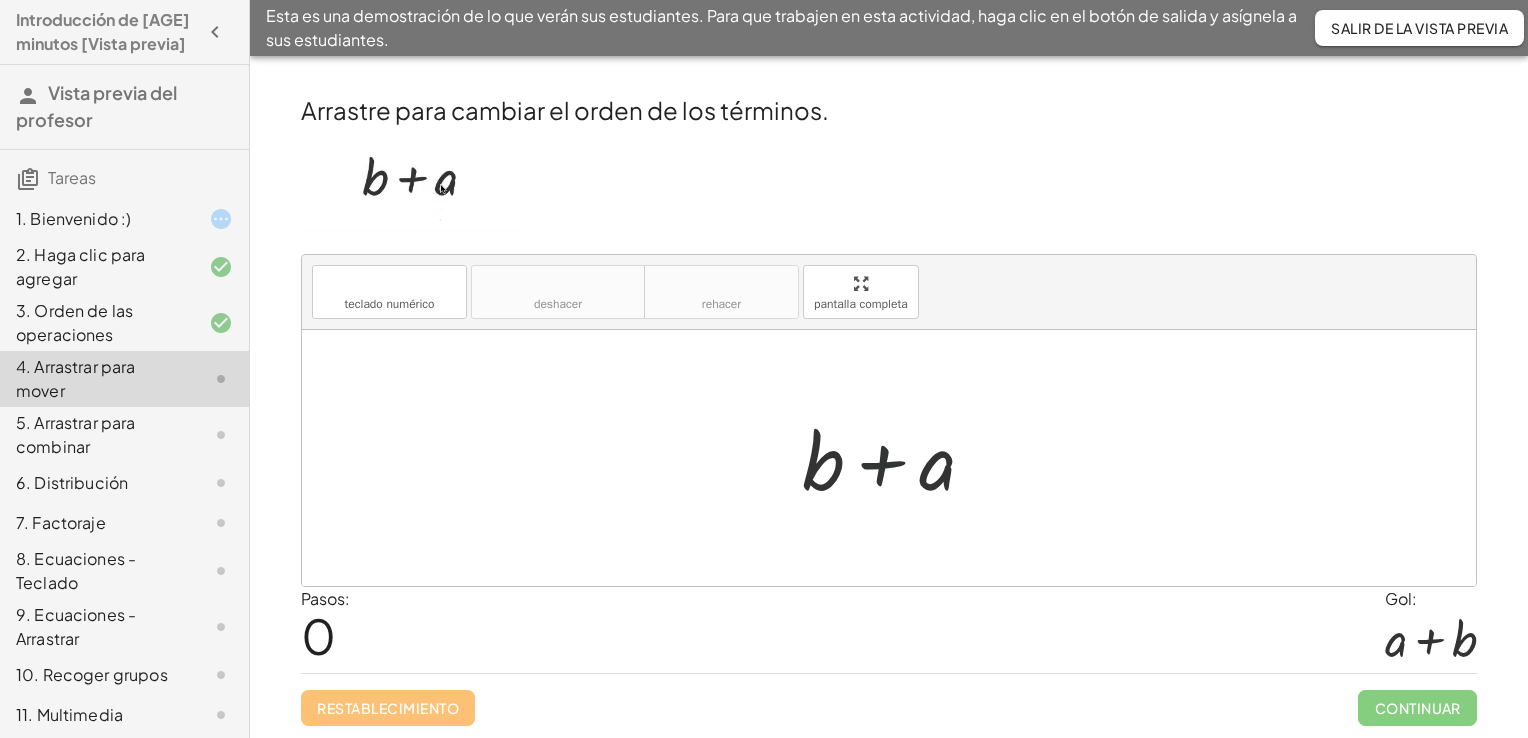 click at bounding box center (896, 458) 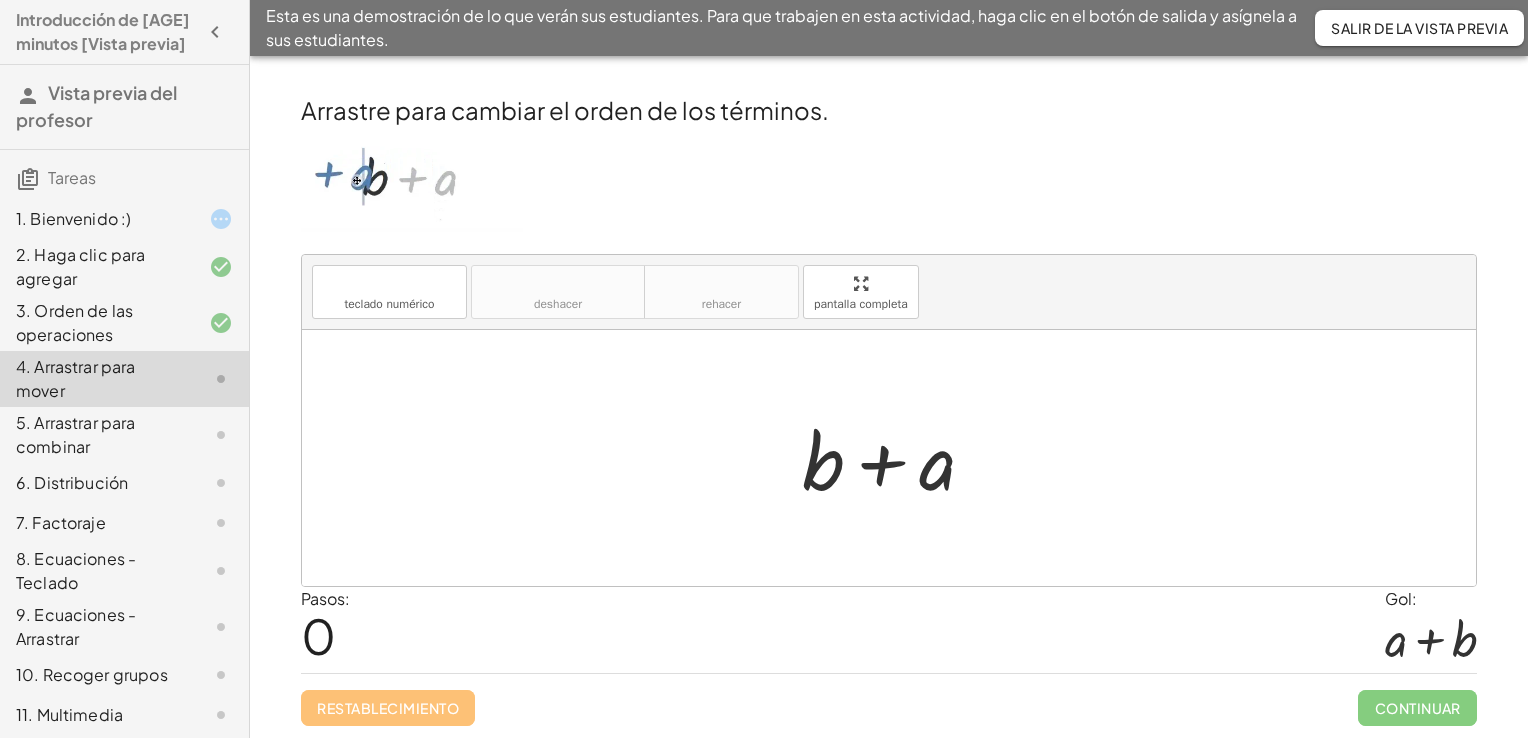 click at bounding box center [896, 458] 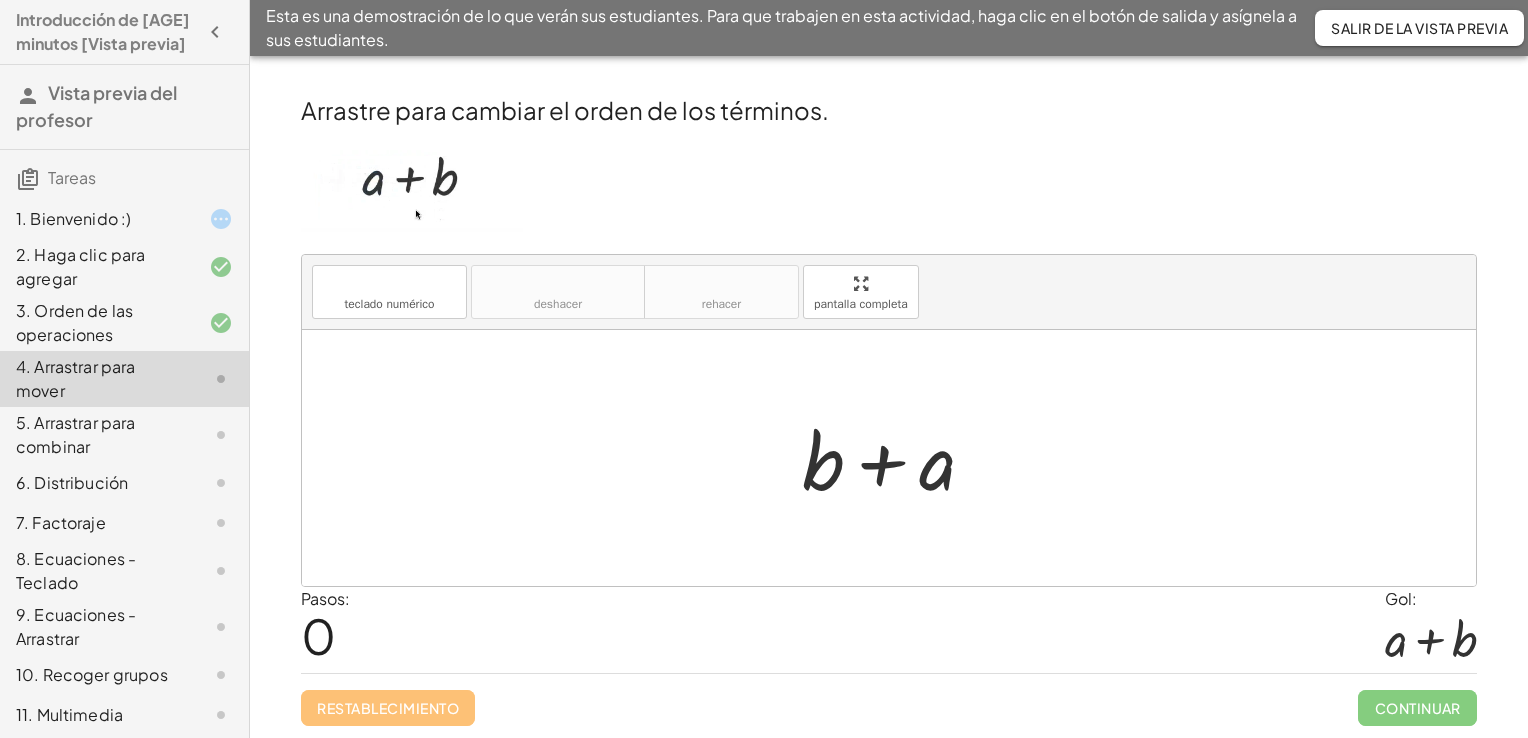 click at bounding box center (896, 458) 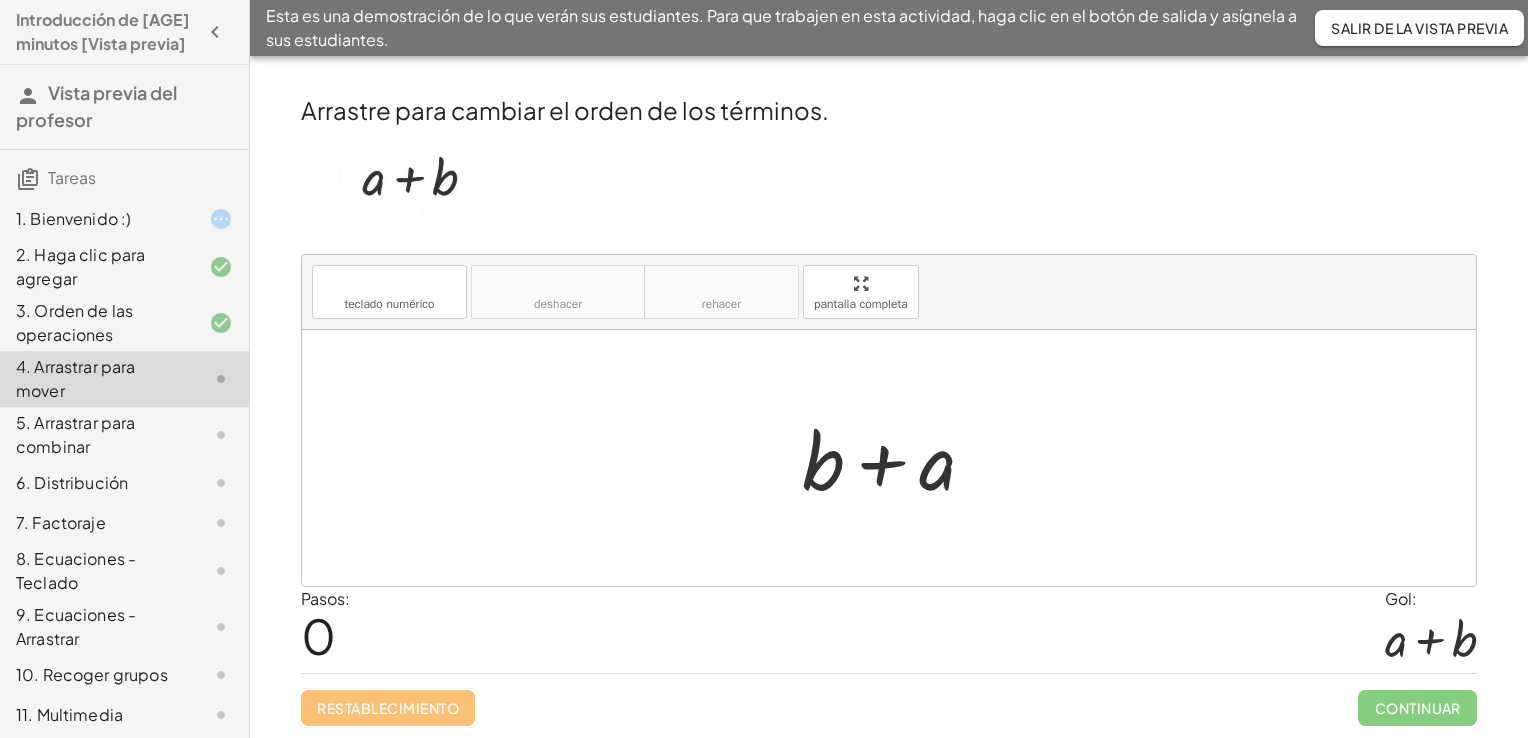 click at bounding box center [896, 458] 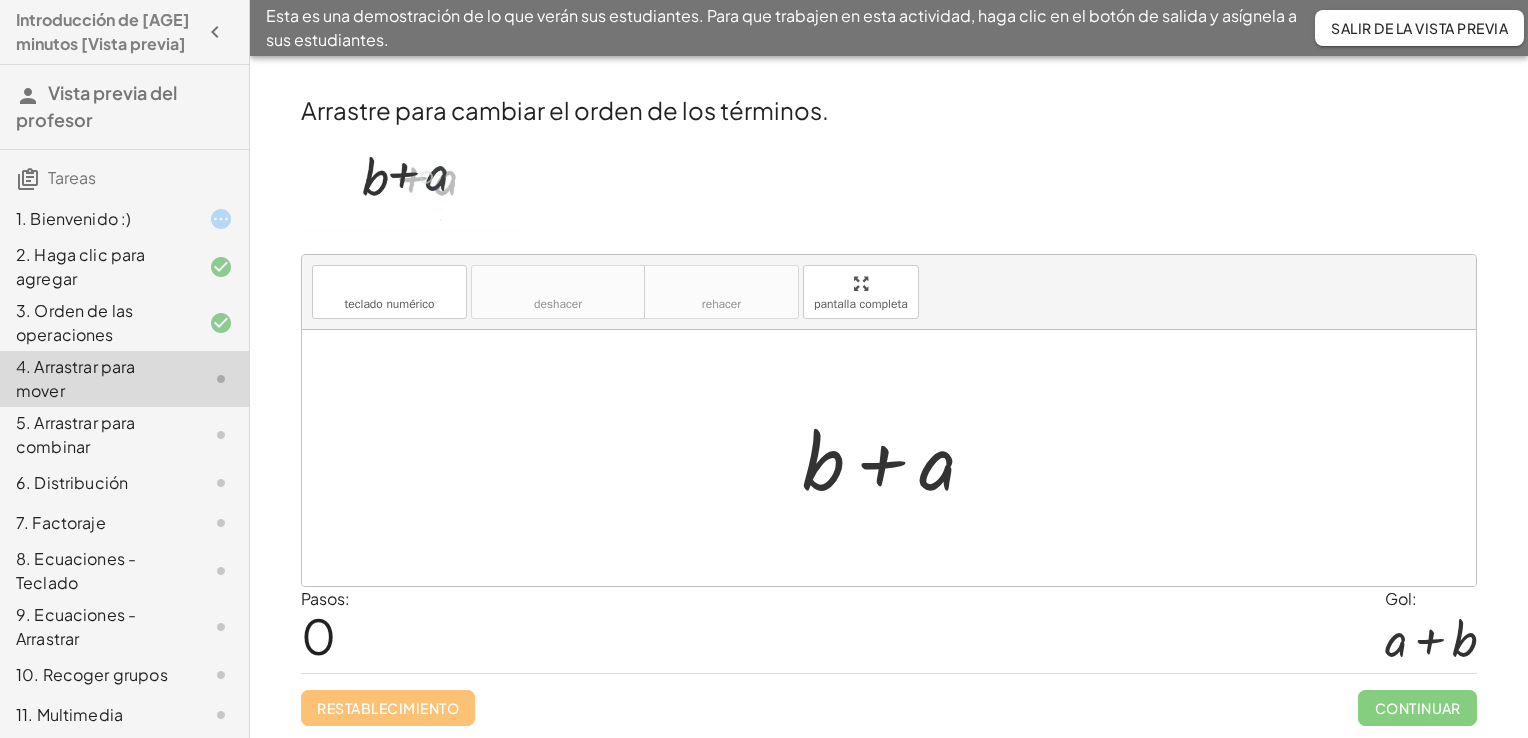 click at bounding box center [896, 458] 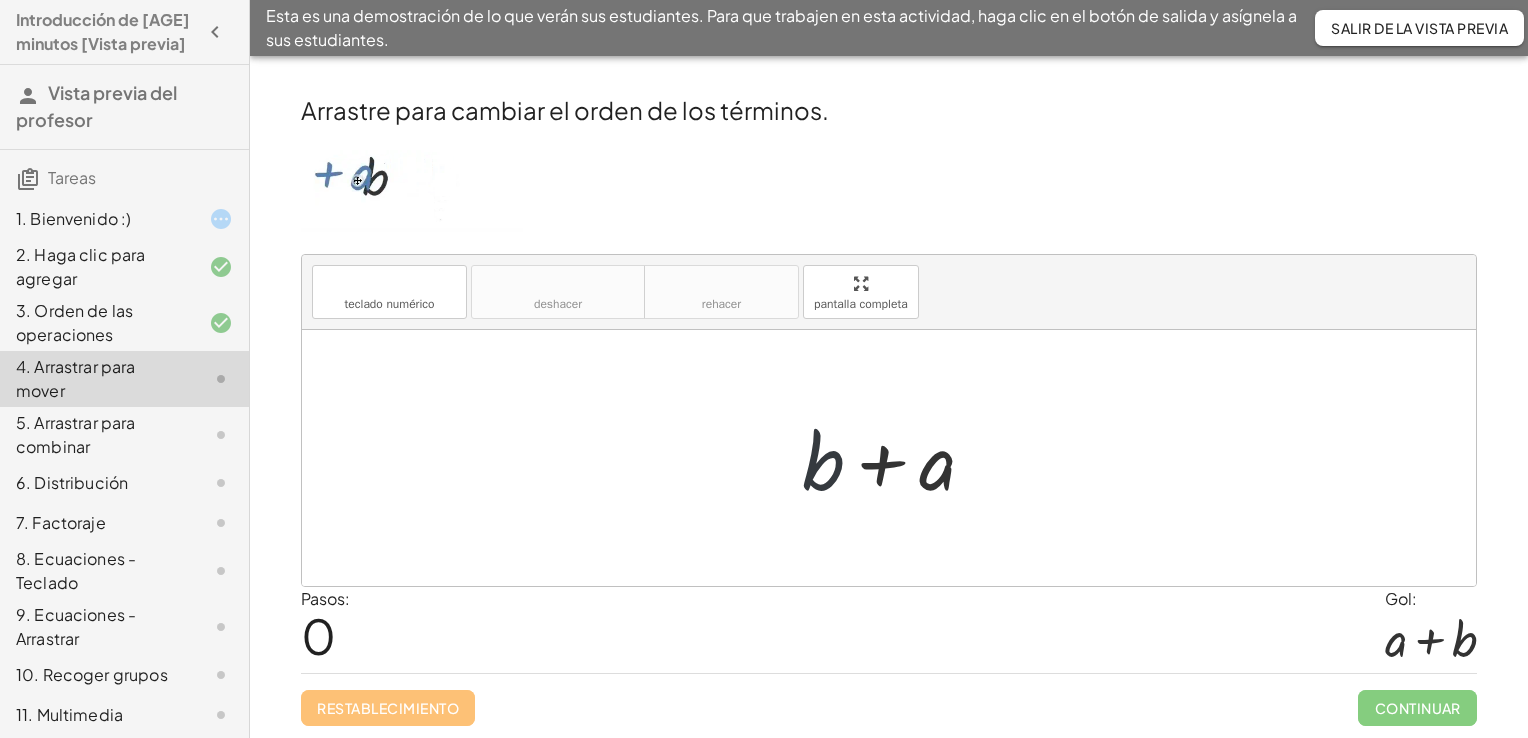 click at bounding box center [896, 458] 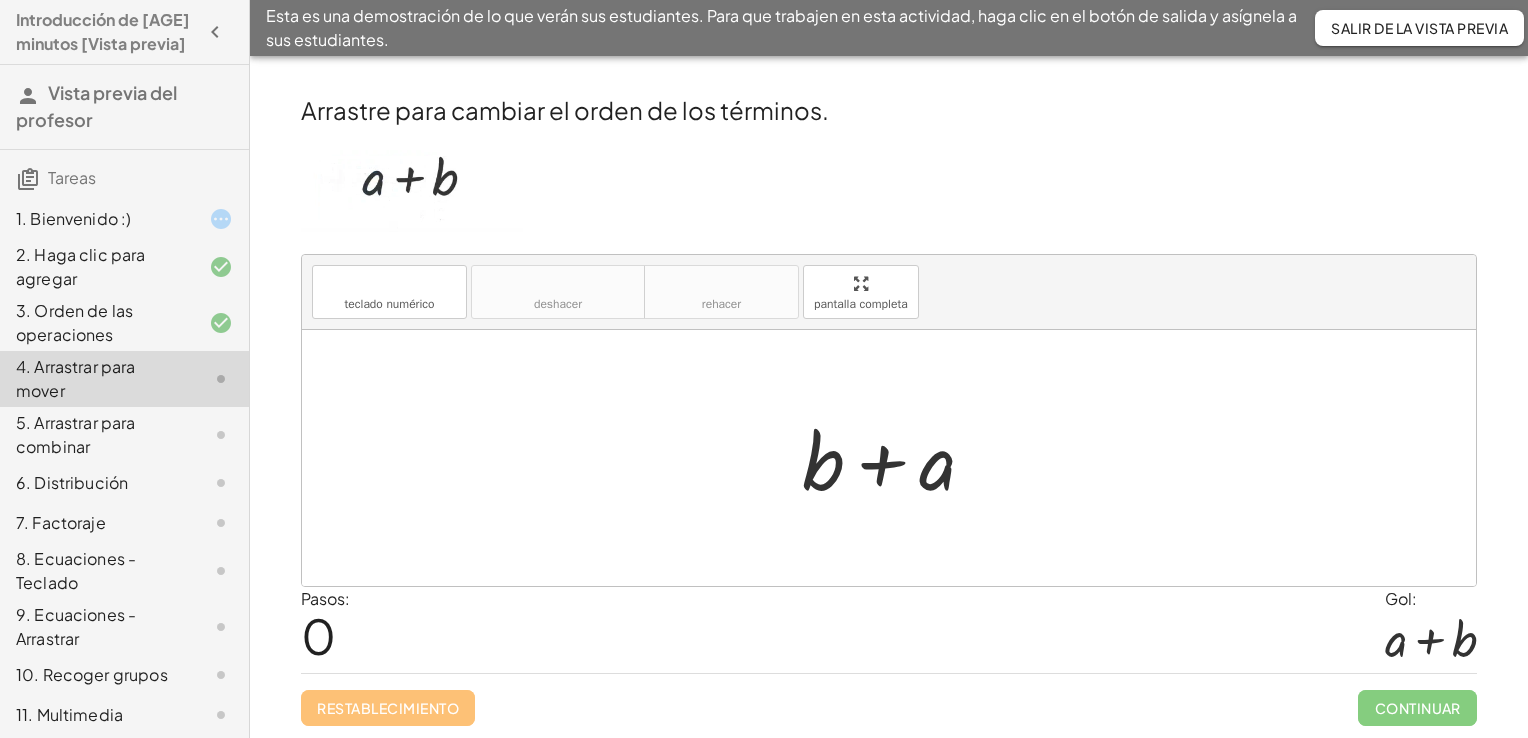 click at bounding box center (896, 458) 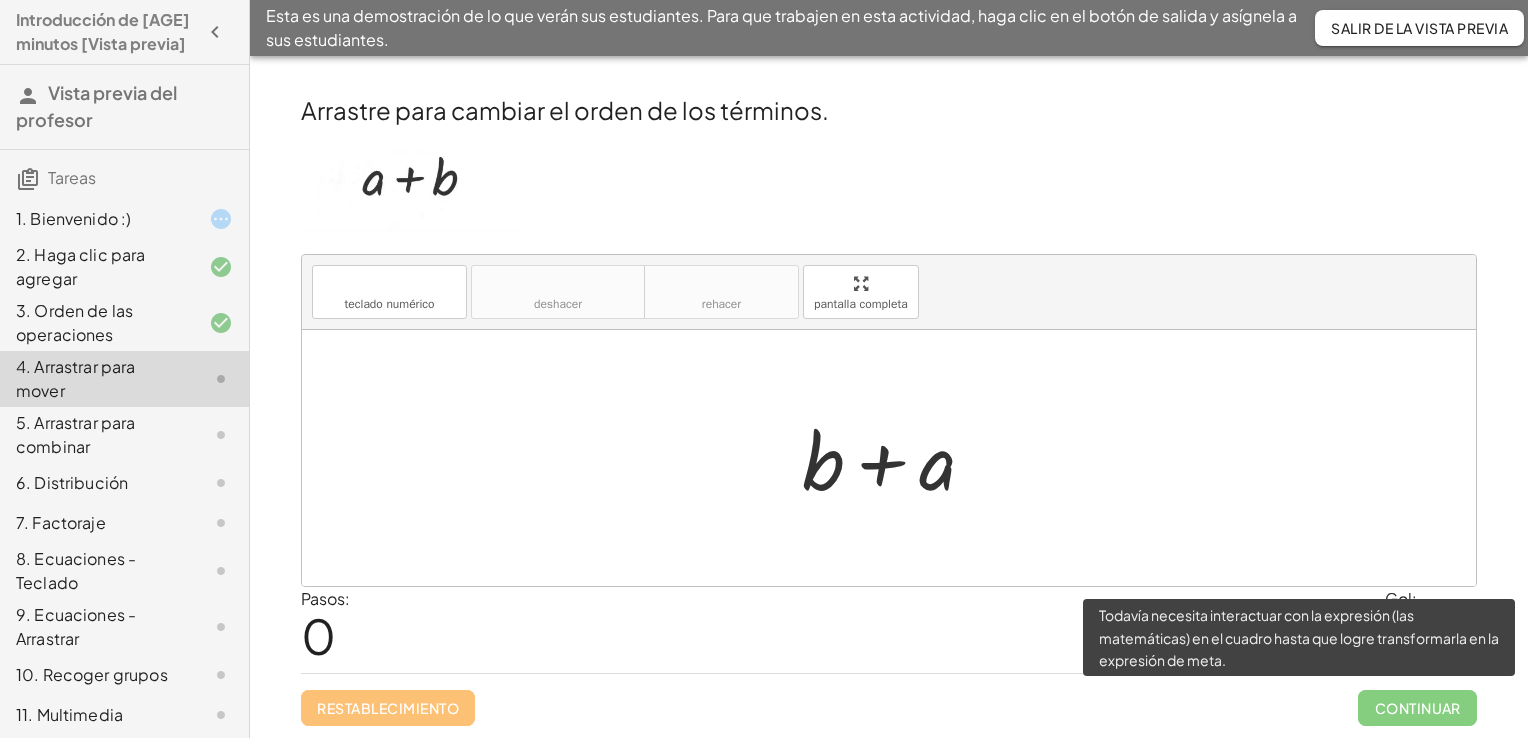 click on "Continuar" 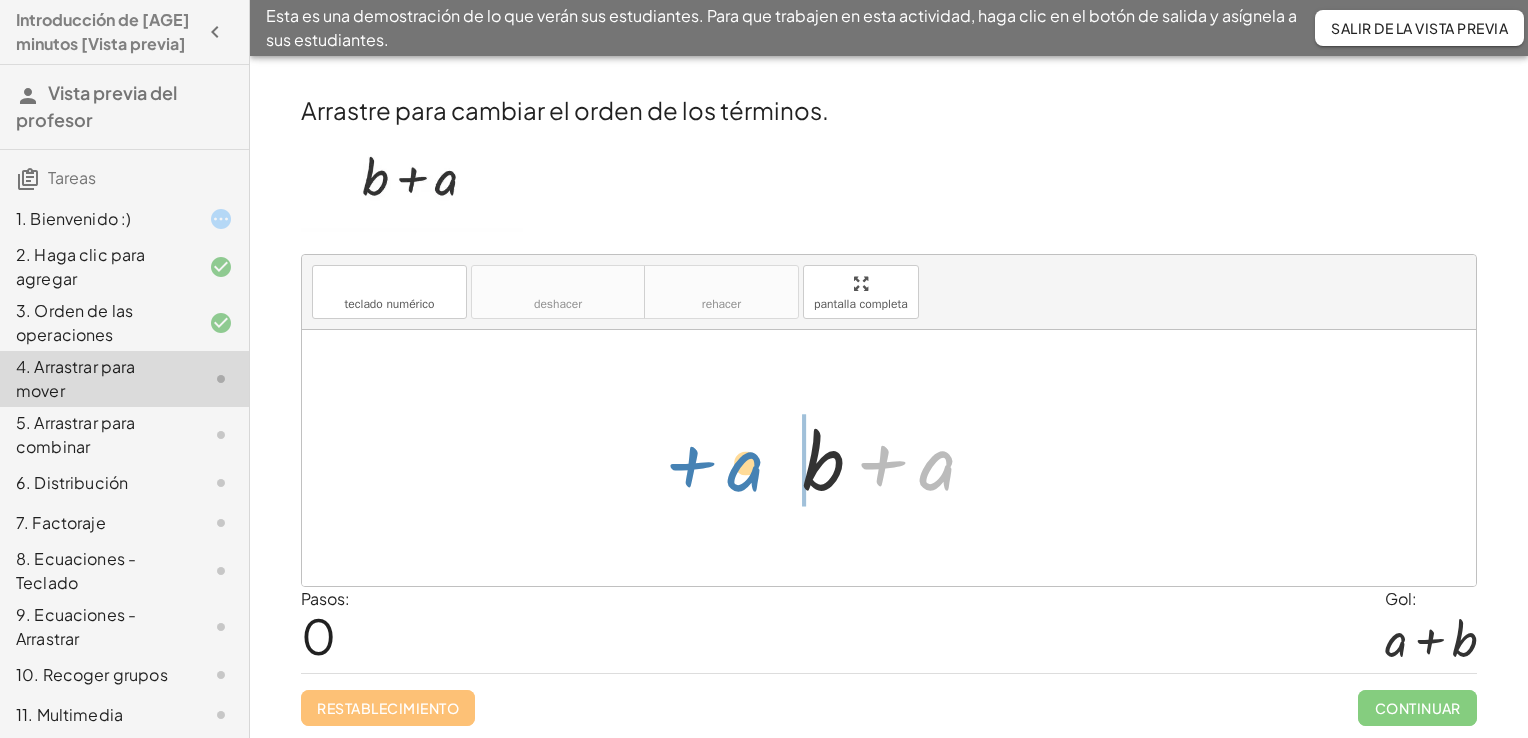 drag, startPoint x: 938, startPoint y: 469, endPoint x: 745, endPoint y: 471, distance: 193.01036 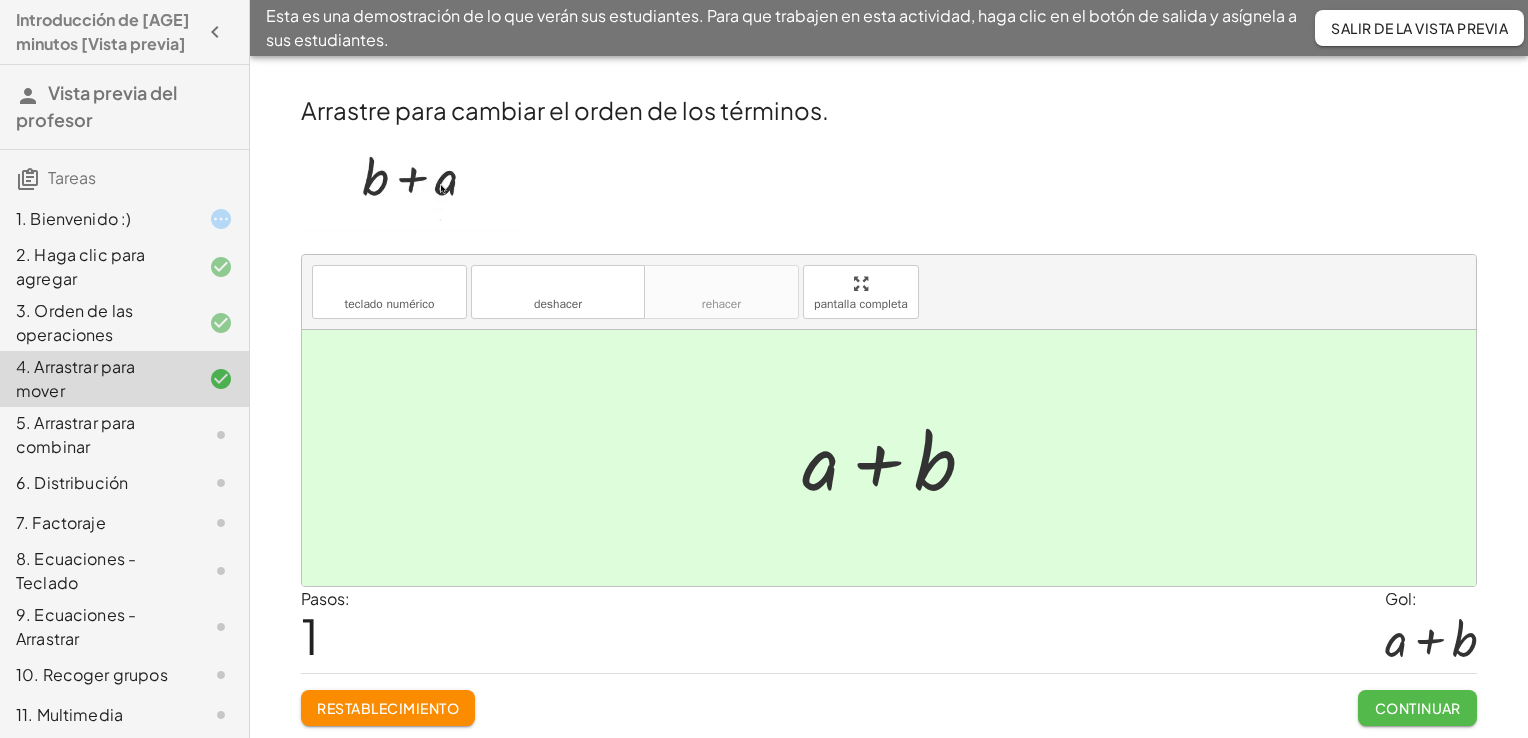 click on "Continuar" at bounding box center (1417, 708) 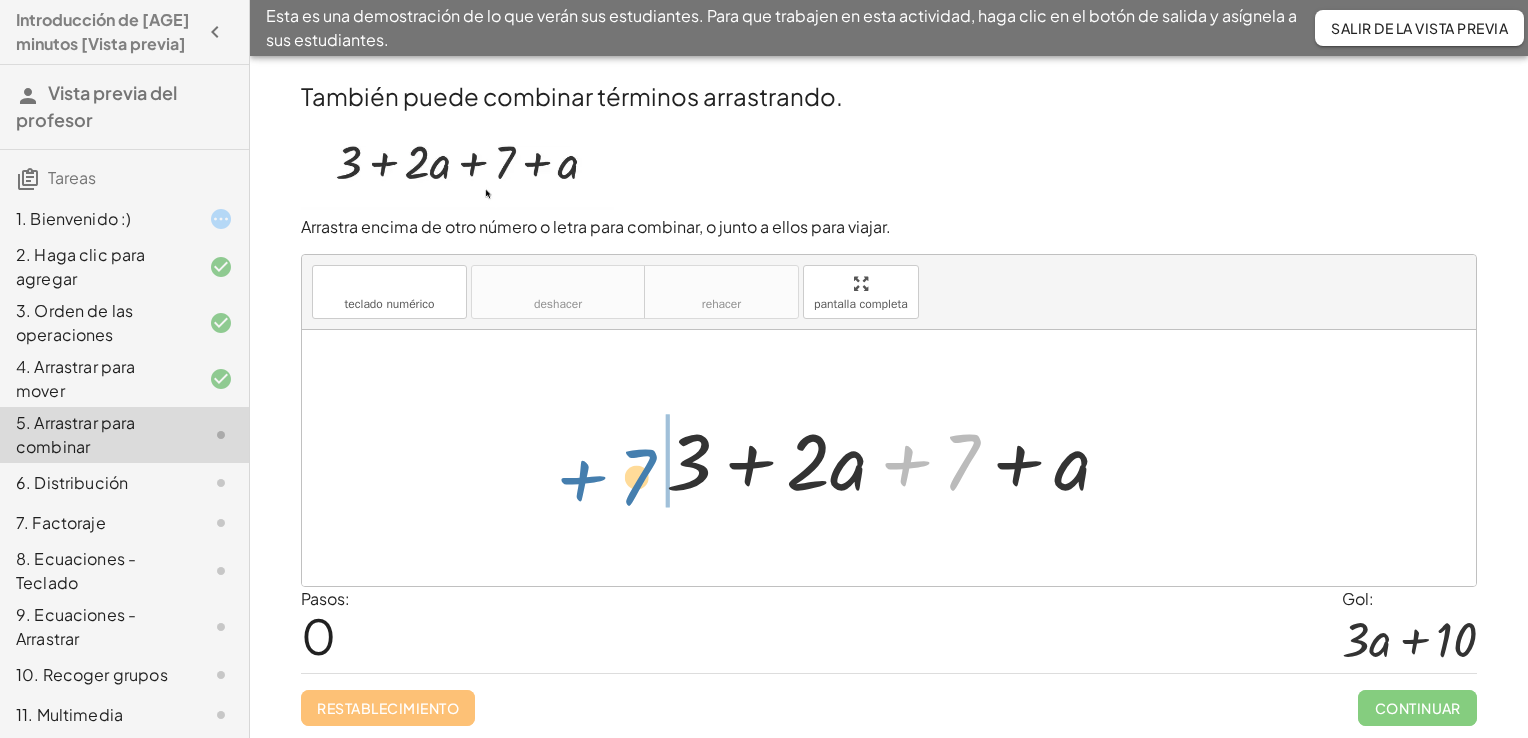 drag, startPoint x: 956, startPoint y: 481, endPoint x: 629, endPoint y: 494, distance: 327.2583 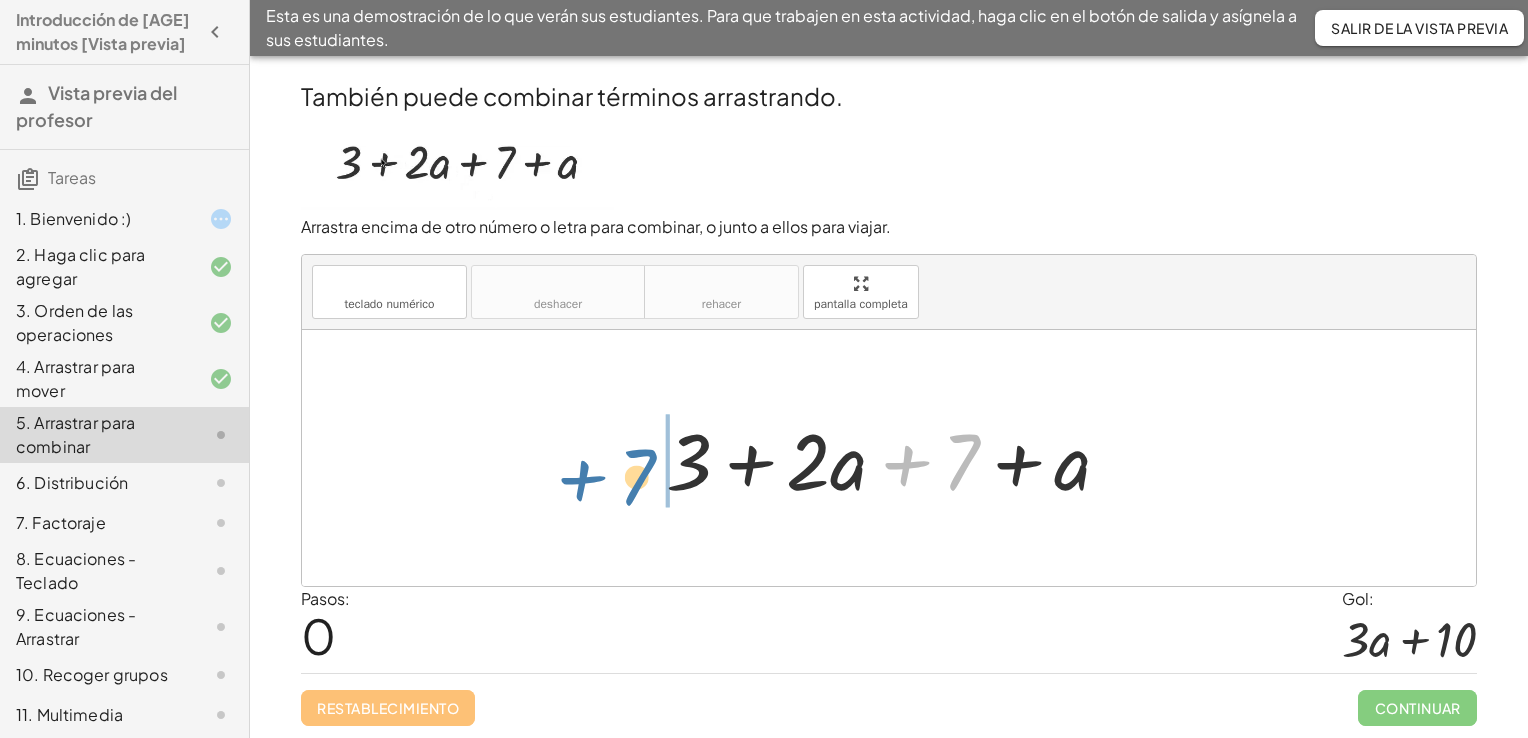 click on "+ 7 + 3 + · 2 · a + 7 + a" at bounding box center [889, 458] 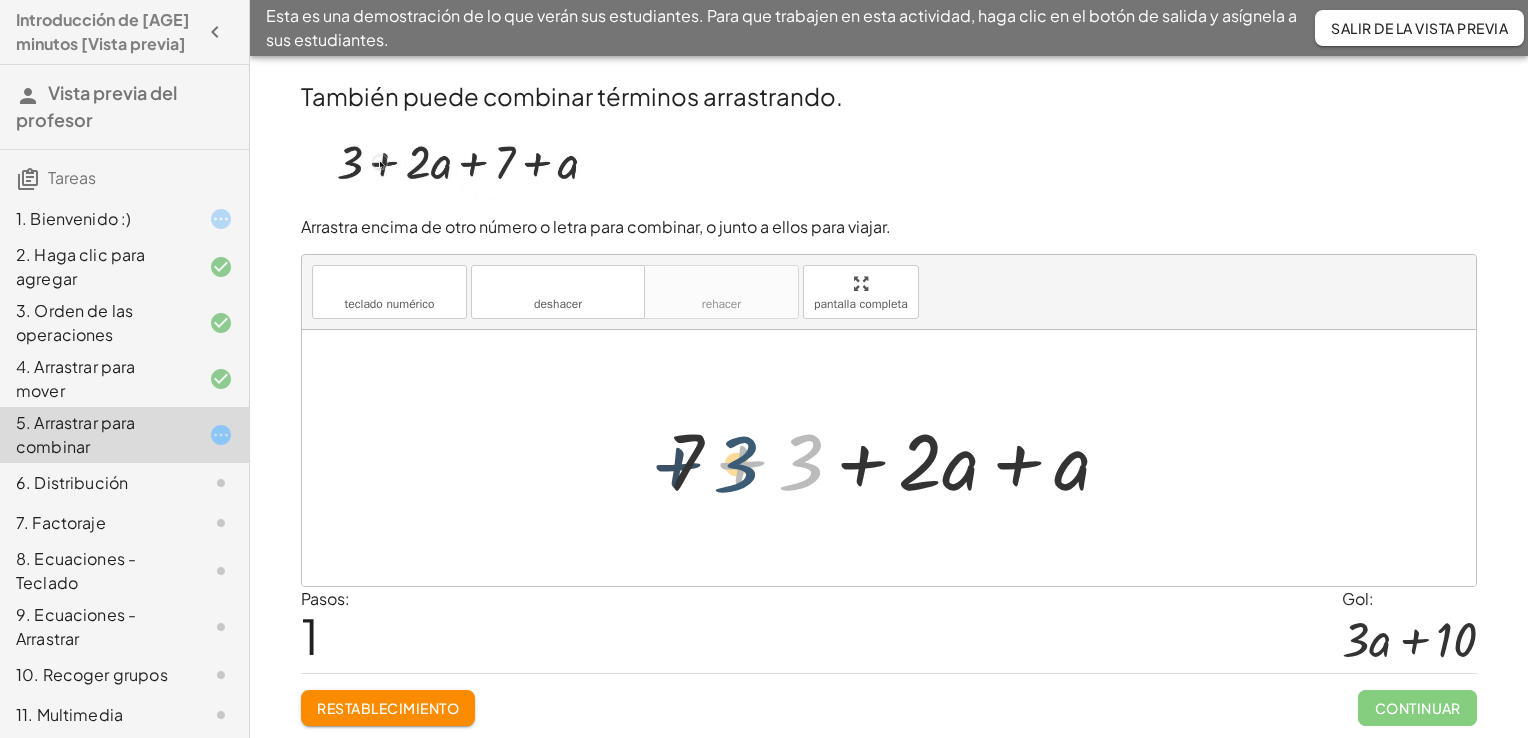 drag, startPoint x: 789, startPoint y: 486, endPoint x: 724, endPoint y: 488, distance: 65.03076 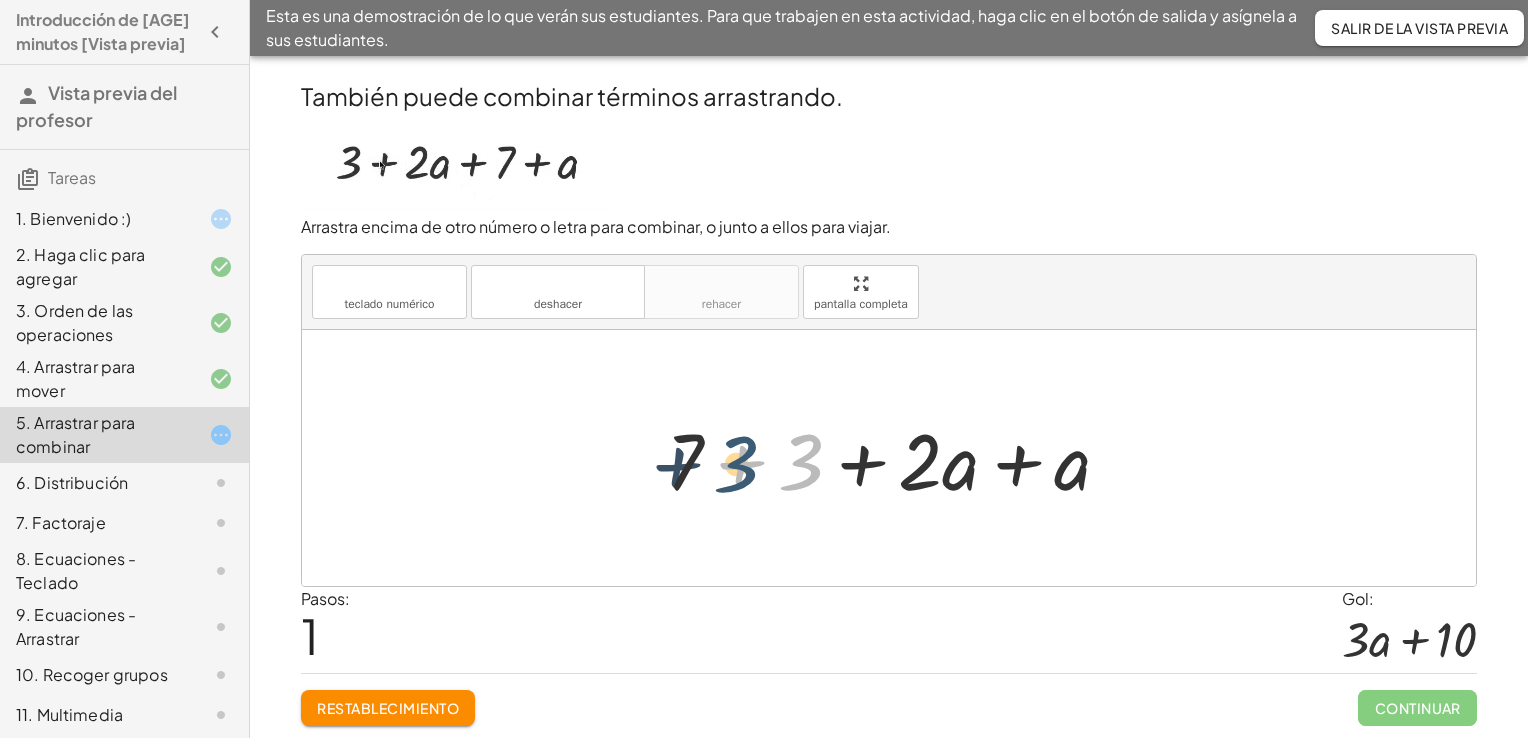 click at bounding box center (896, 458) 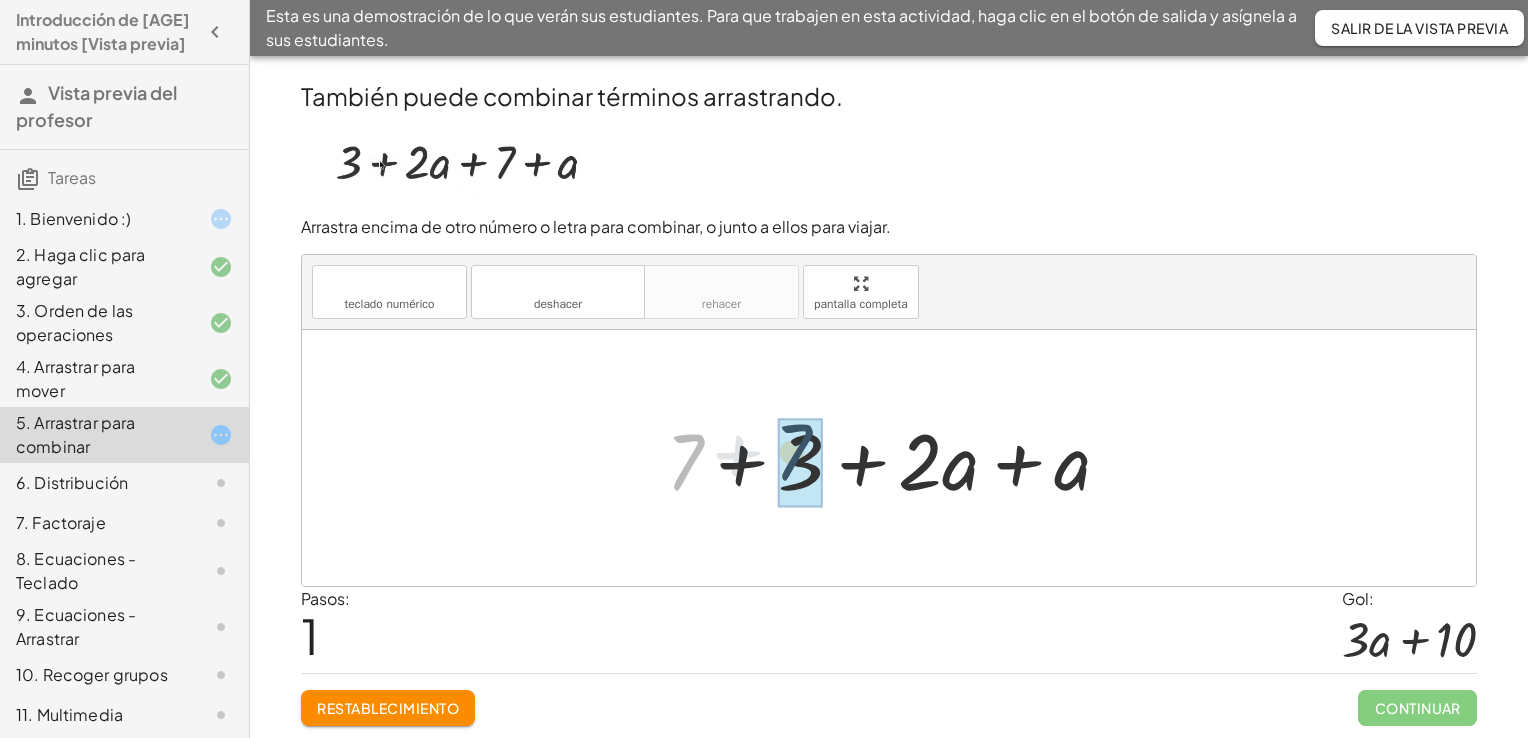 drag, startPoint x: 687, startPoint y: 470, endPoint x: 803, endPoint y: 465, distance: 116.10771 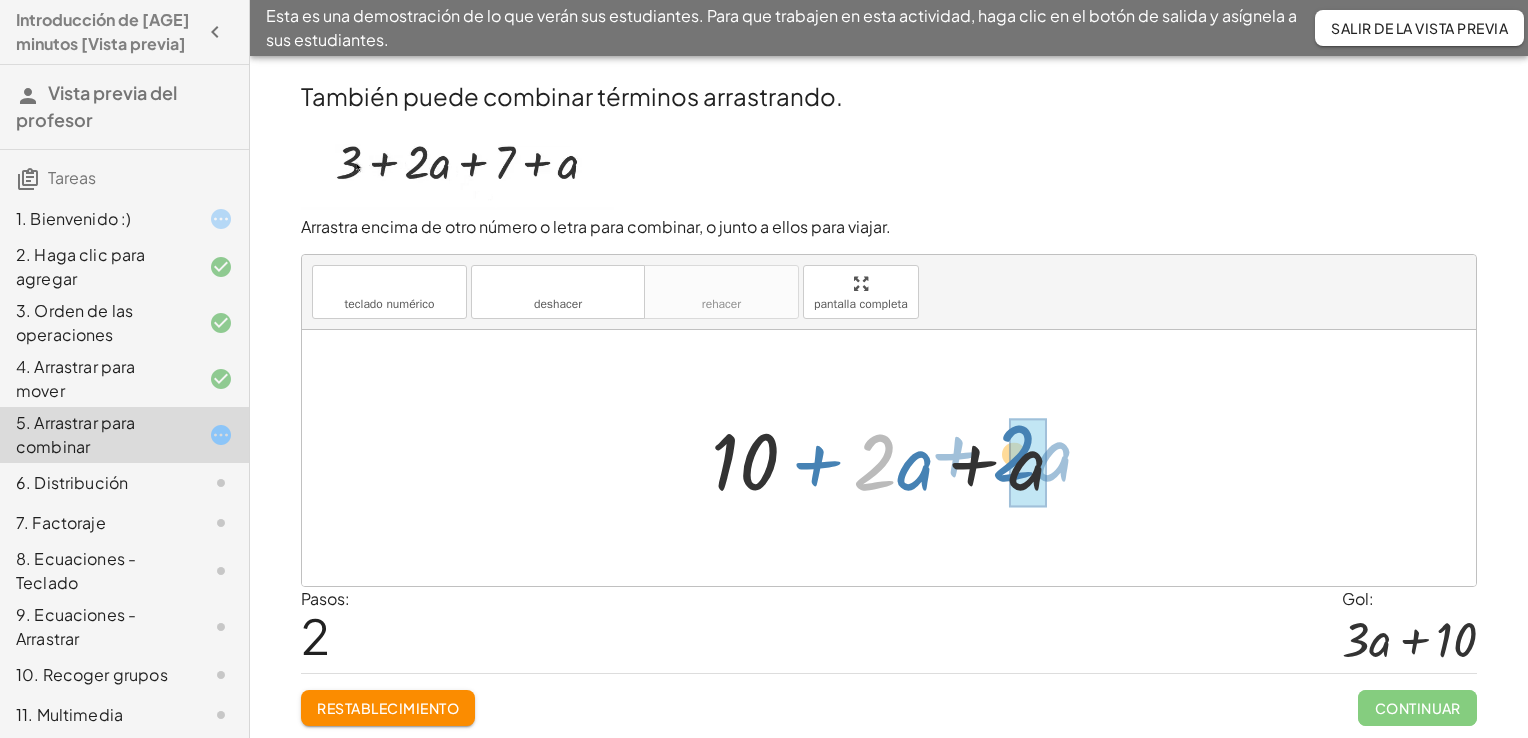drag, startPoint x: 862, startPoint y: 466, endPoint x: 1014, endPoint y: 462, distance: 152.05263 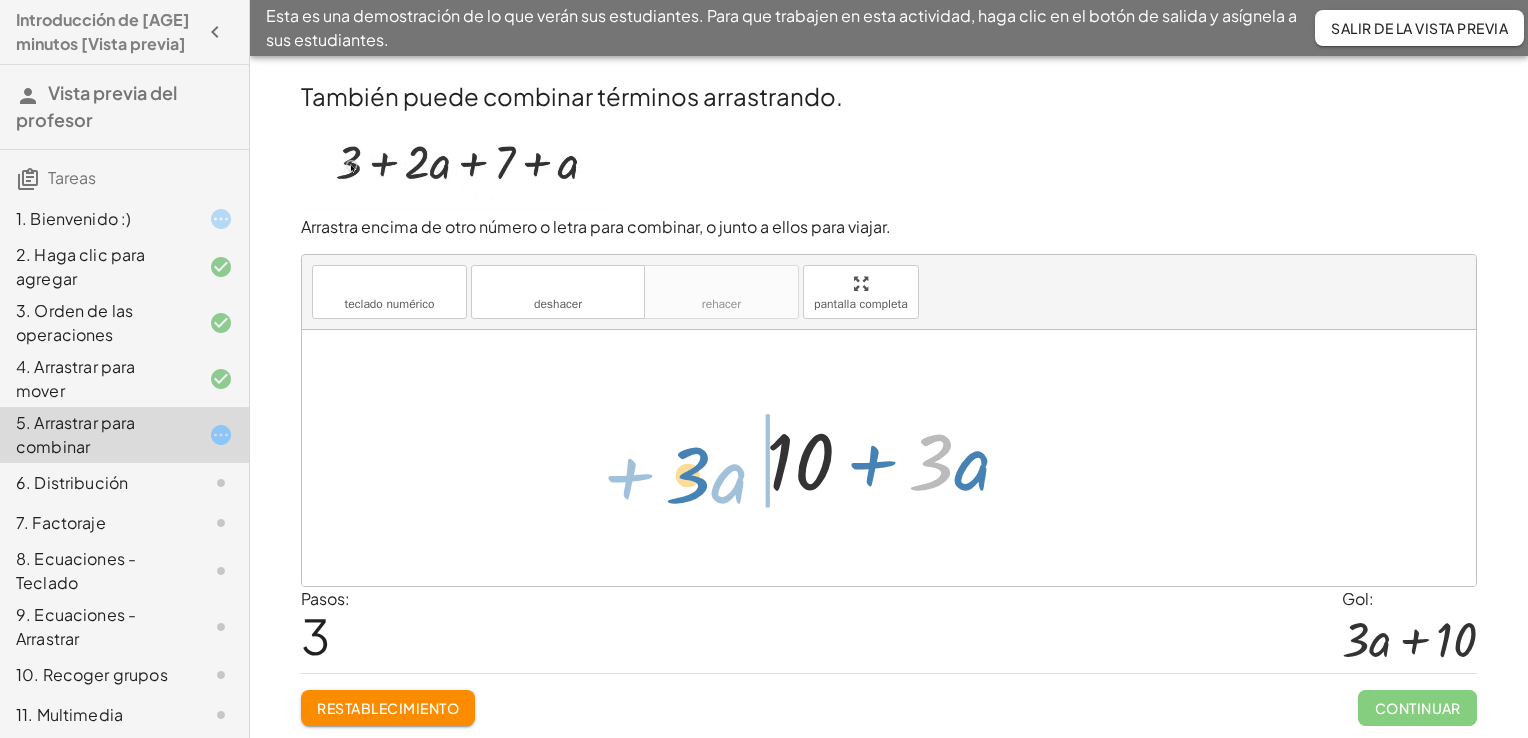 drag, startPoint x: 949, startPoint y: 474, endPoint x: 703, endPoint y: 482, distance: 246.13005 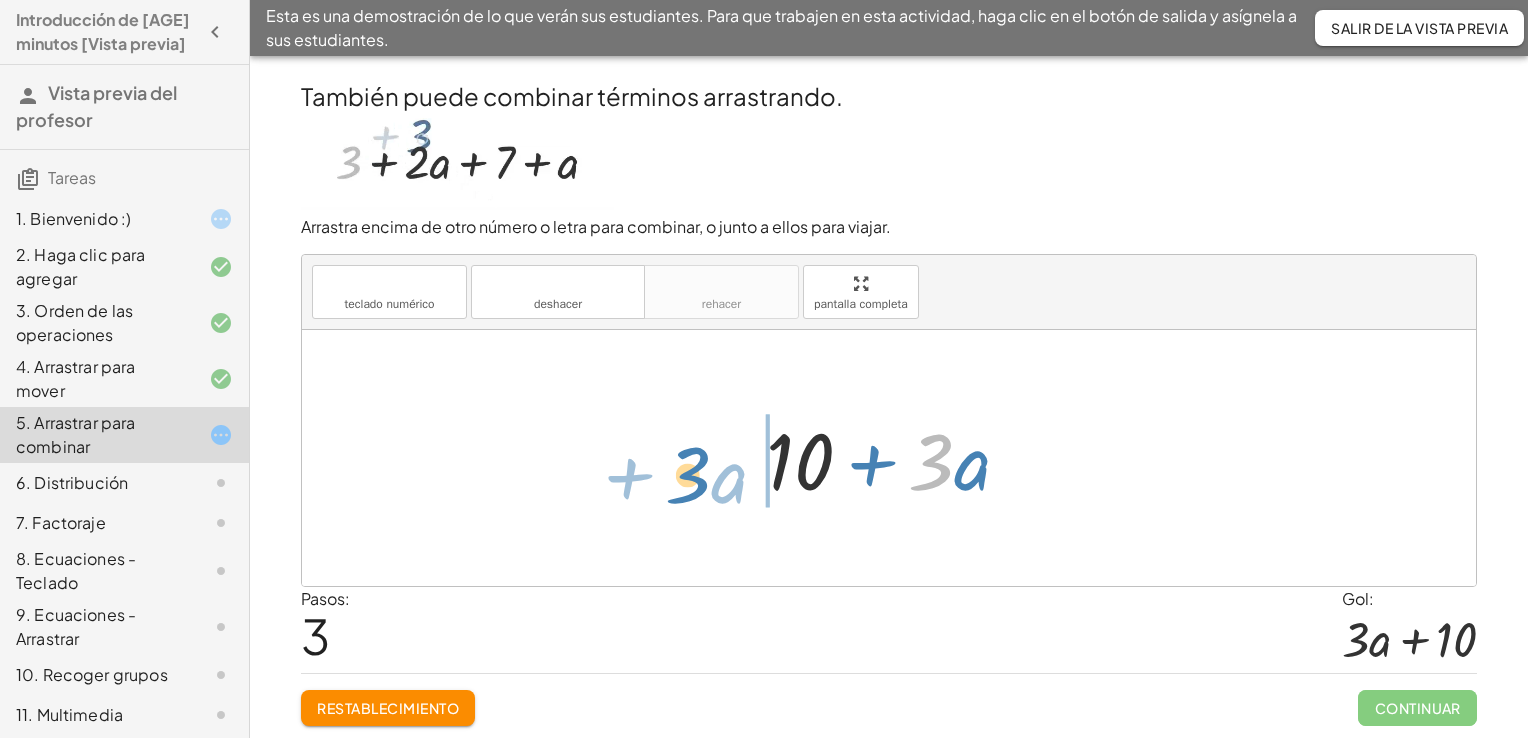 click on "+ 3 + · 2 · a + 7 + a + 7 + 3 + · 2 · a + a + 10 + · 2 · a + a · 3 + · a + · a + 10 · 3" at bounding box center [889, 458] 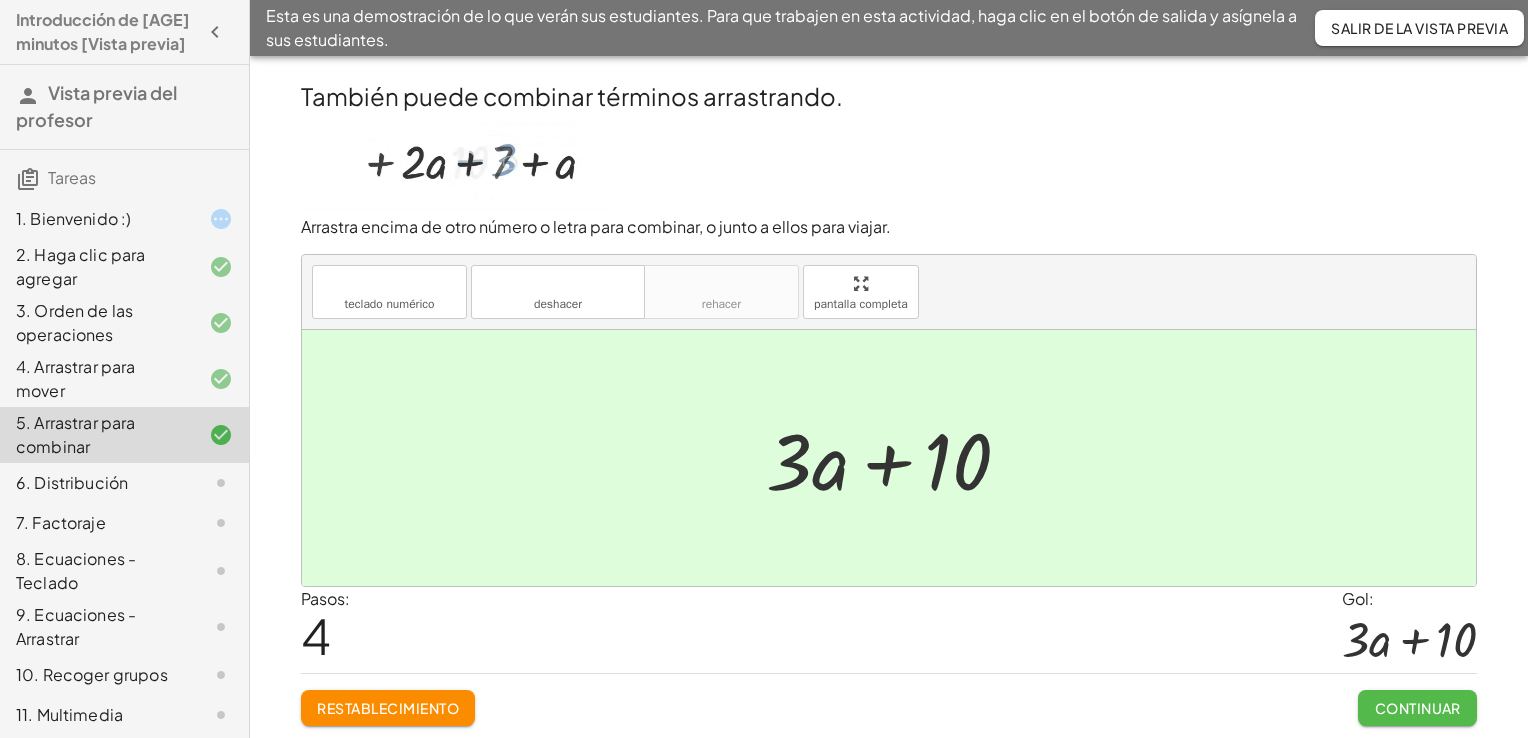 click on "Continuar" 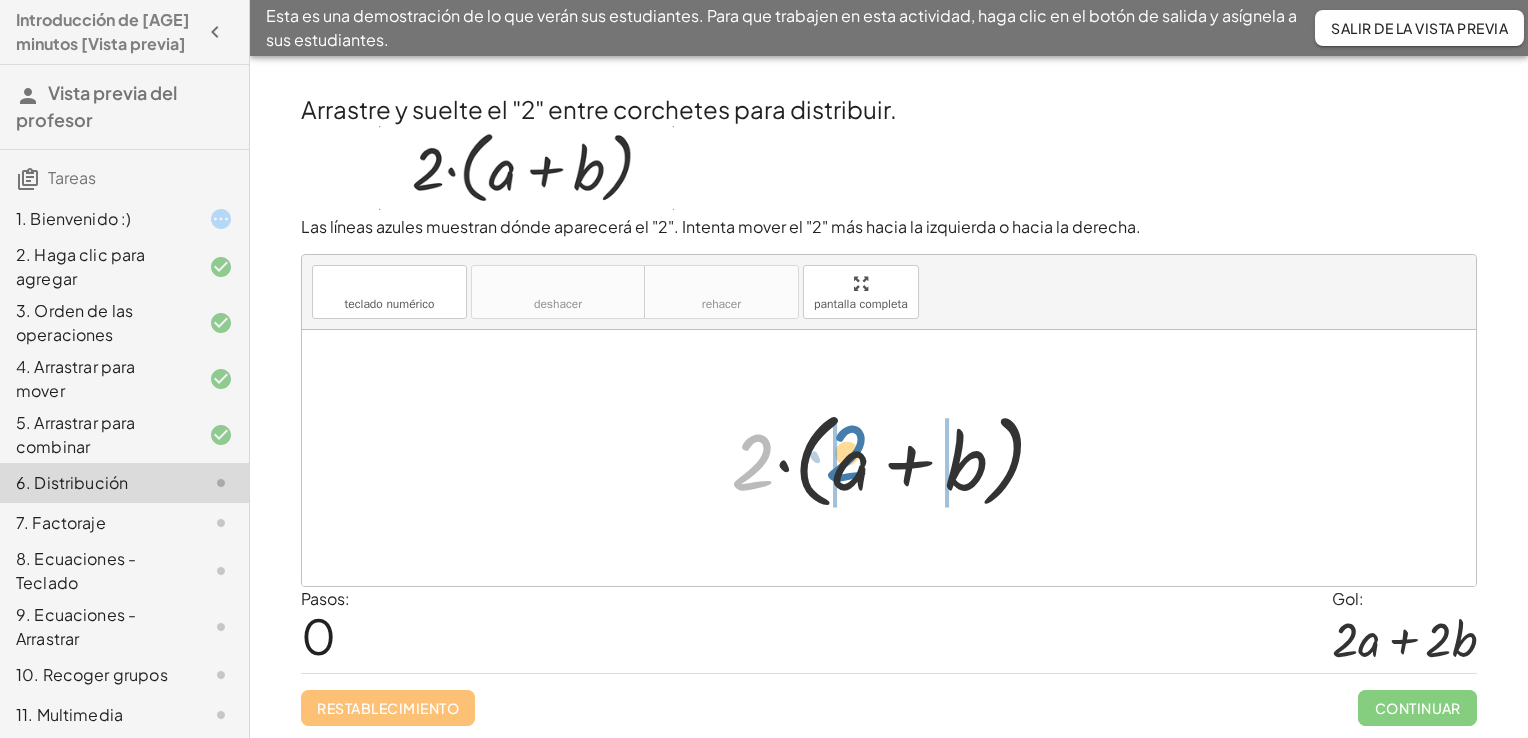 drag, startPoint x: 726, startPoint y: 479, endPoint x: 808, endPoint y: 473, distance: 82.219215 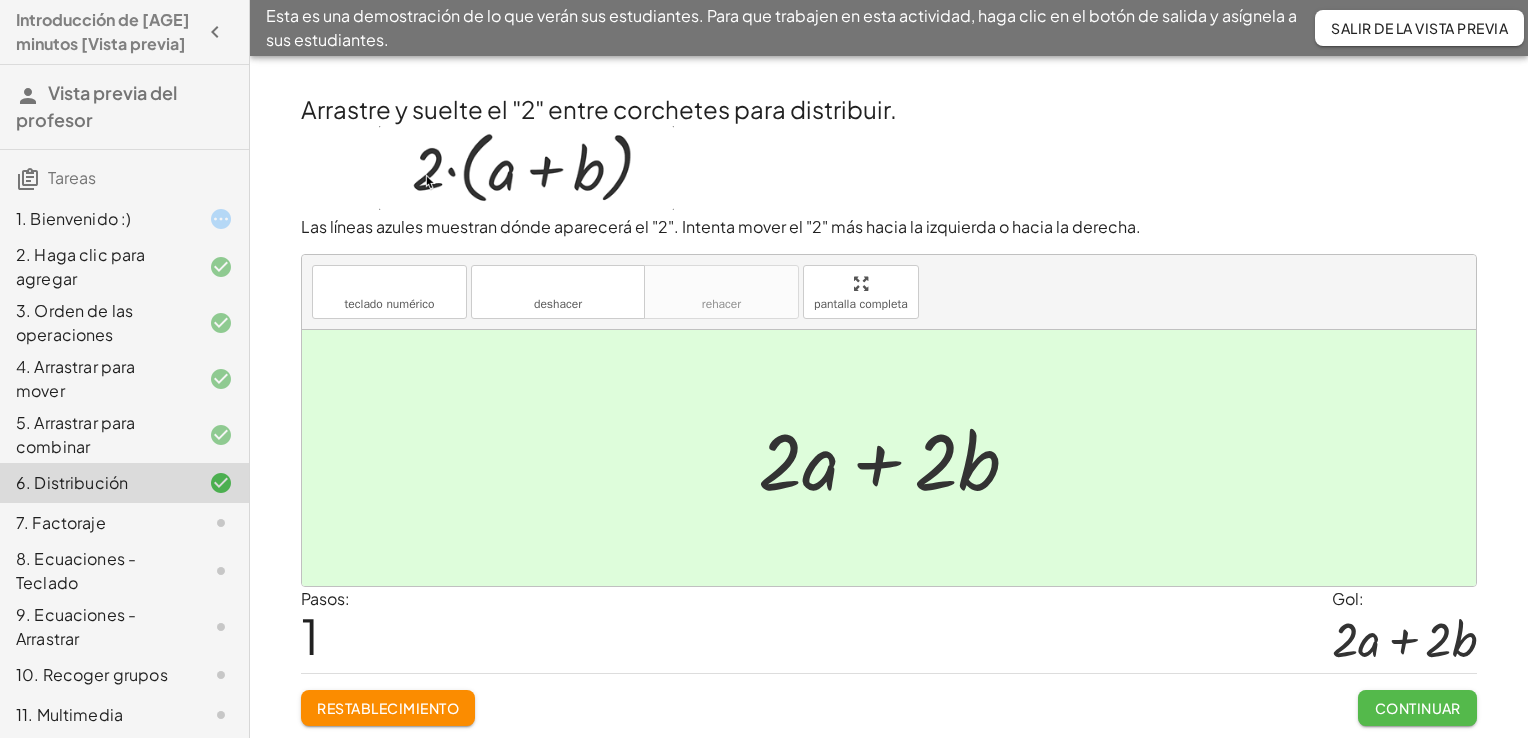 click on "Continuar" at bounding box center [1417, 708] 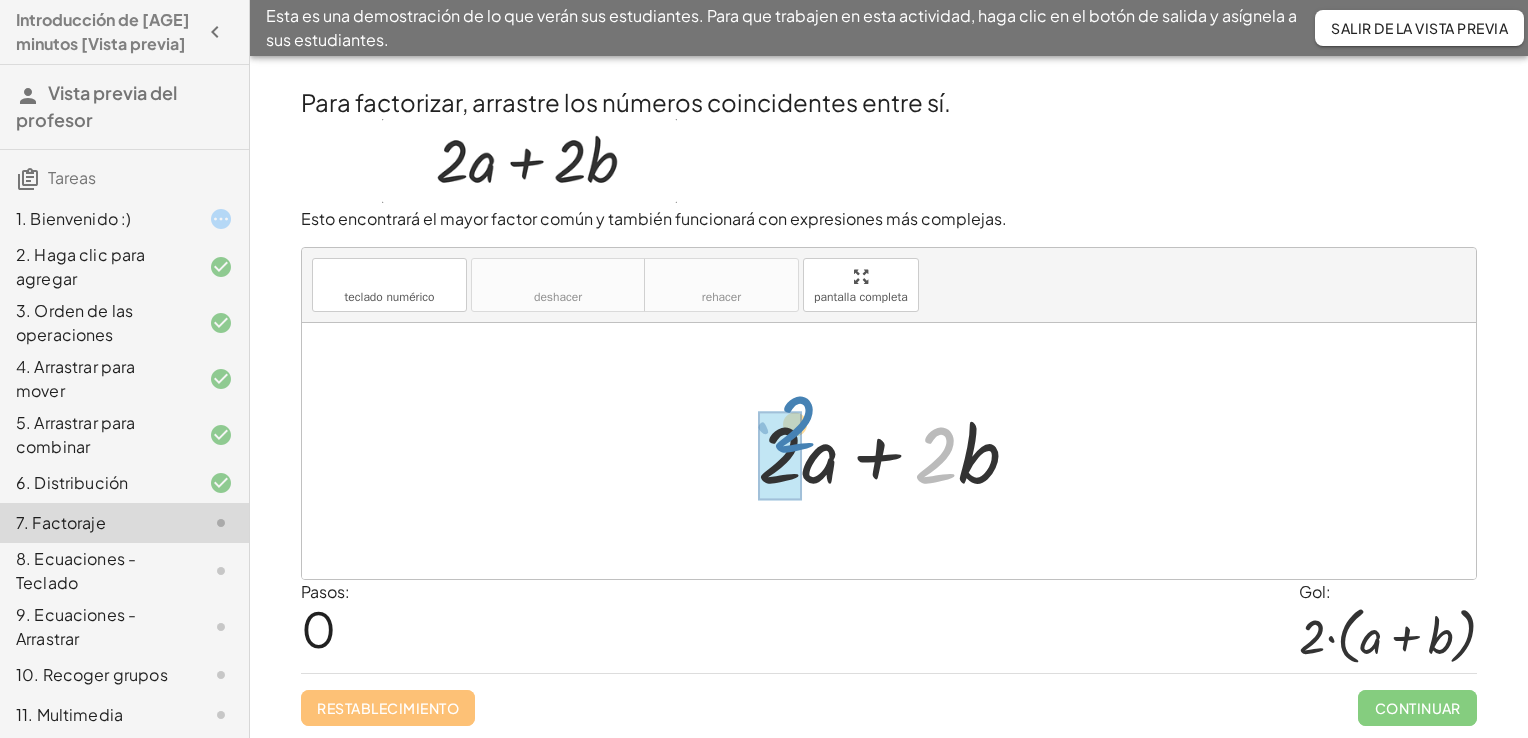 drag, startPoint x: 928, startPoint y: 466, endPoint x: 786, endPoint y: 442, distance: 144.01389 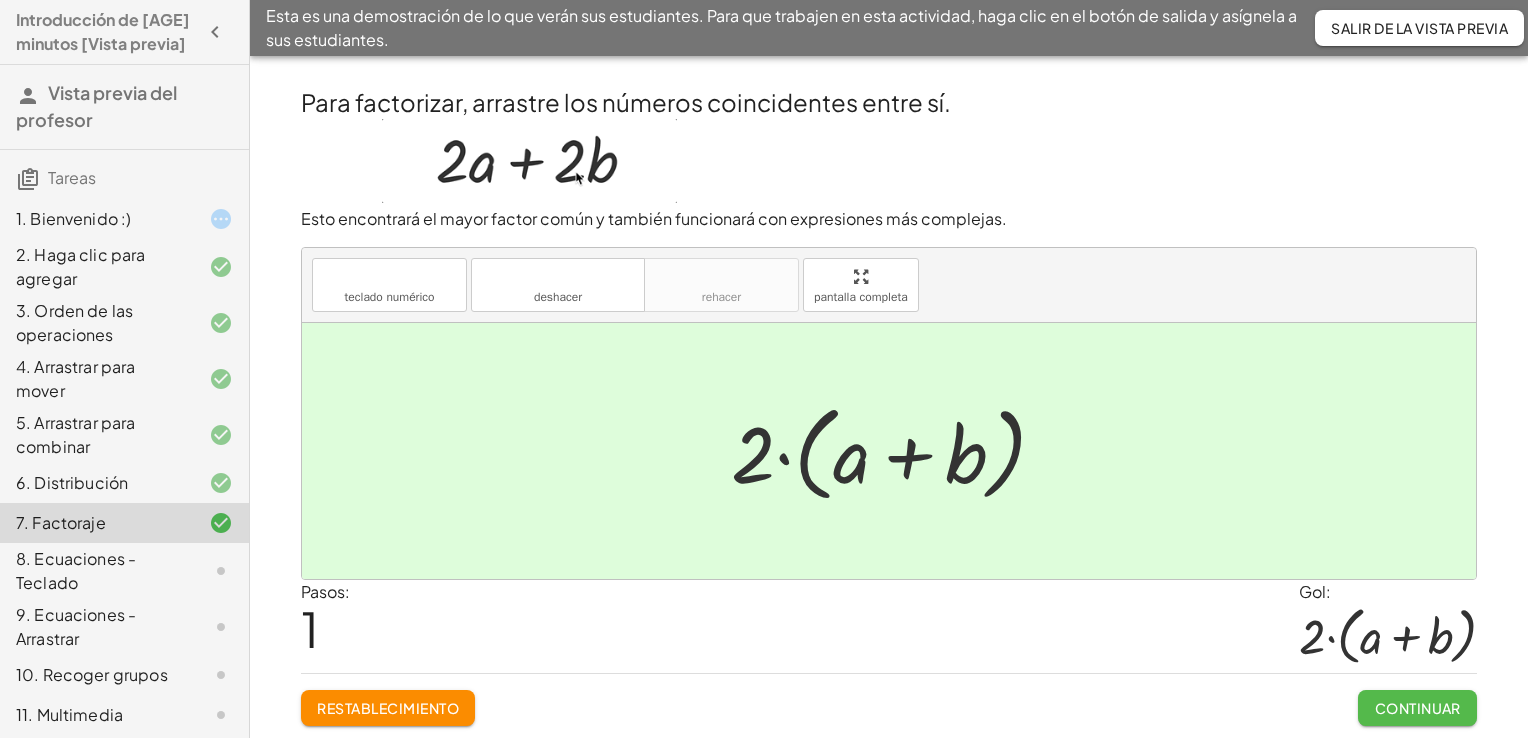 click on "Continuar" 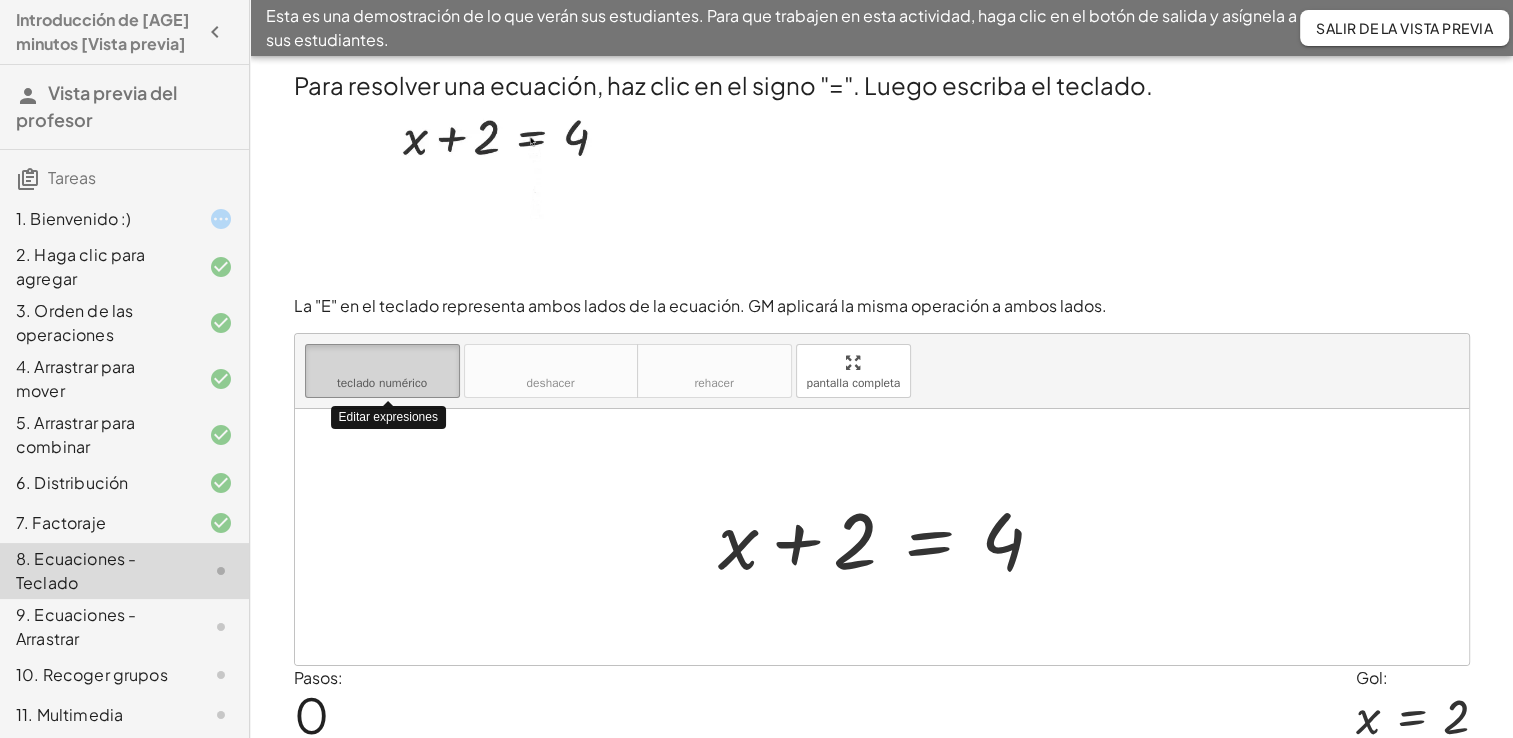 click on "teclado numérico" at bounding box center [382, 383] 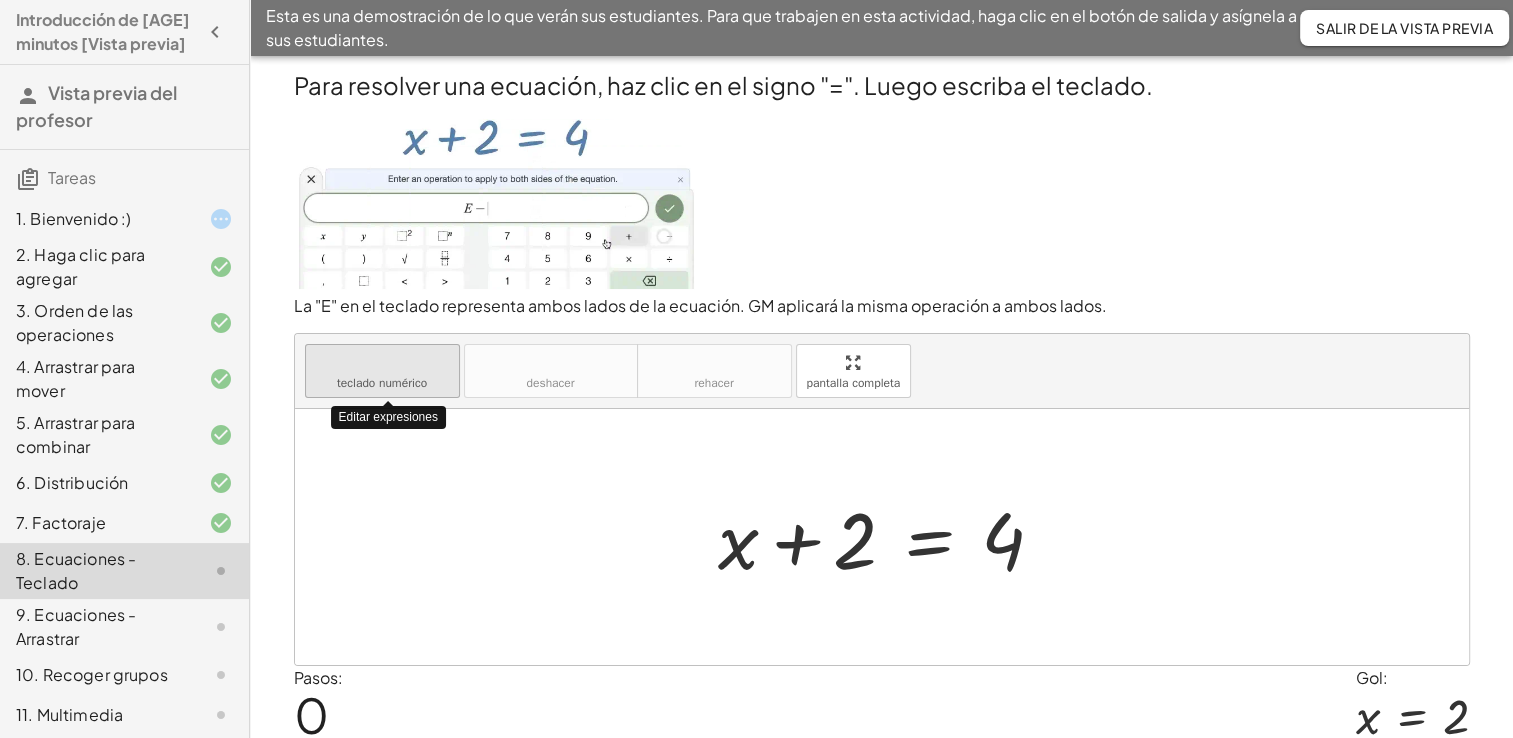 click on "teclado teclado numérico" at bounding box center (382, 371) 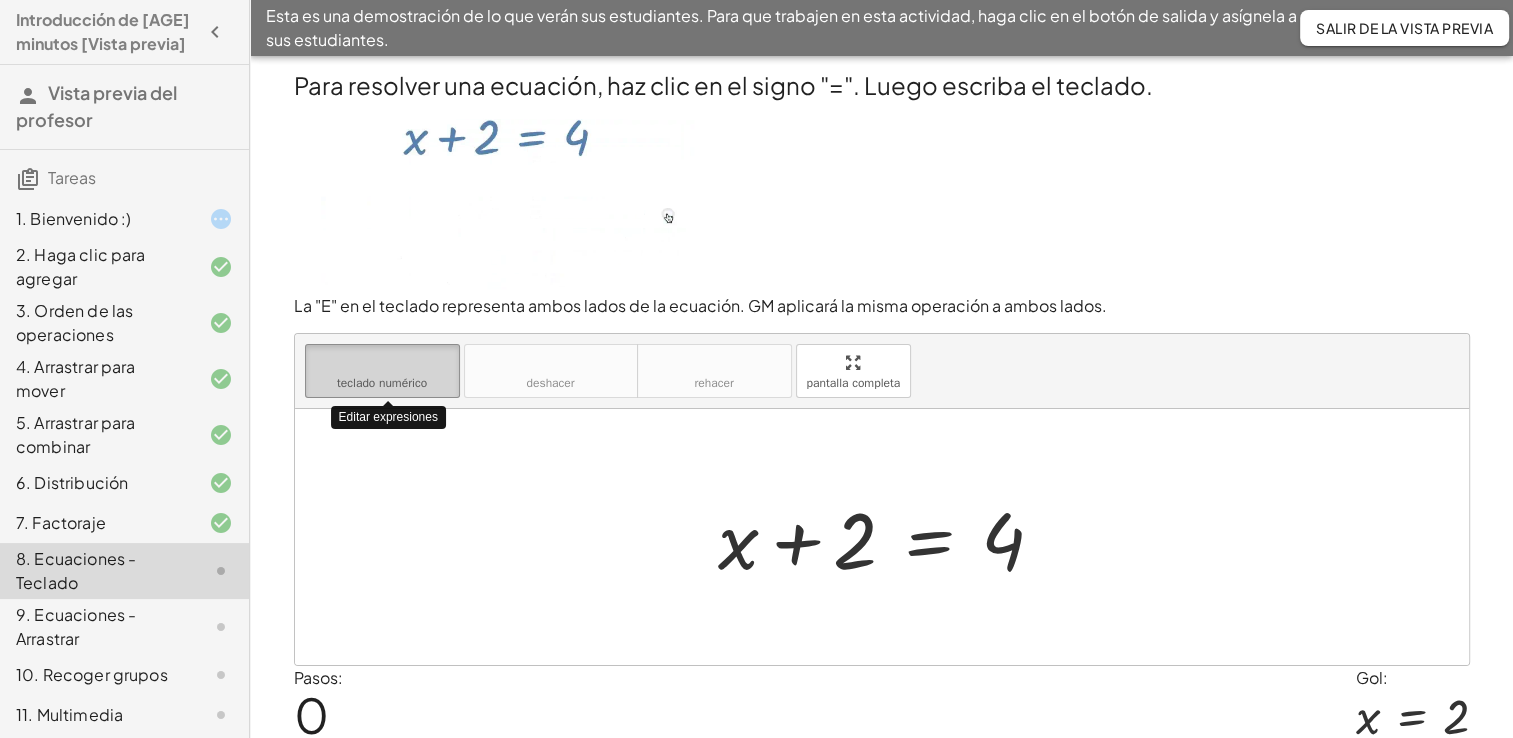 click on "teclado teclado numérico" at bounding box center [382, 371] 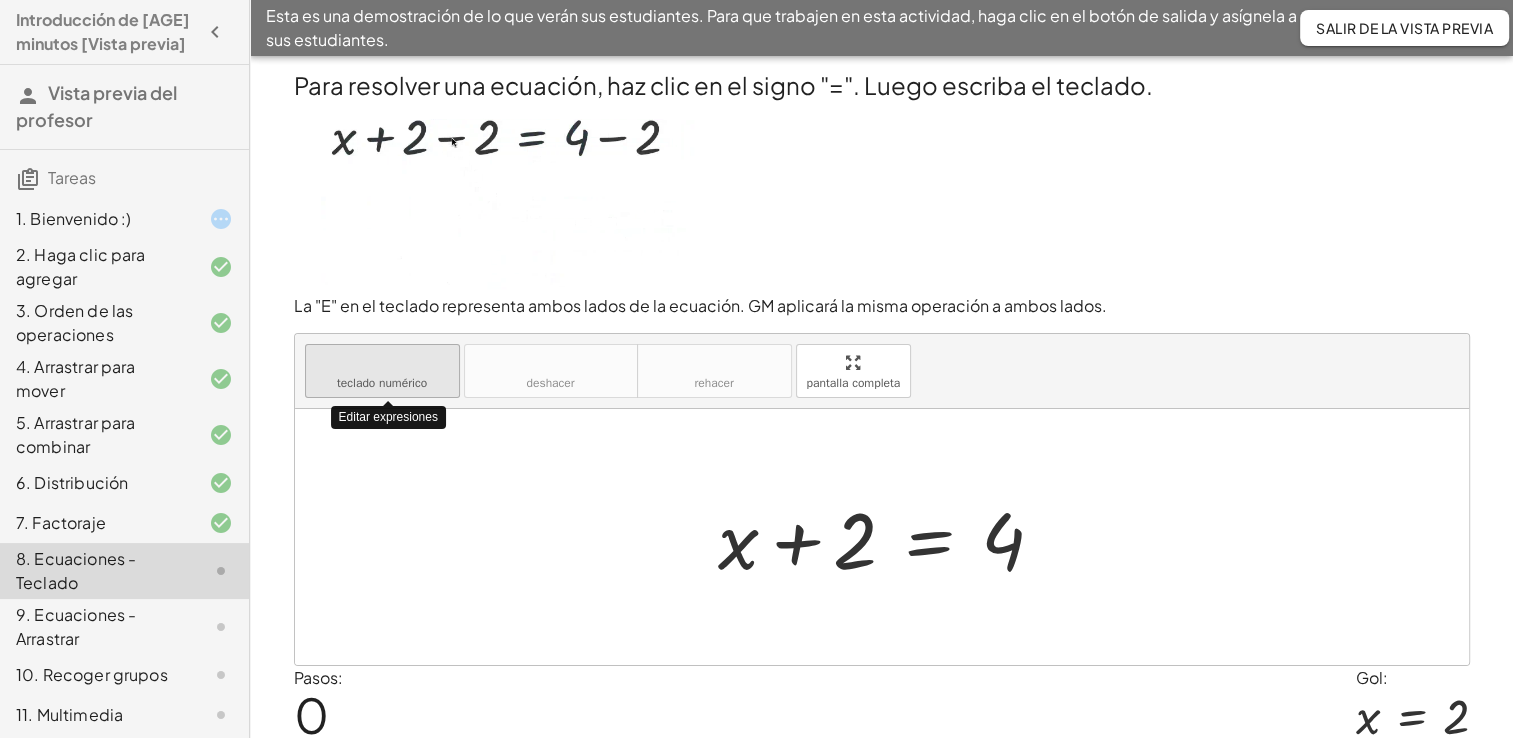 click on "teclado teclado numérico" at bounding box center [382, 371] 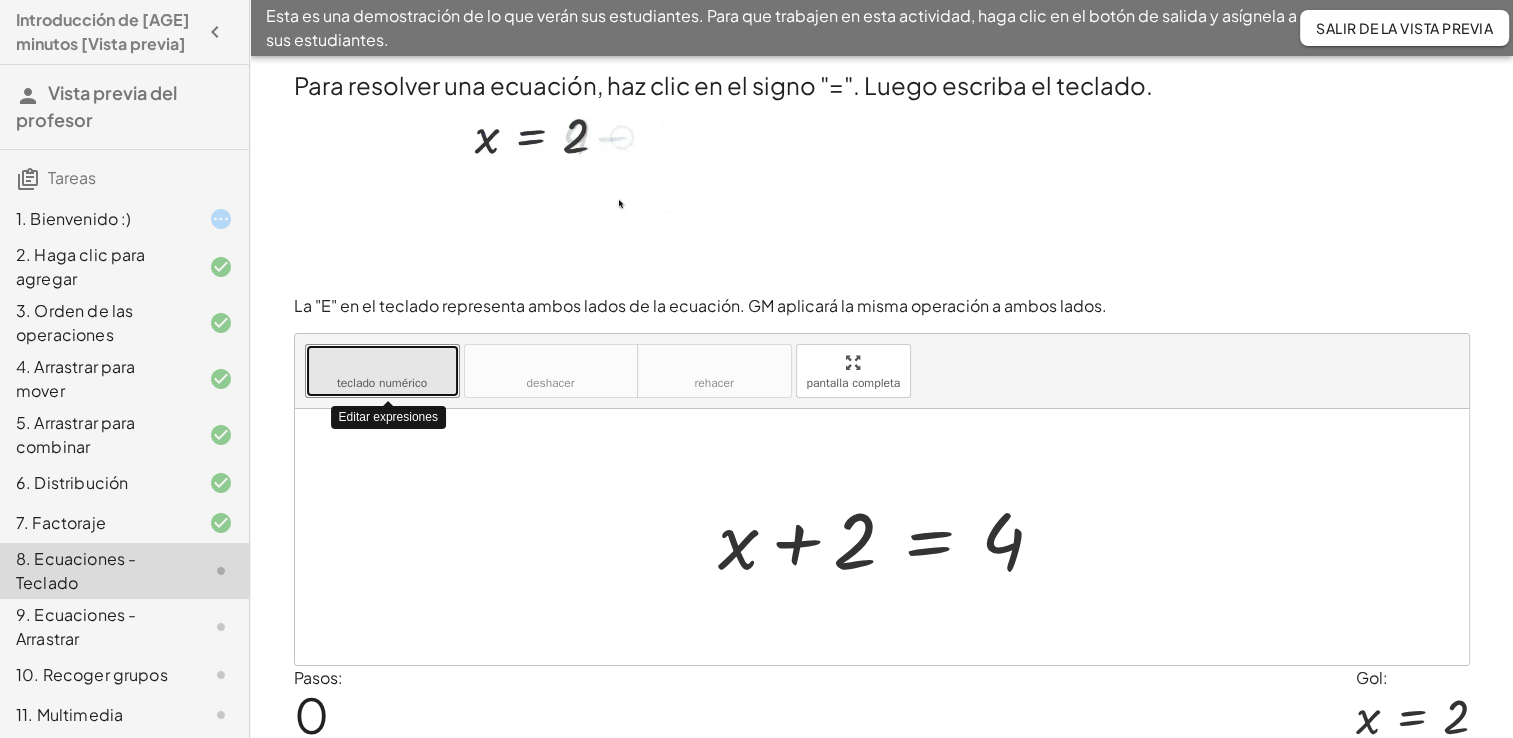 drag, startPoint x: 401, startPoint y: 395, endPoint x: 380, endPoint y: 522, distance: 128.72452 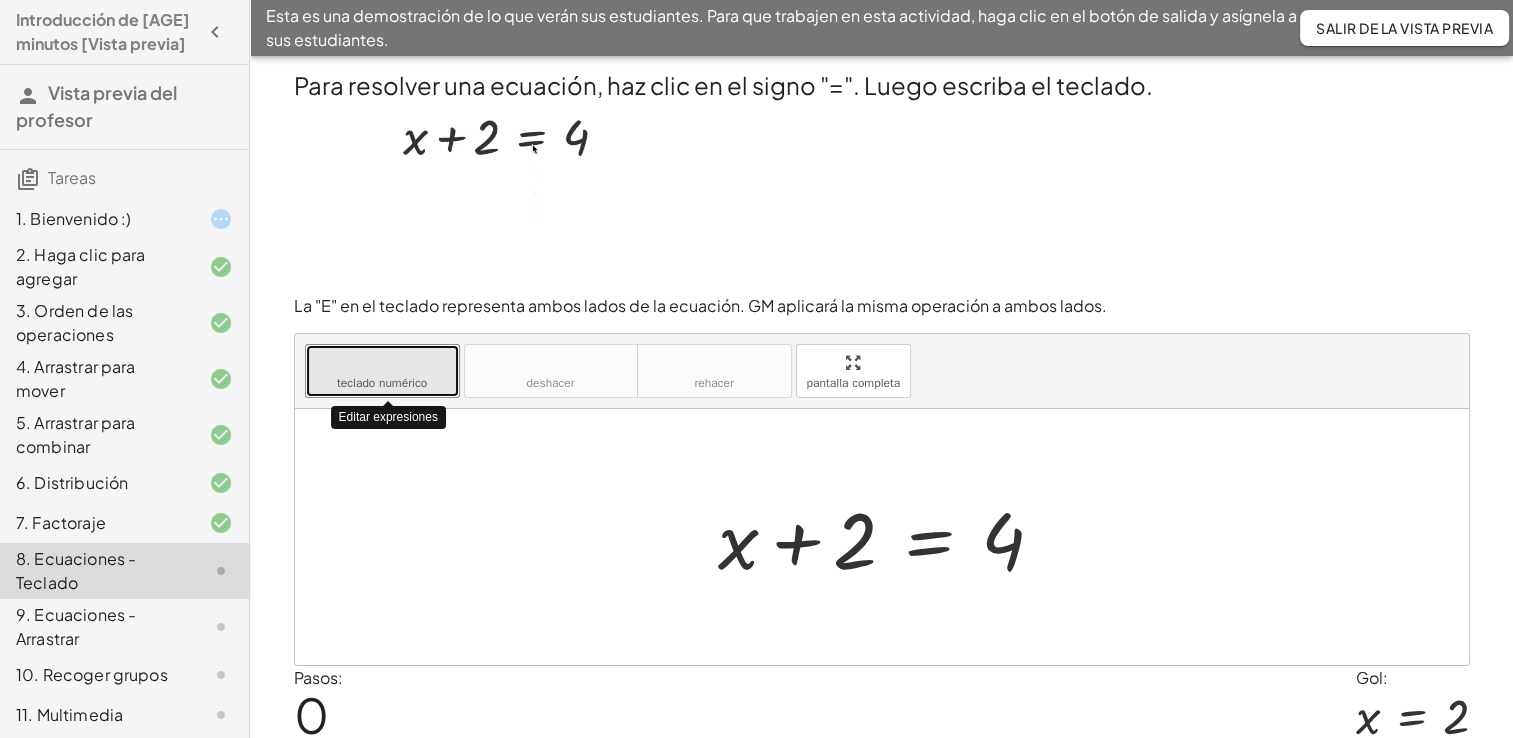 click at bounding box center [882, 537] 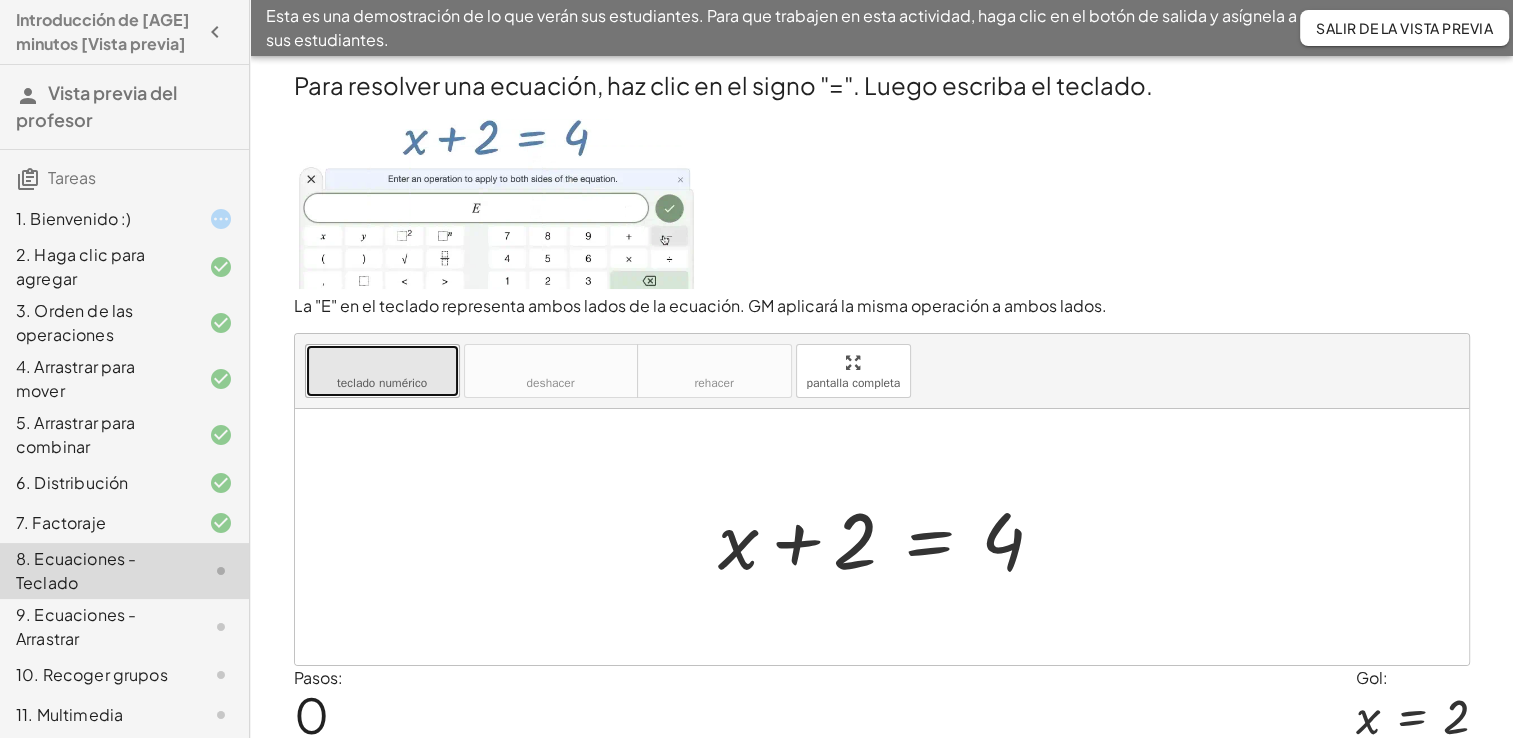 click on "teclado numérico" at bounding box center [382, 383] 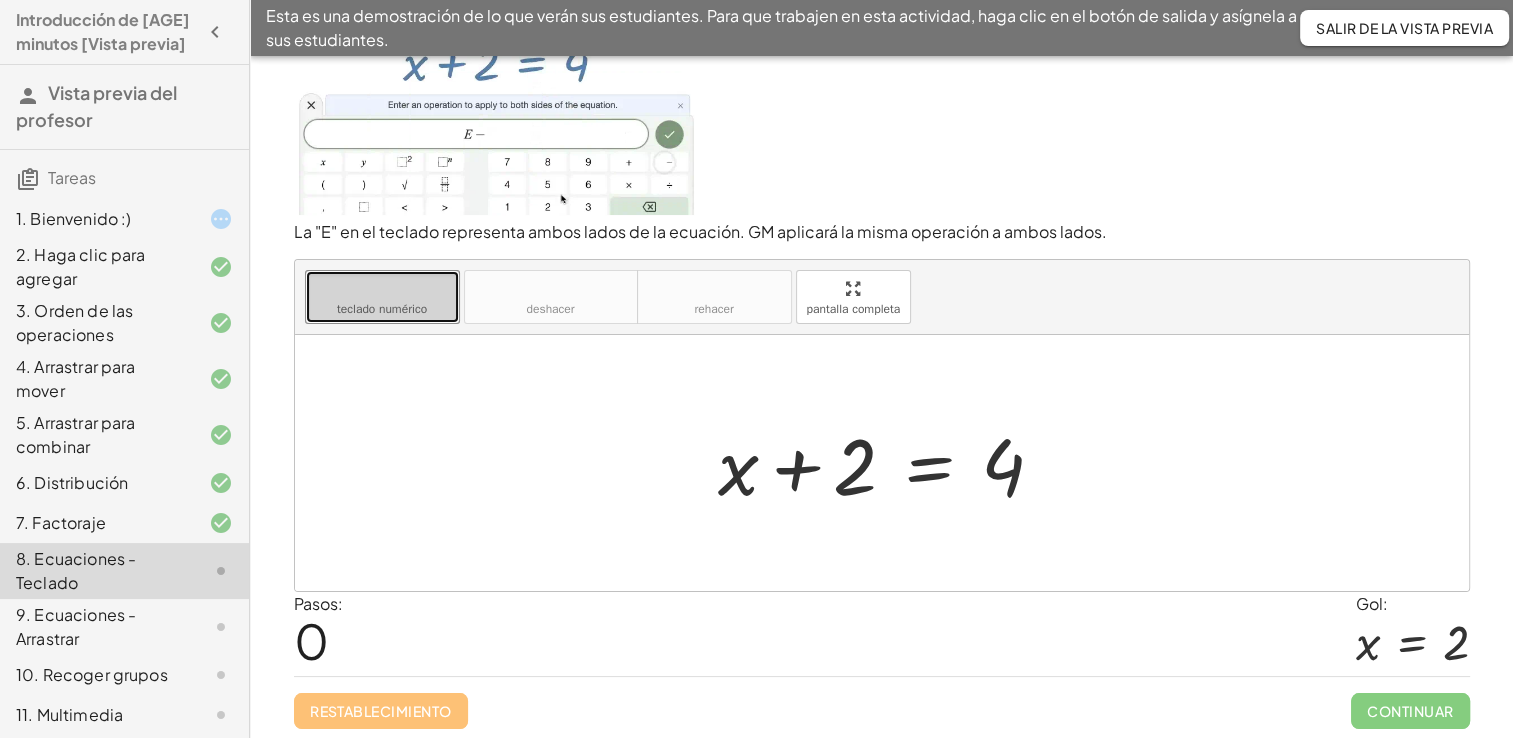 scroll, scrollTop: 0, scrollLeft: 0, axis: both 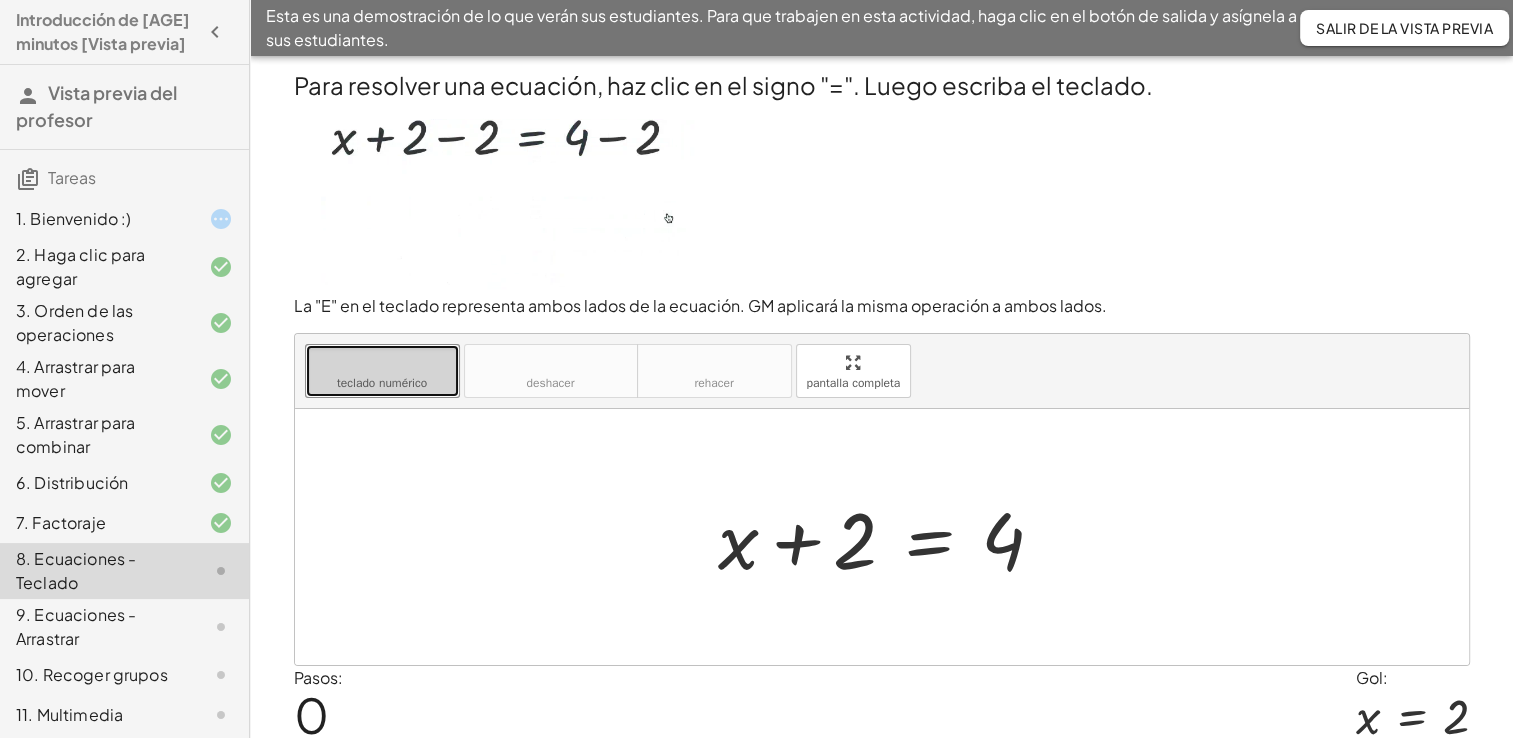 click on "teclado teclado numérico" at bounding box center (382, 371) 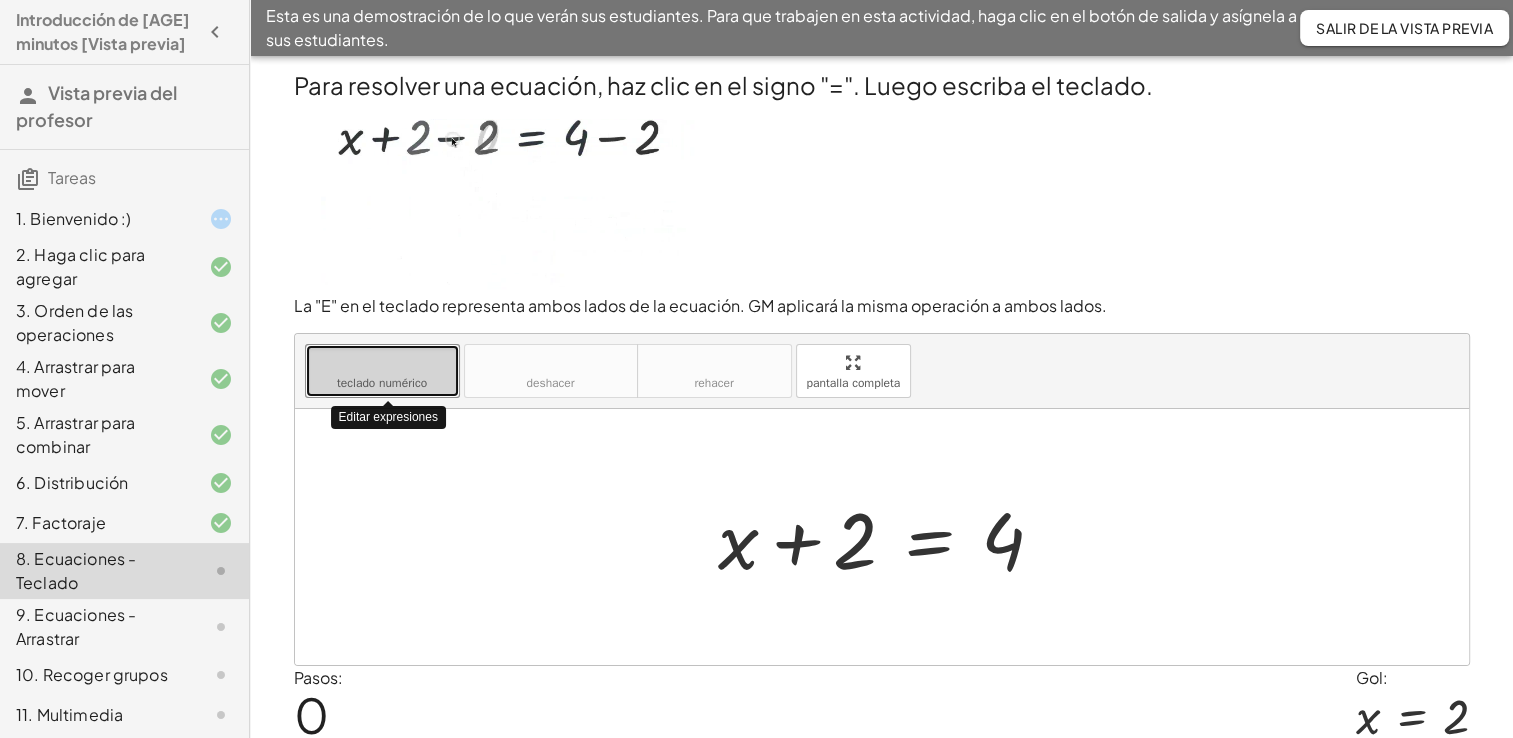 click on "teclado teclado numérico" at bounding box center [382, 371] 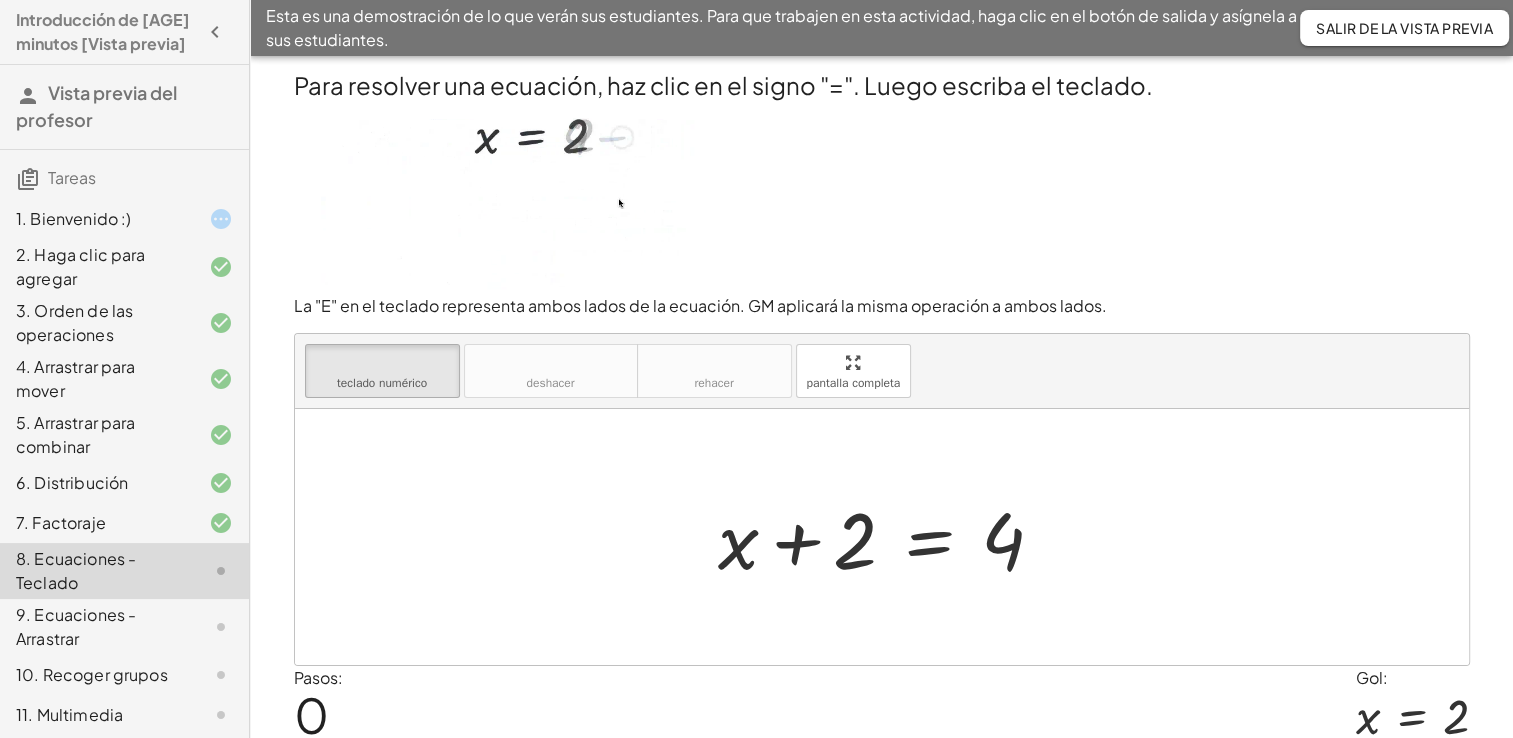 click at bounding box center [495, 195] 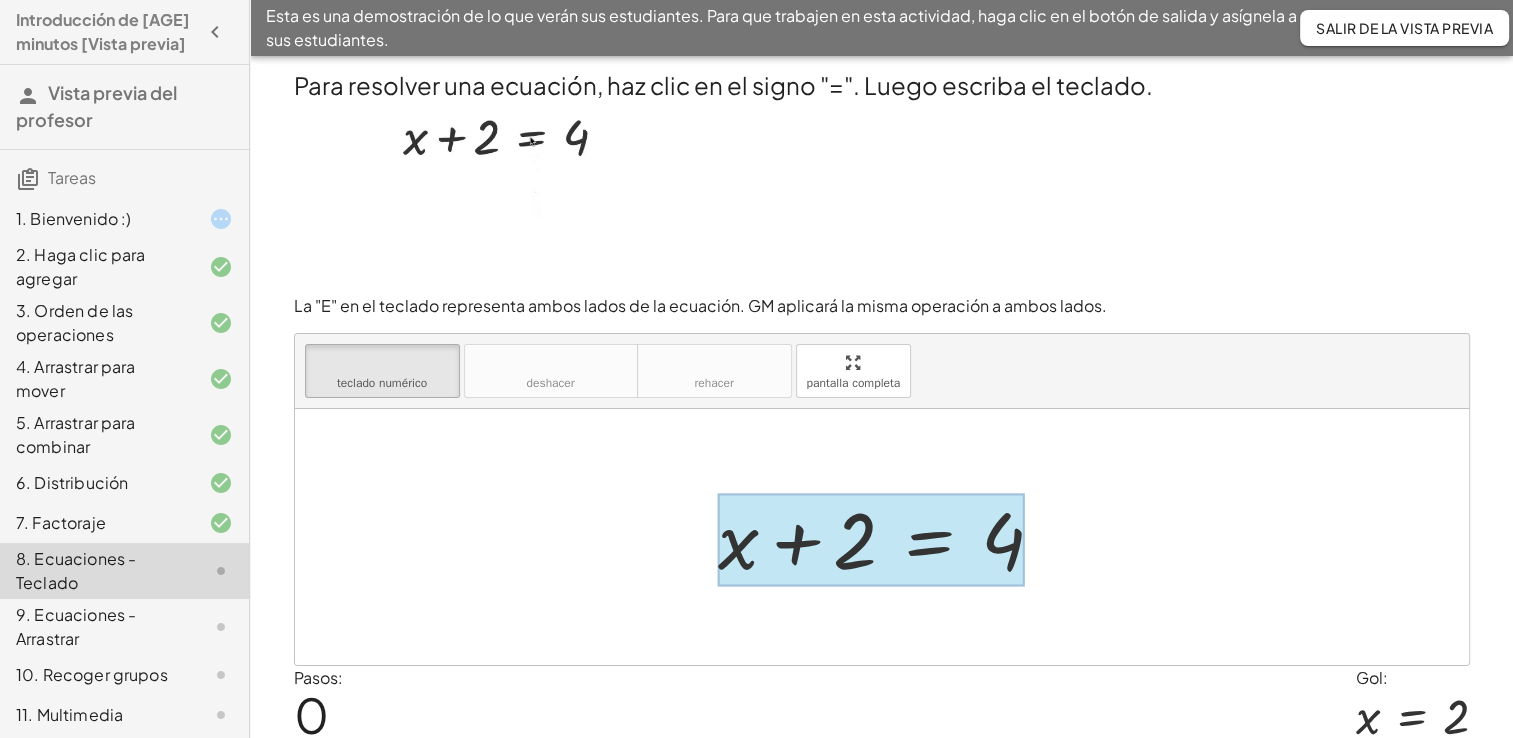 click at bounding box center [872, 539] 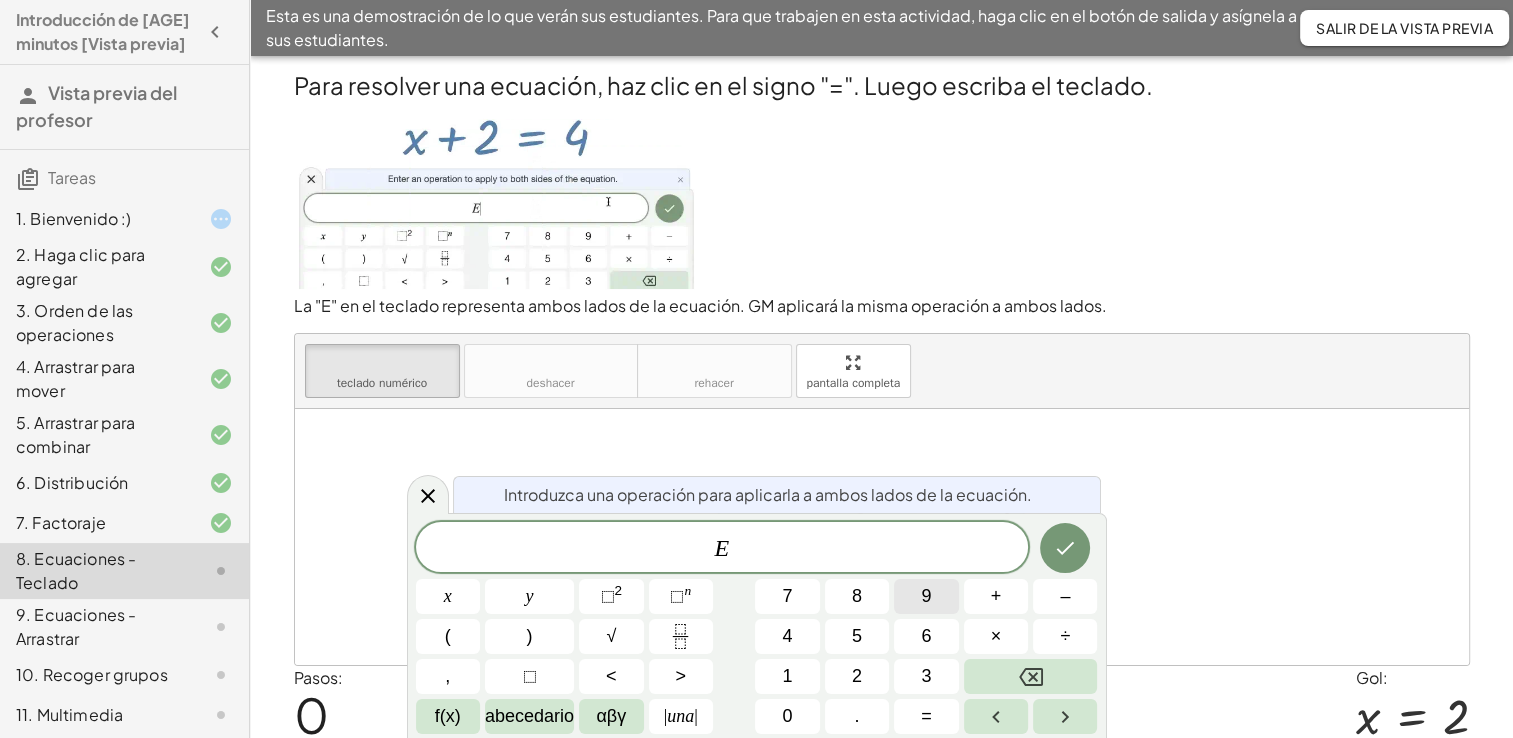 scroll, scrollTop: 74, scrollLeft: 0, axis: vertical 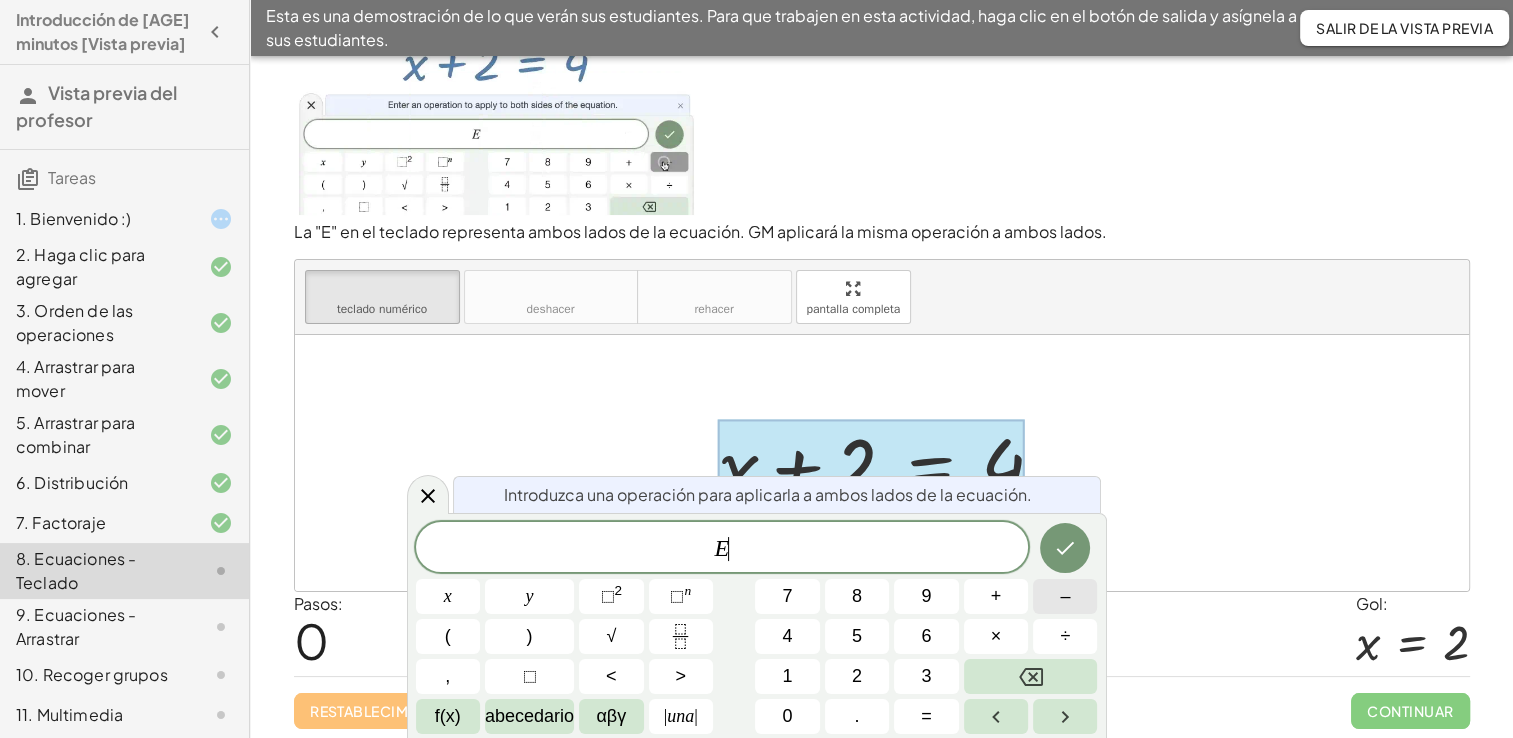 click on "–" at bounding box center [1065, 596] 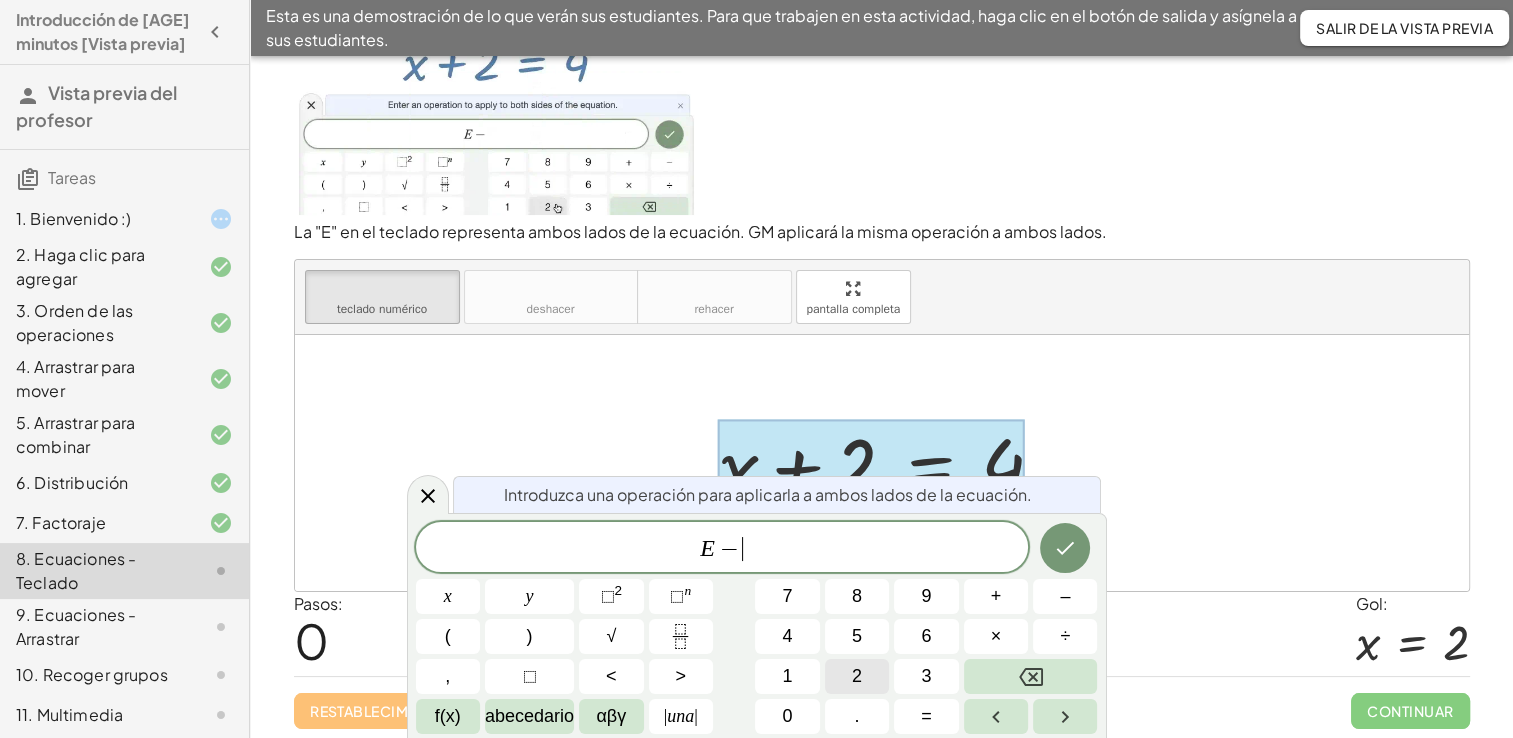 click on "2" at bounding box center [857, 676] 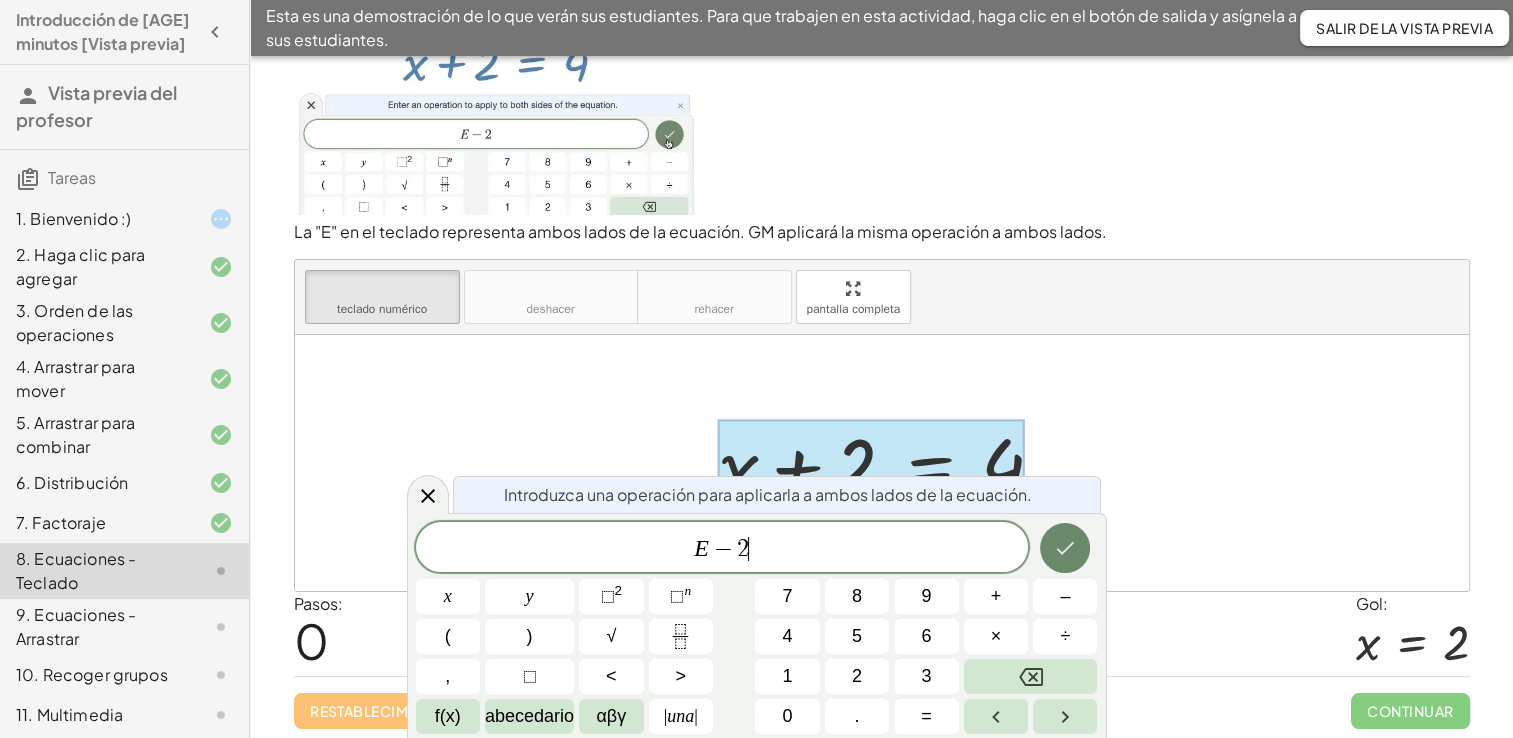 click at bounding box center [1065, 548] 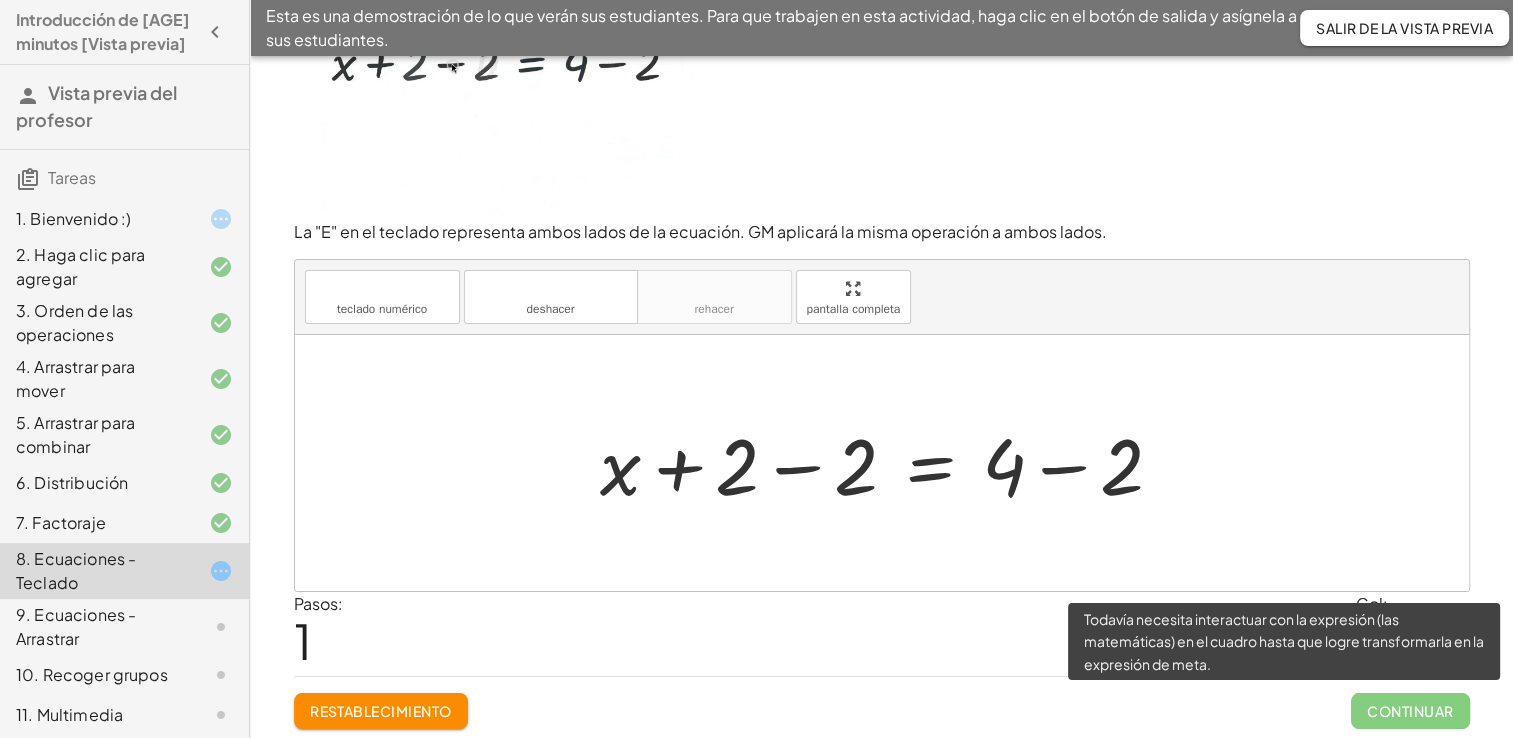 click on "Continuar" 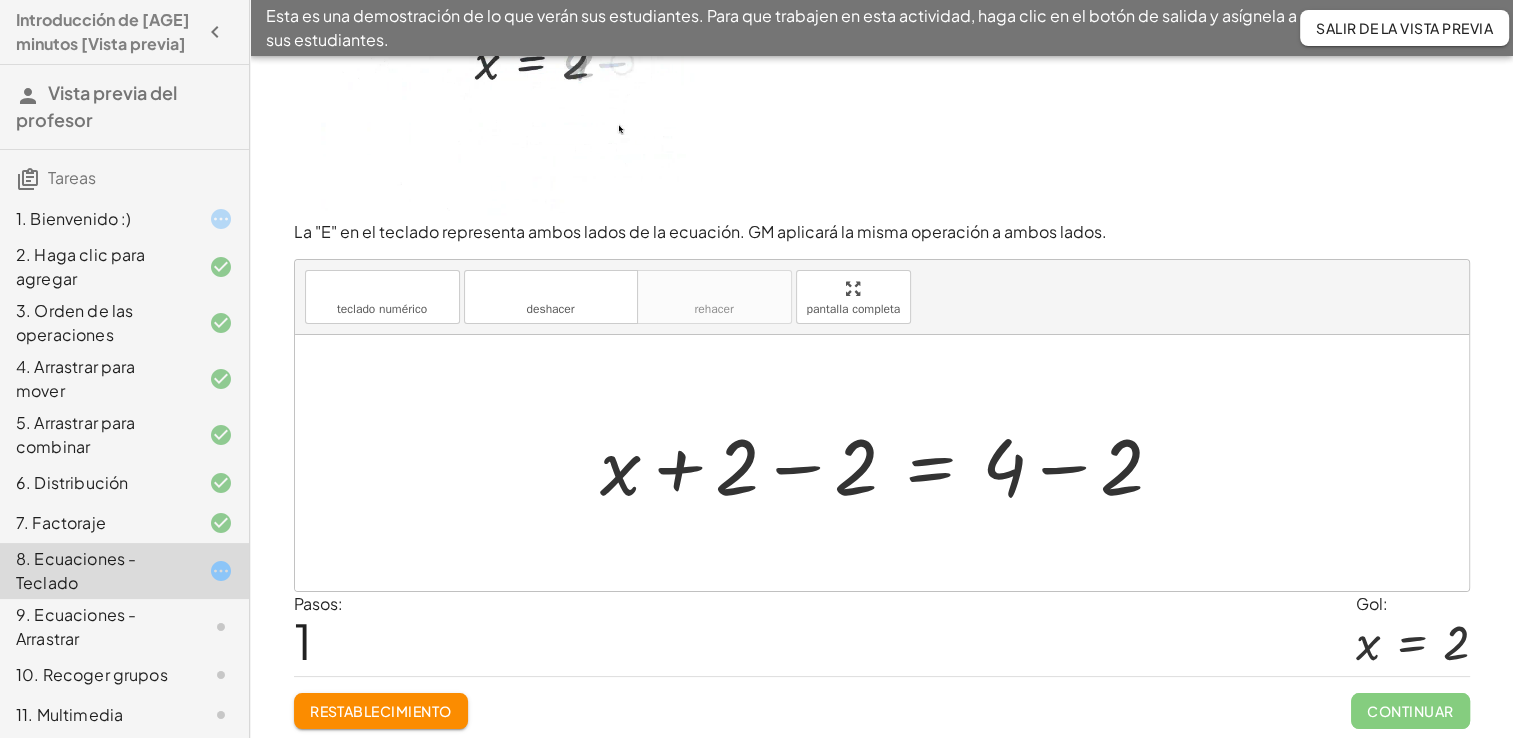 click at bounding box center (890, 463) 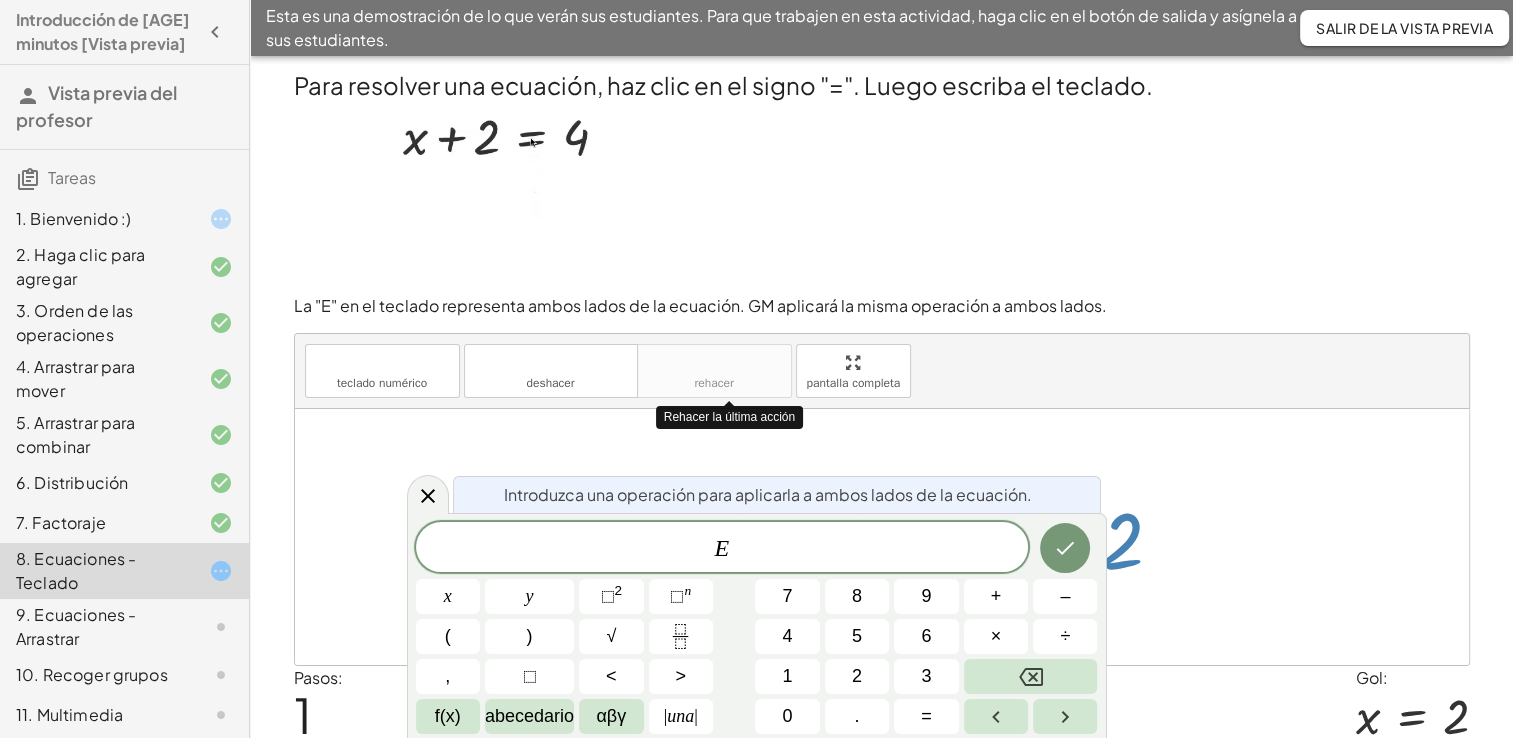 scroll, scrollTop: 74, scrollLeft: 0, axis: vertical 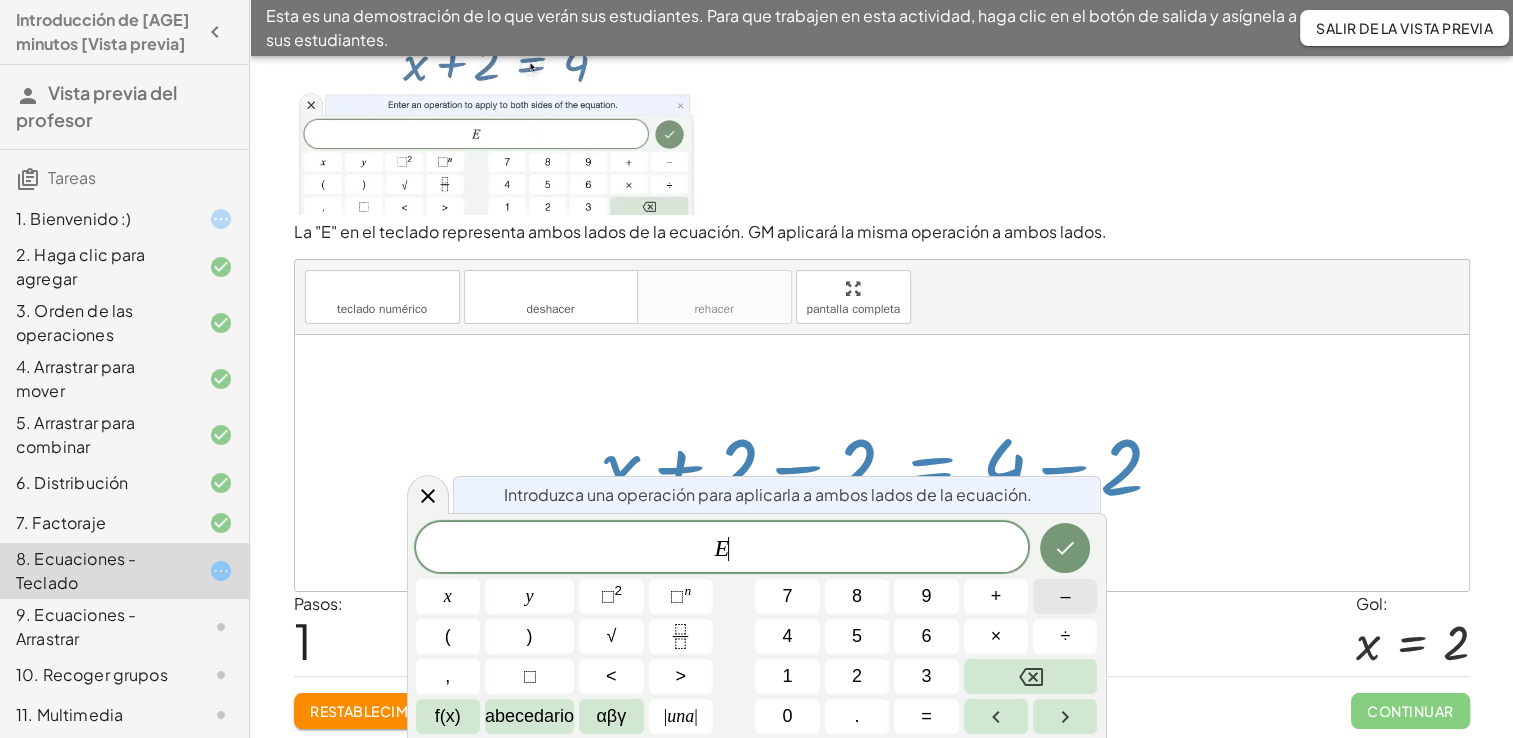 click on "–" at bounding box center (1065, 596) 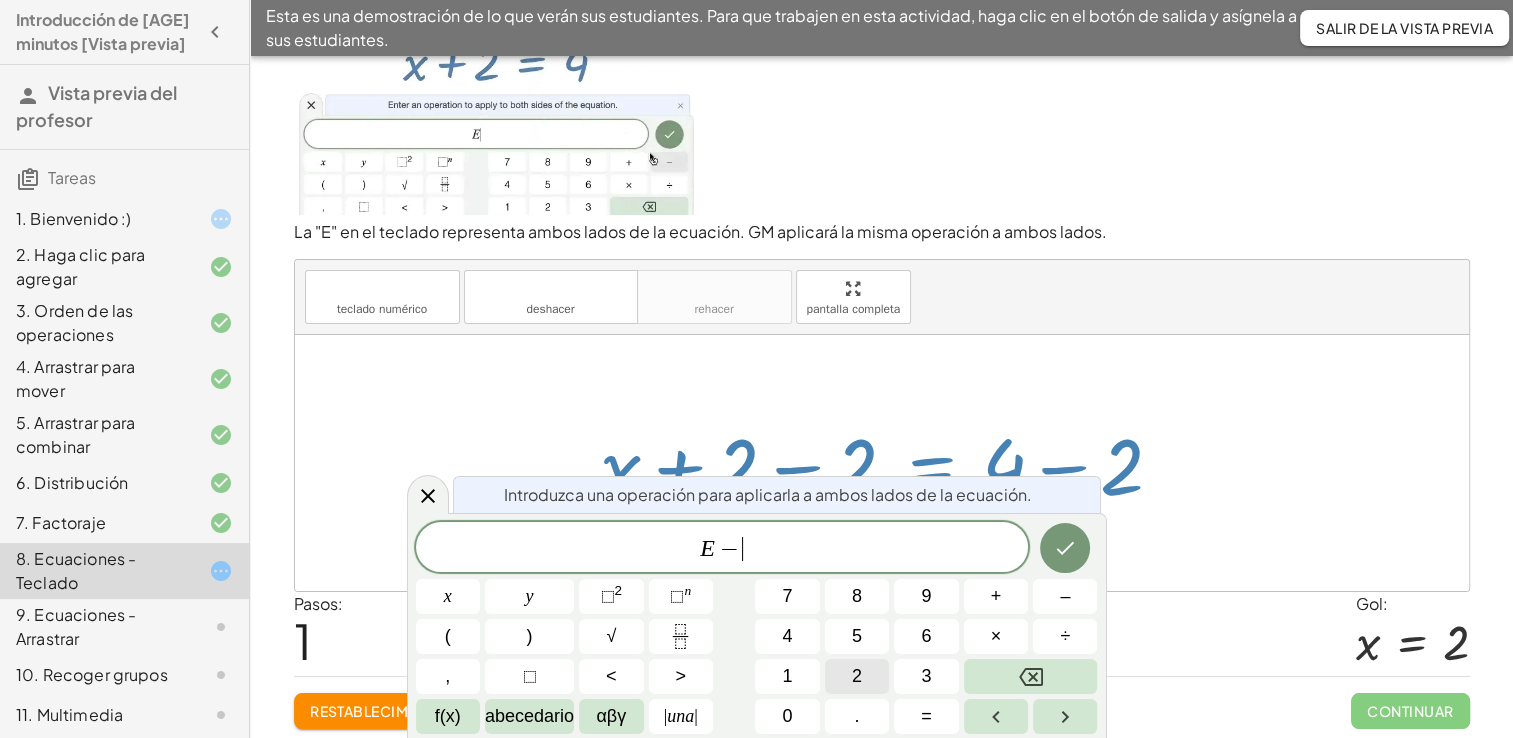 click on "2" at bounding box center [857, 676] 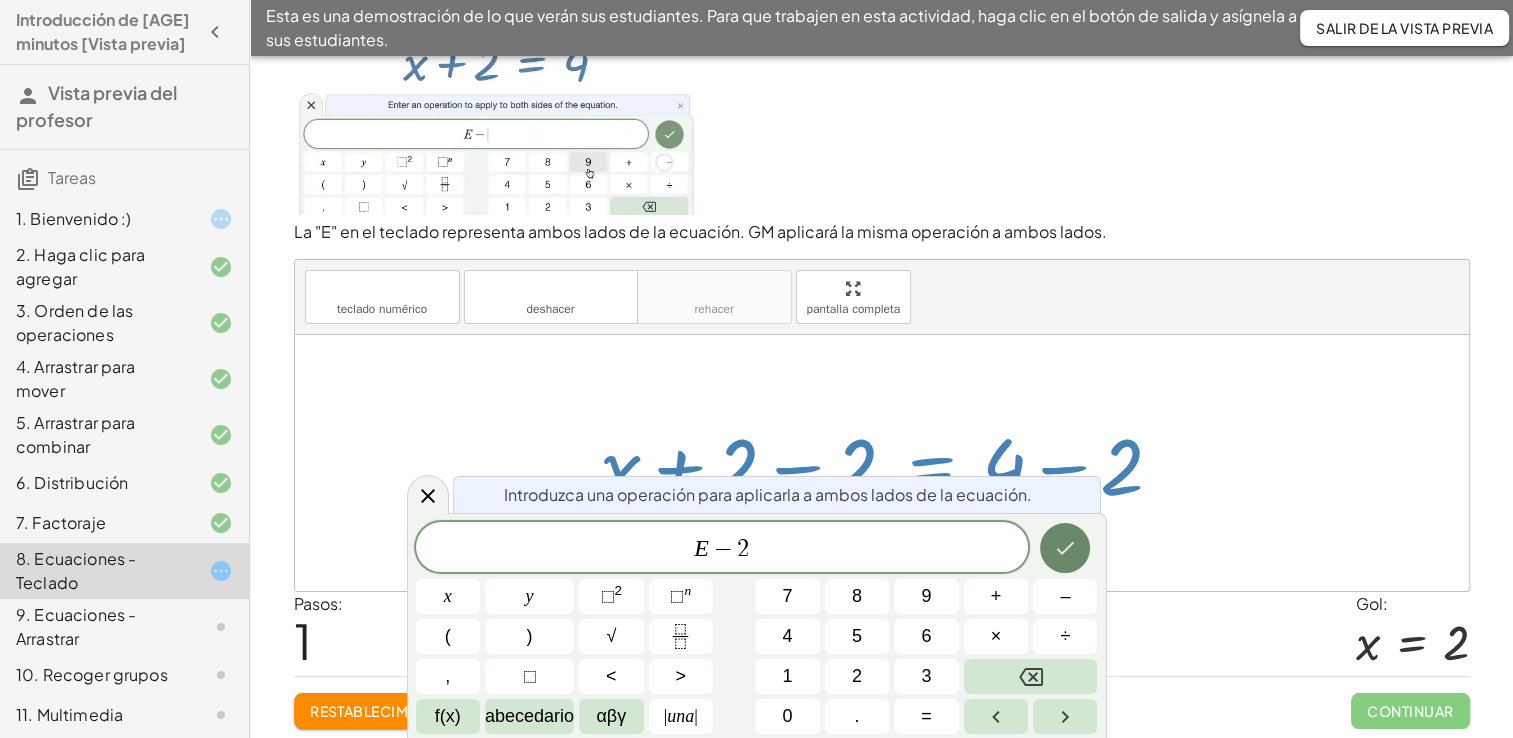 click 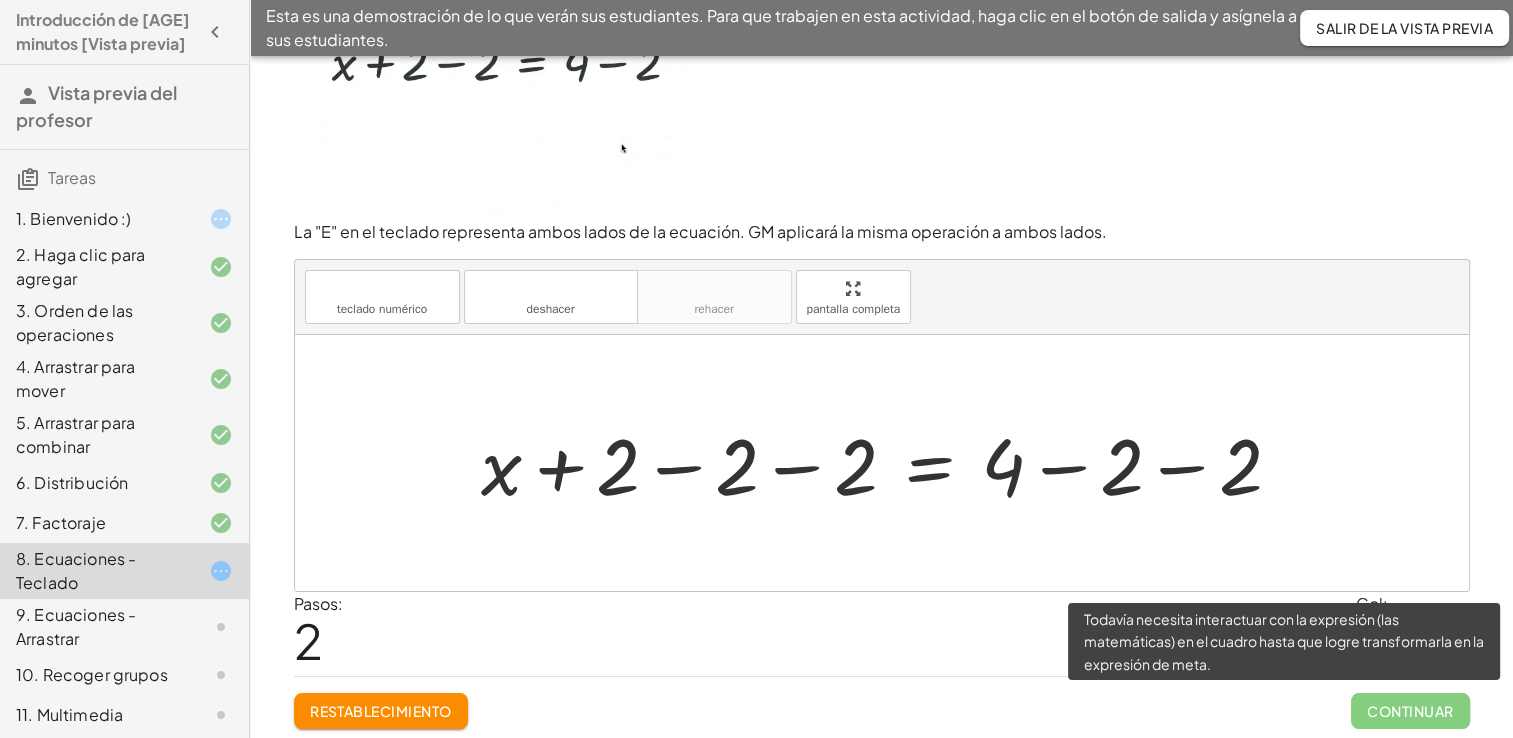 click on "Continuar" 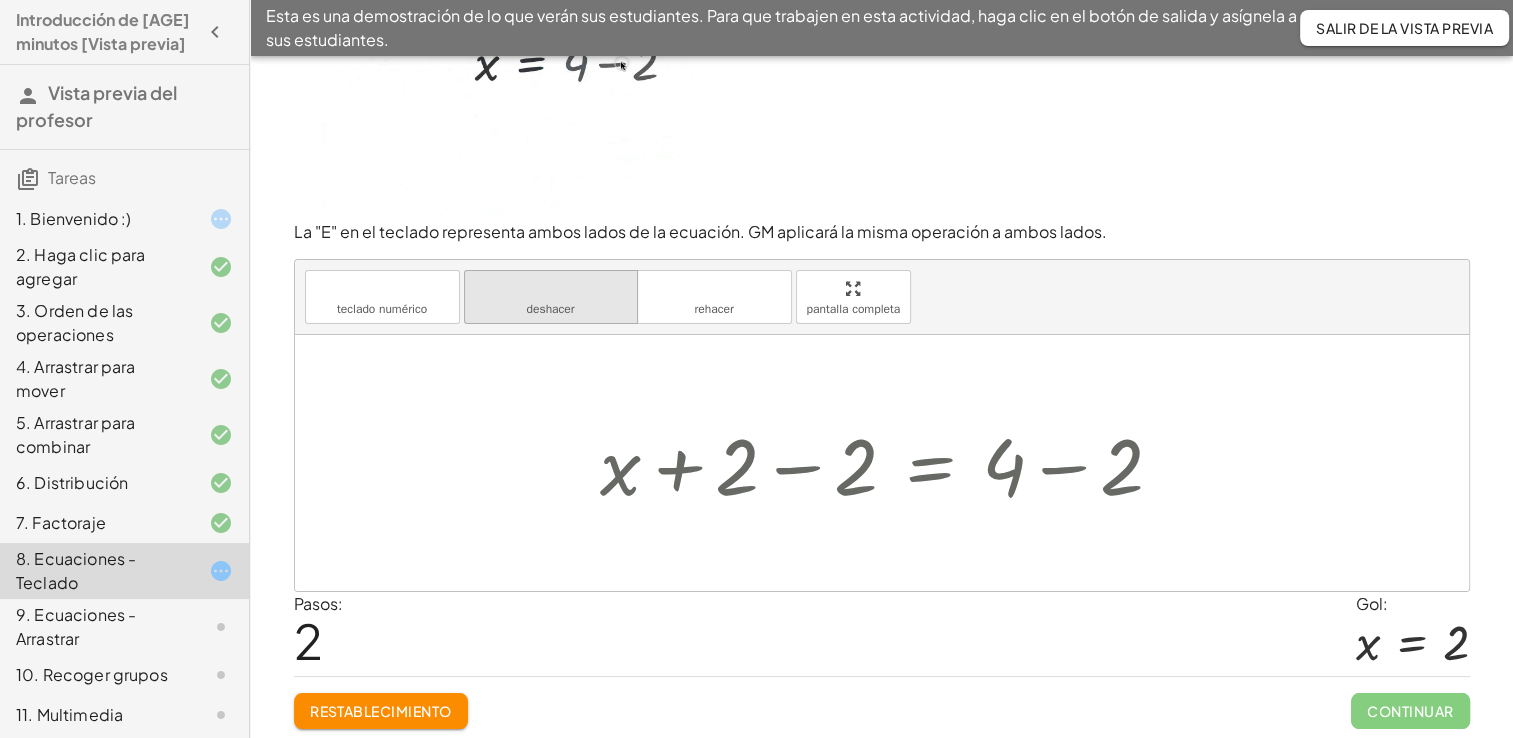 click on "deshacer" at bounding box center [551, 289] 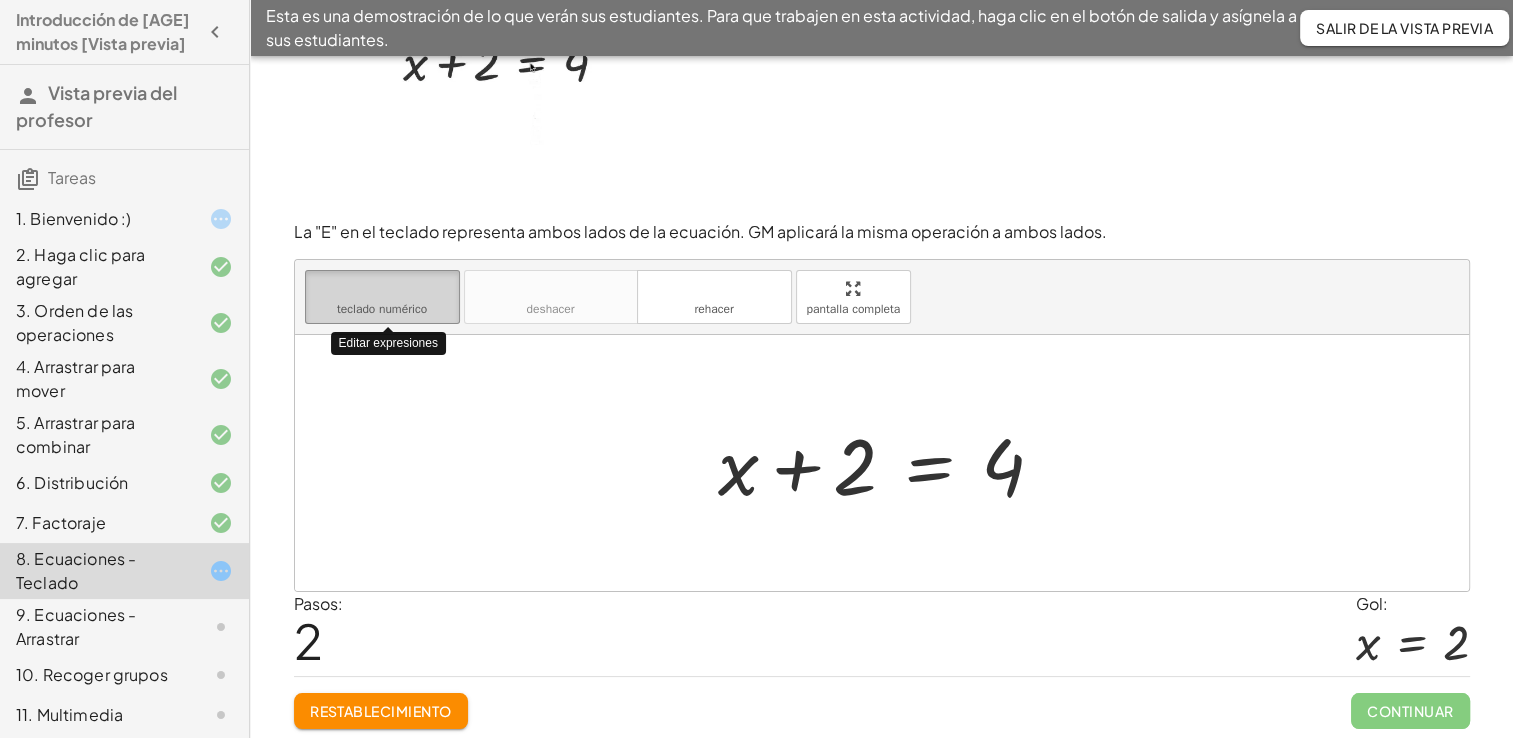 click on "teclado numérico" at bounding box center (382, 309) 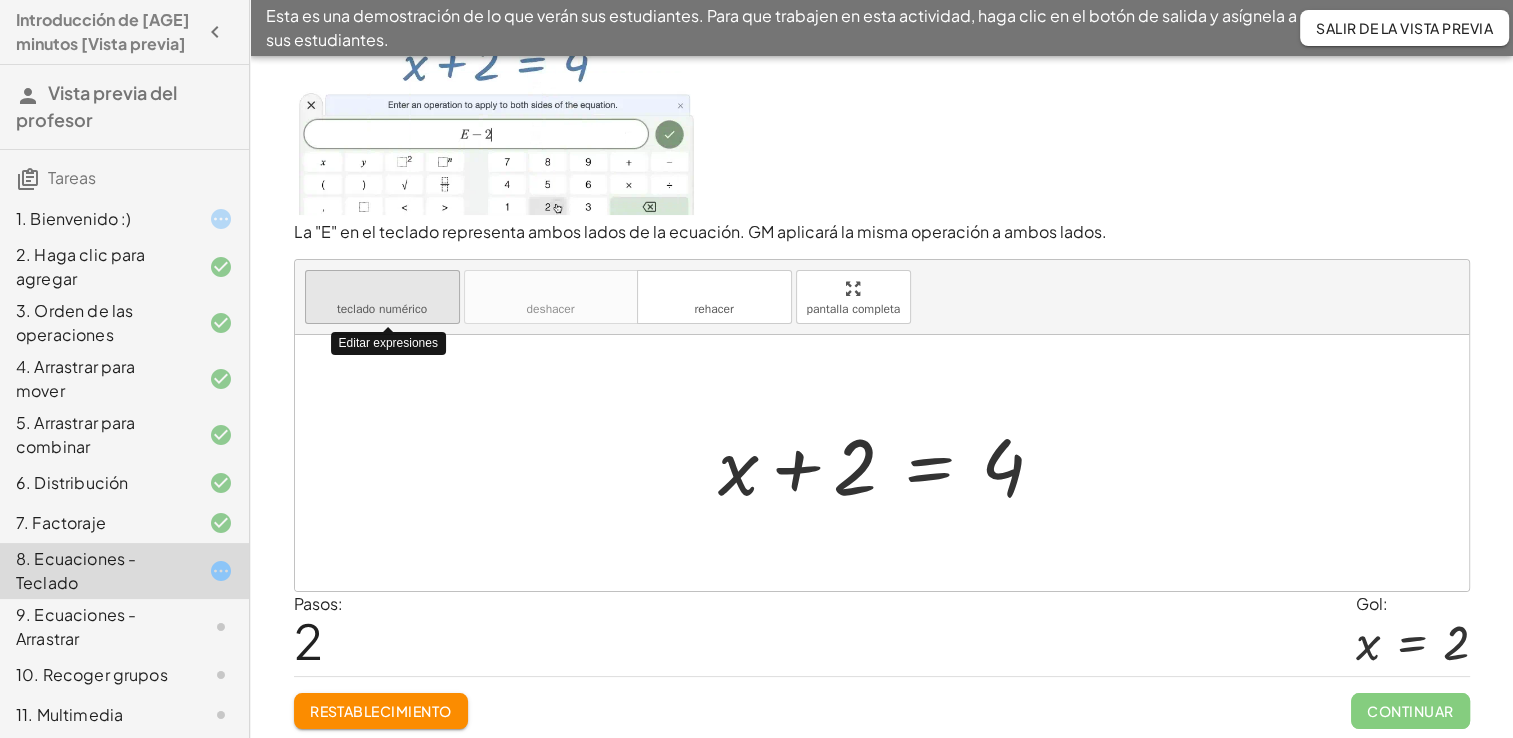 click on "teclado numérico" at bounding box center (382, 309) 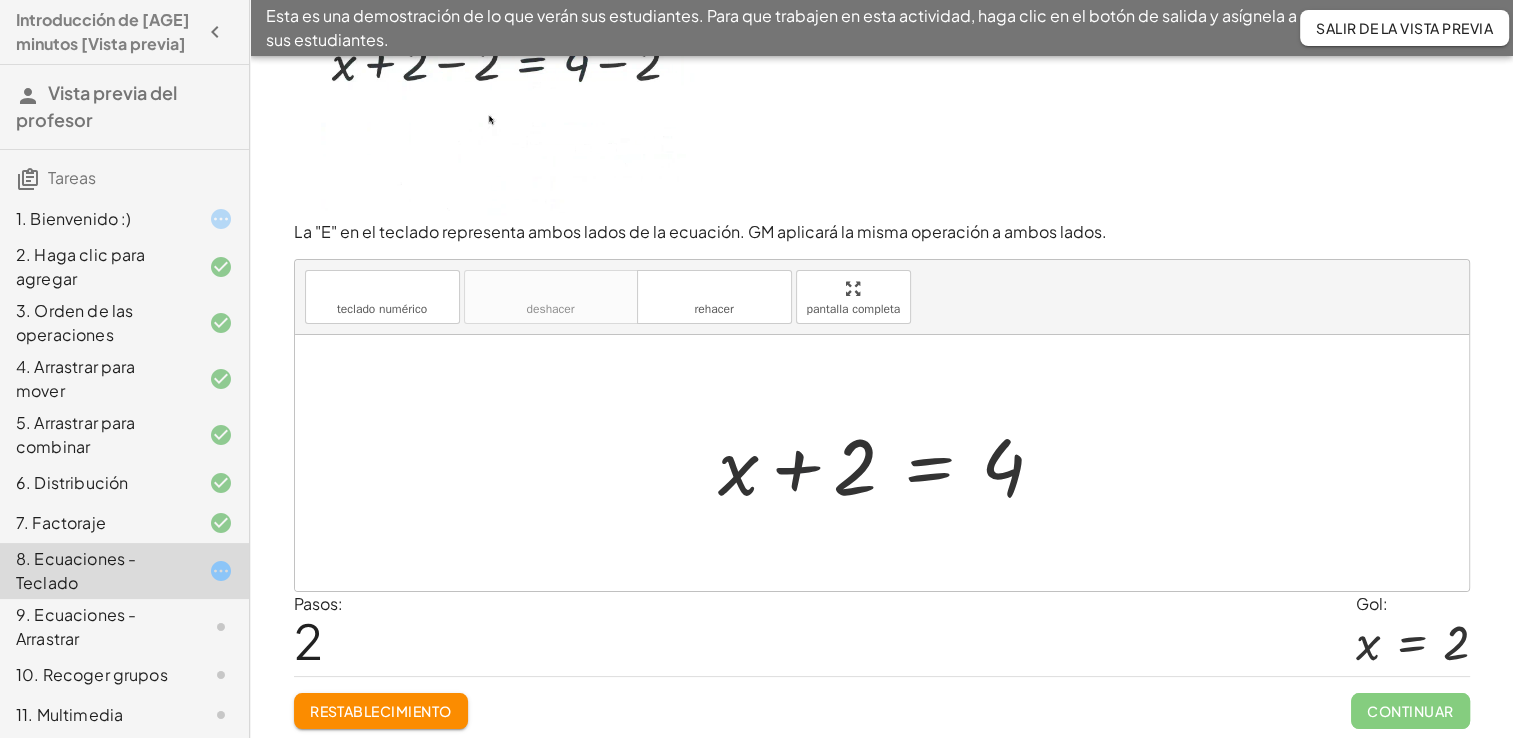 click at bounding box center [889, 463] 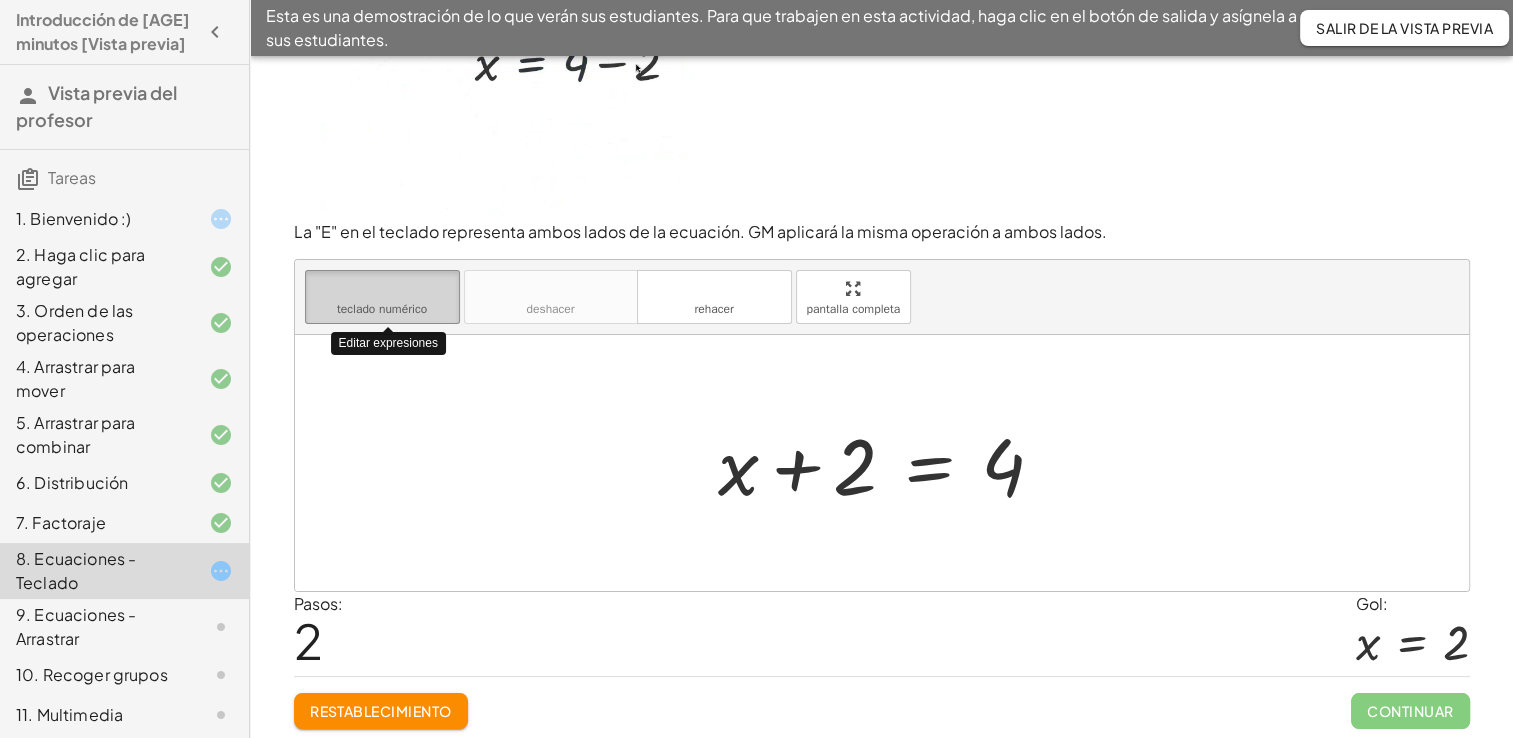 click on "teclado" at bounding box center (382, 289) 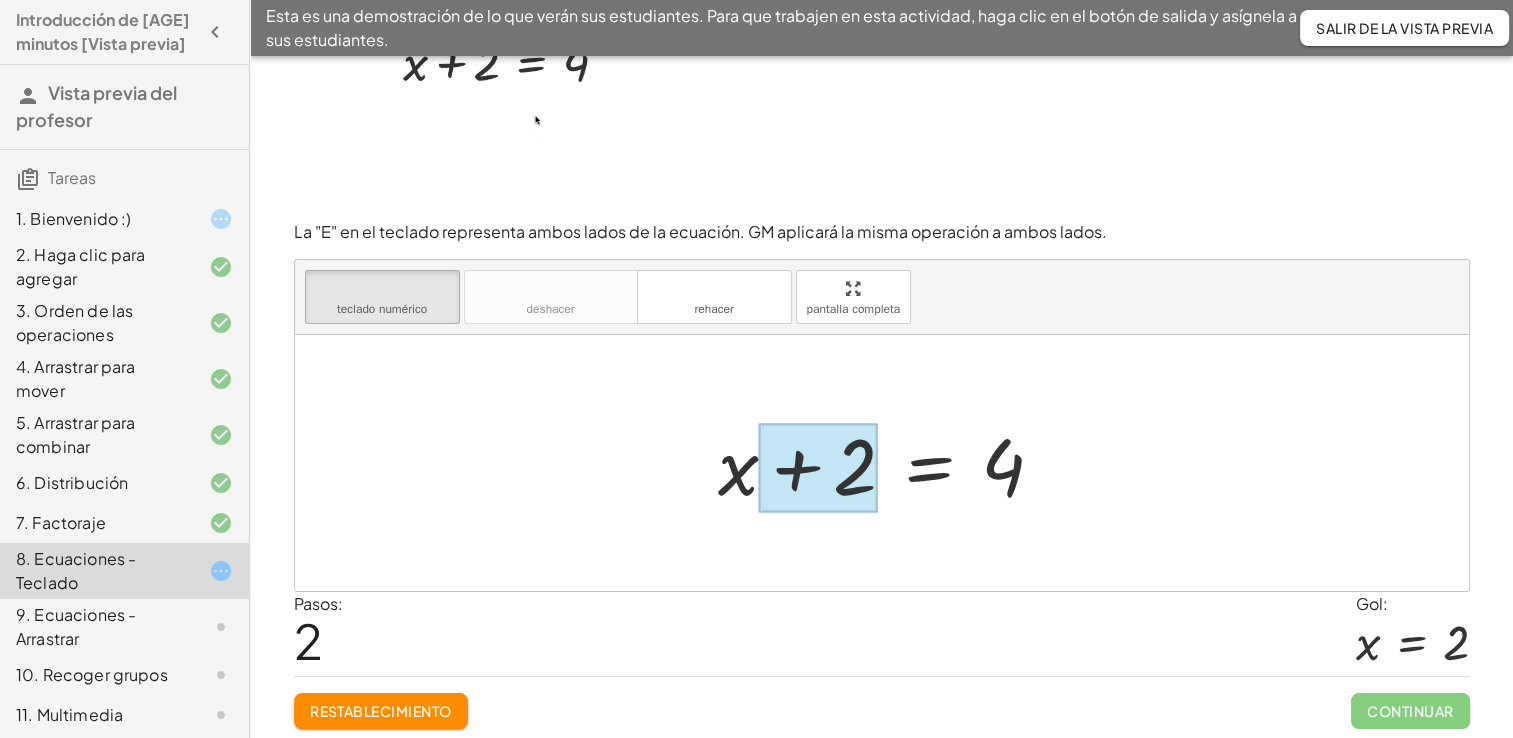 click at bounding box center (818, 467) 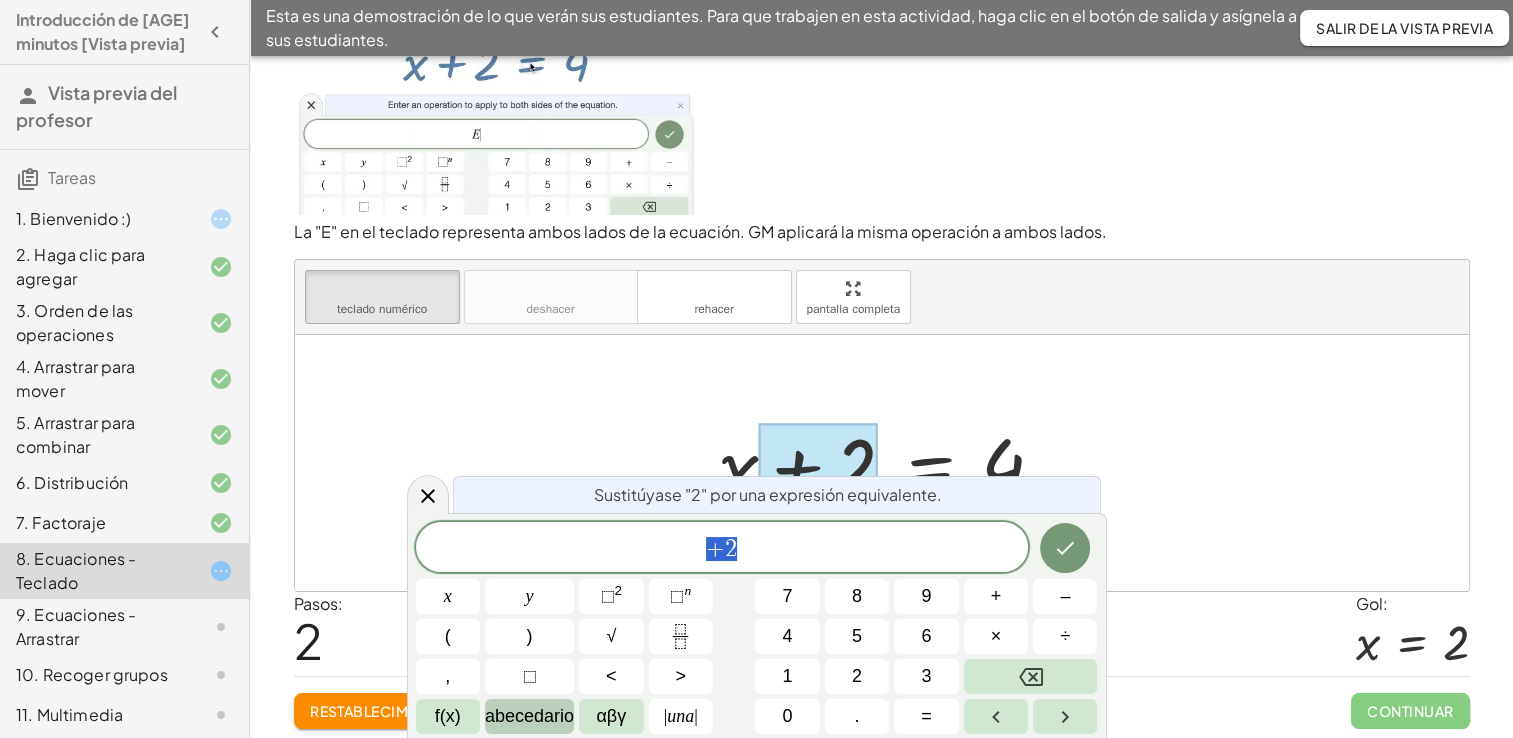 click on "abecedario" at bounding box center (529, 716) 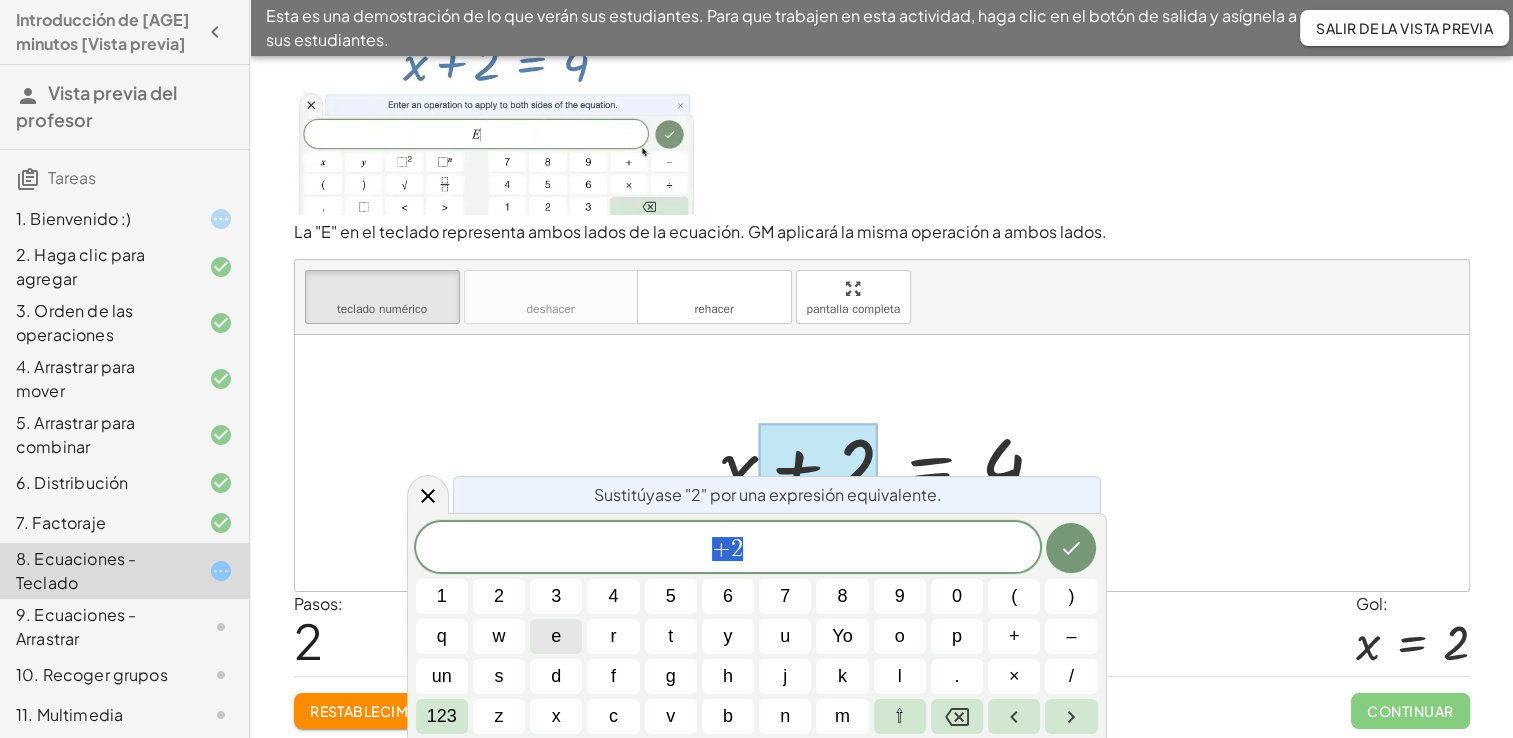 click on "e" at bounding box center [556, 636] 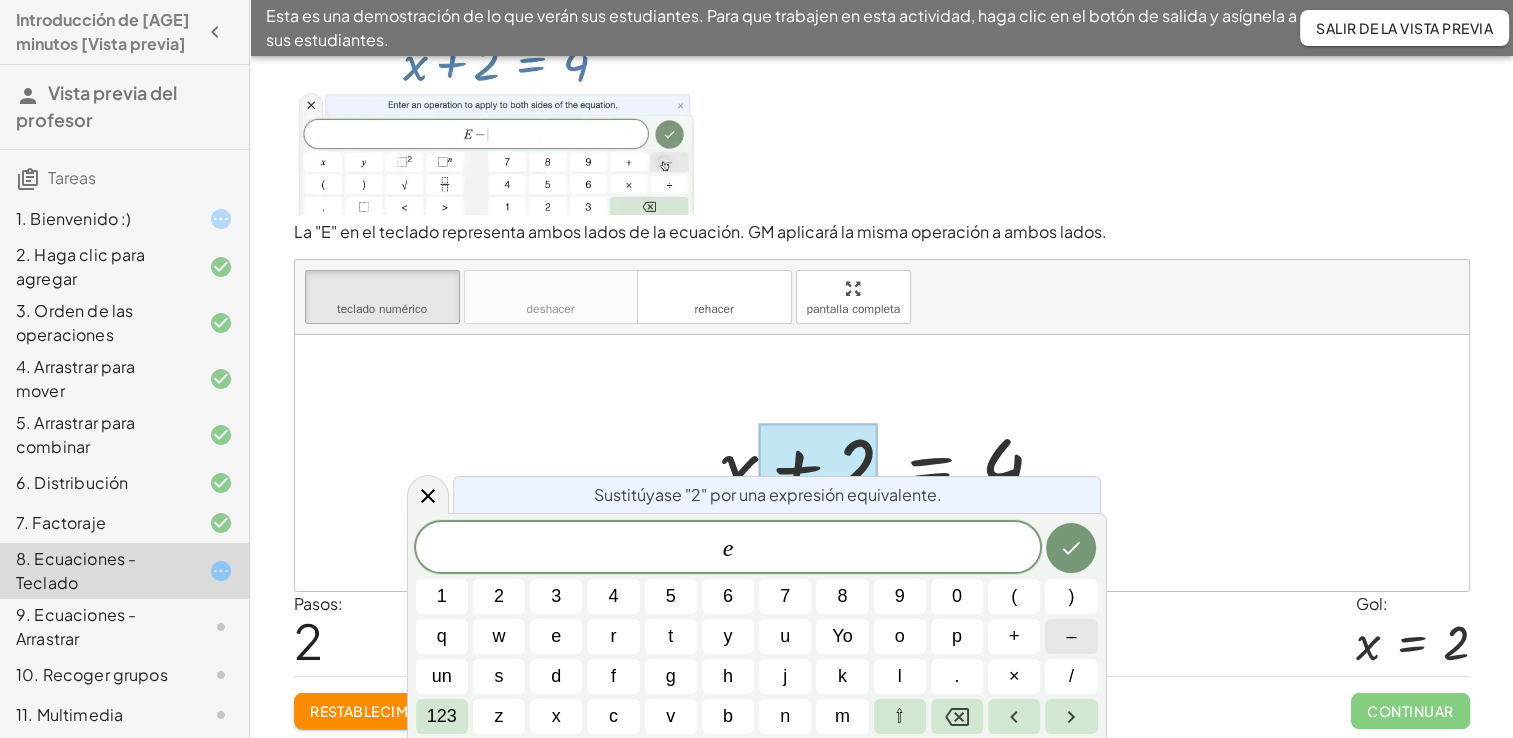 click on "–" at bounding box center [1071, 636] 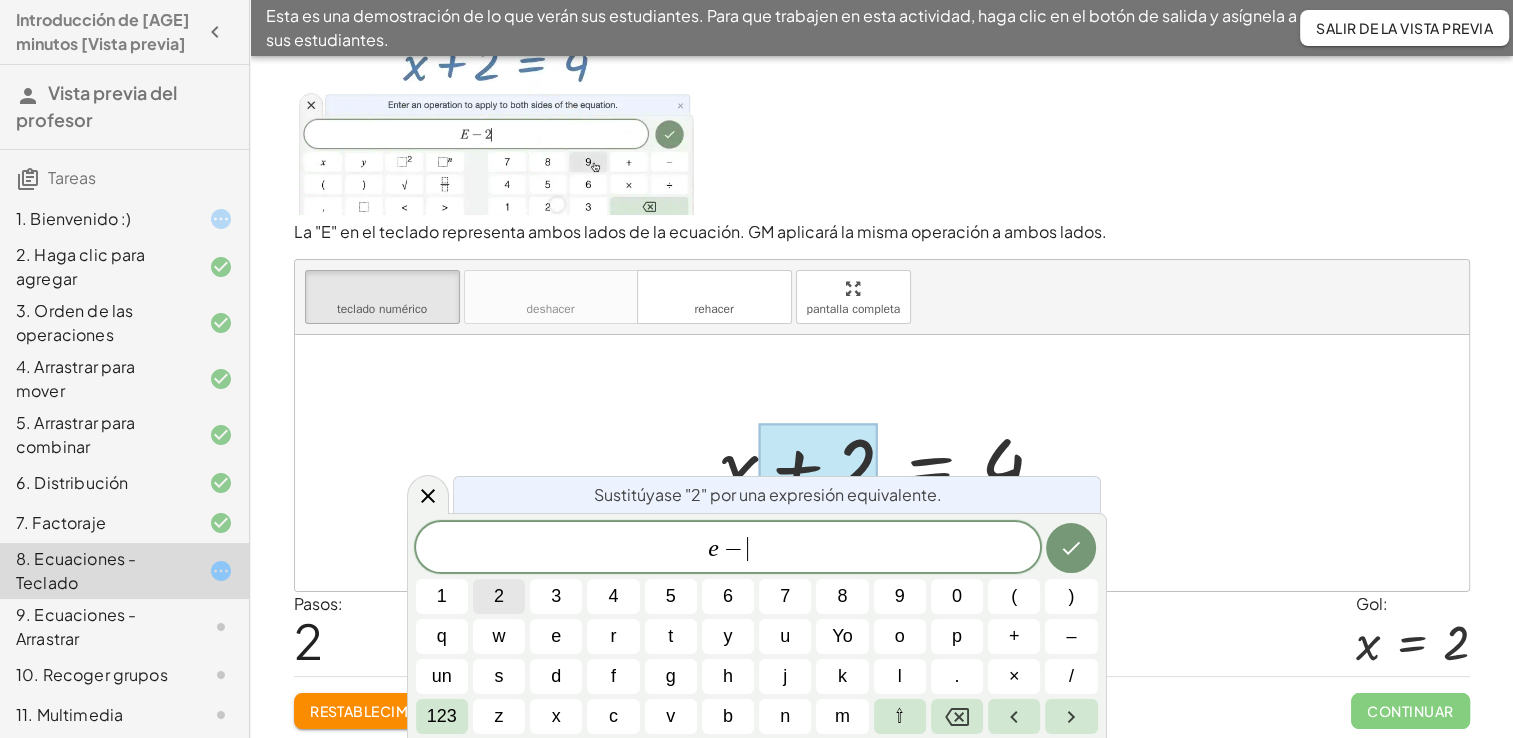click on "2" at bounding box center [499, 596] 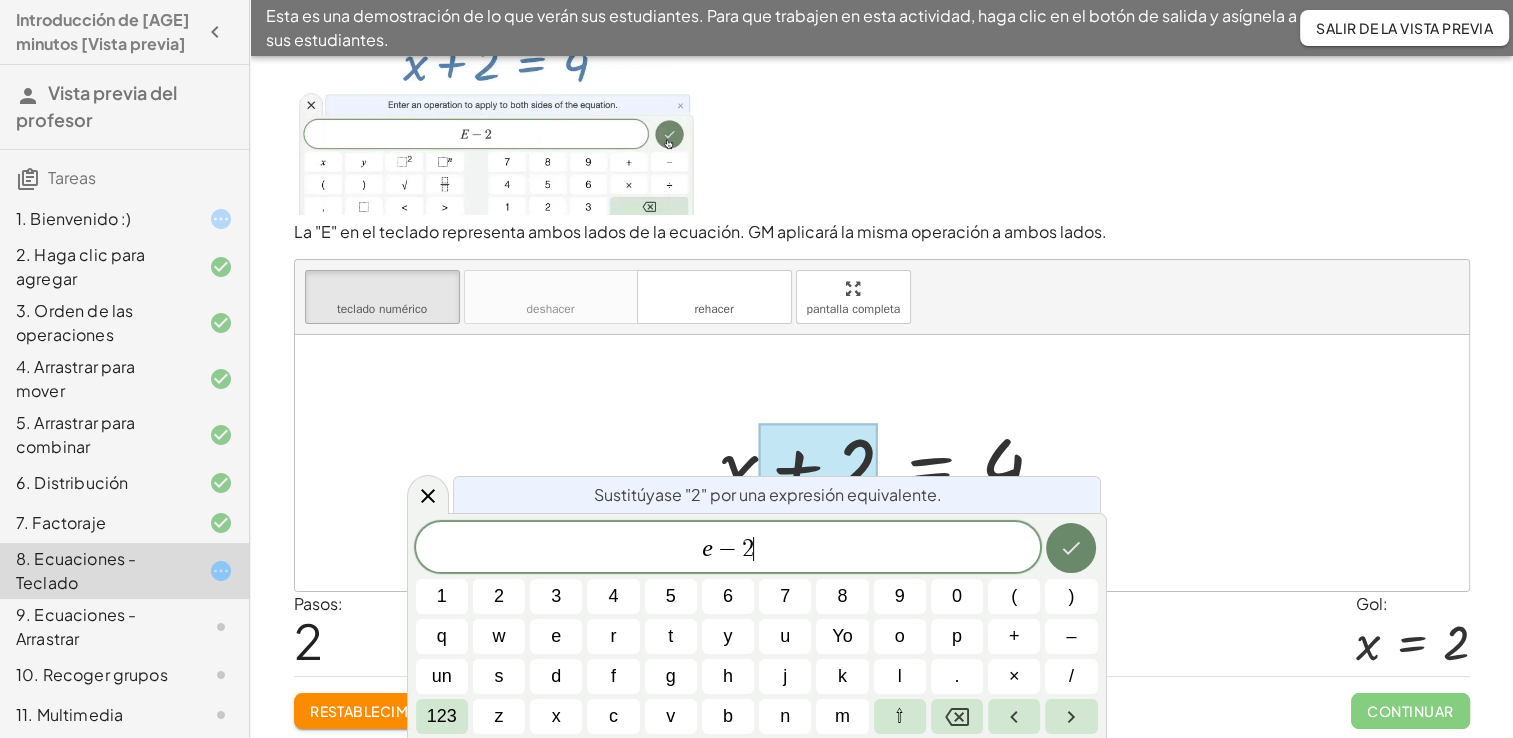 click at bounding box center (1071, 548) 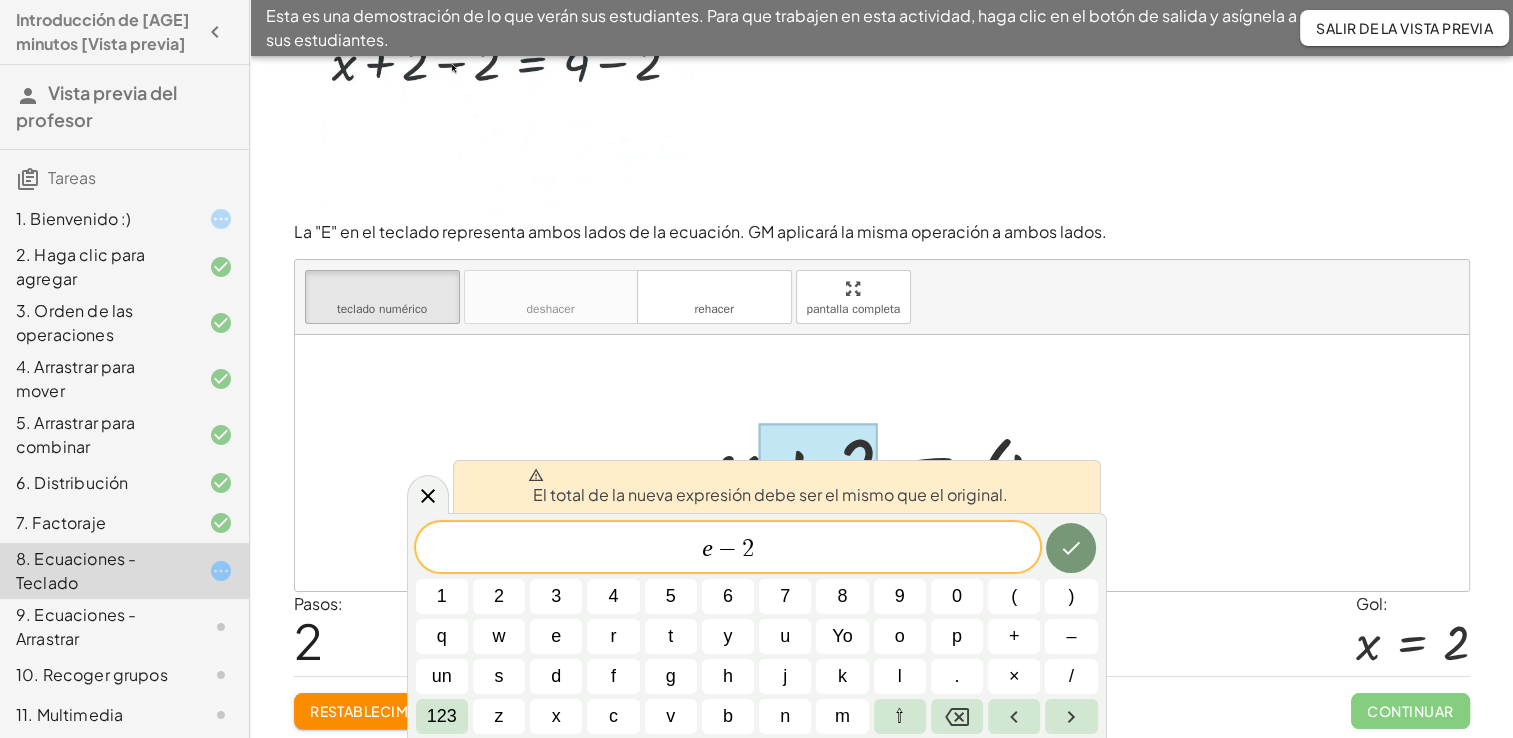 click at bounding box center [882, 463] 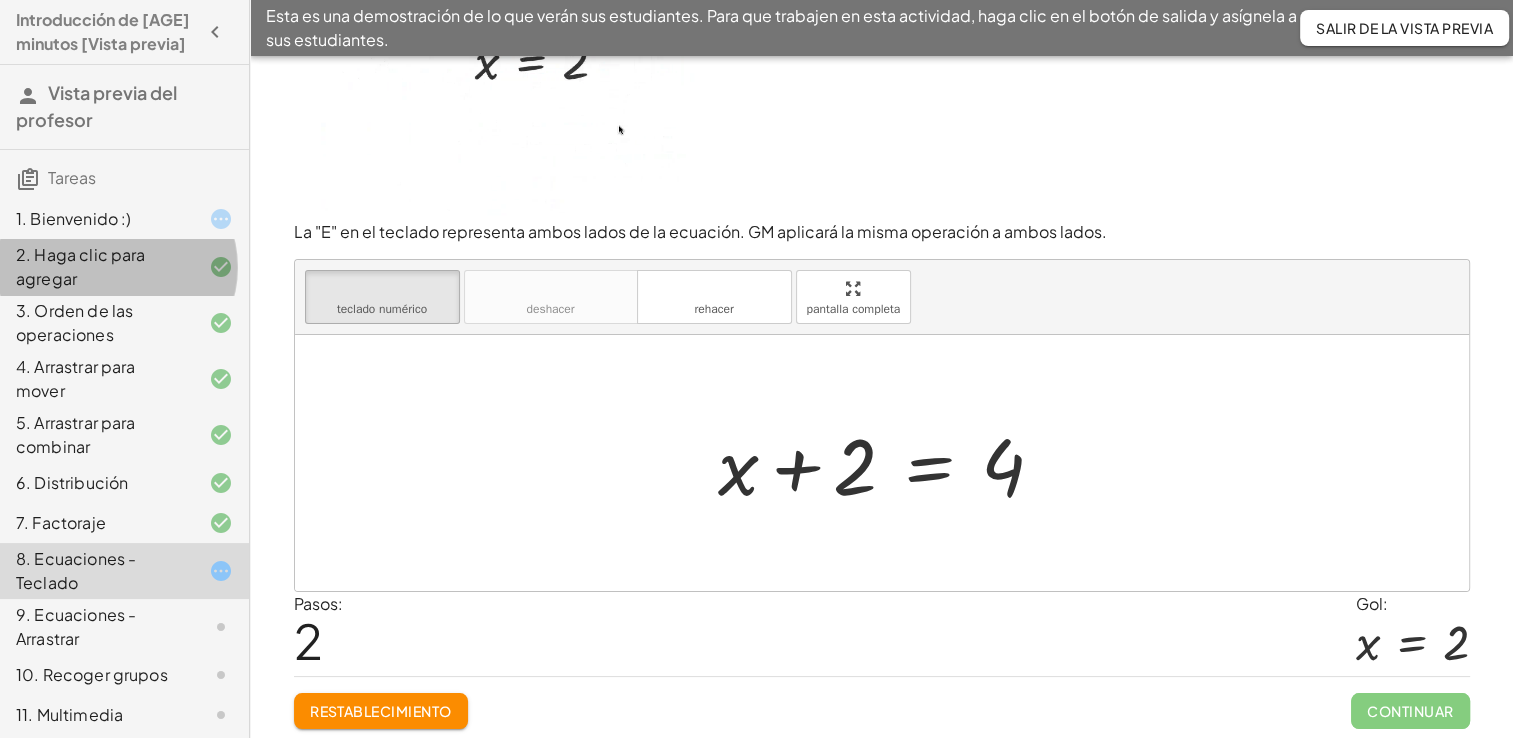 click on "2. Haga clic para agregar" 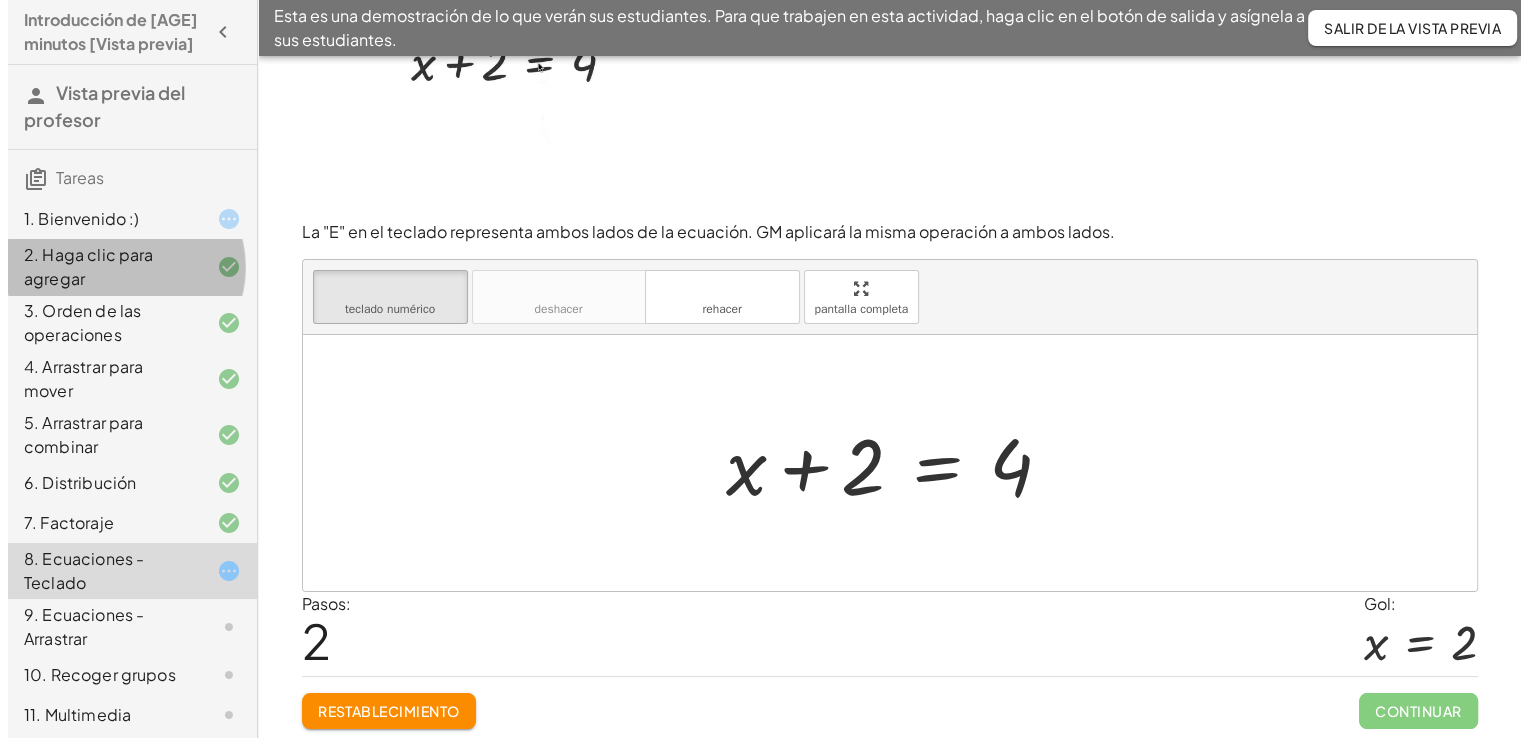 scroll, scrollTop: 0, scrollLeft: 0, axis: both 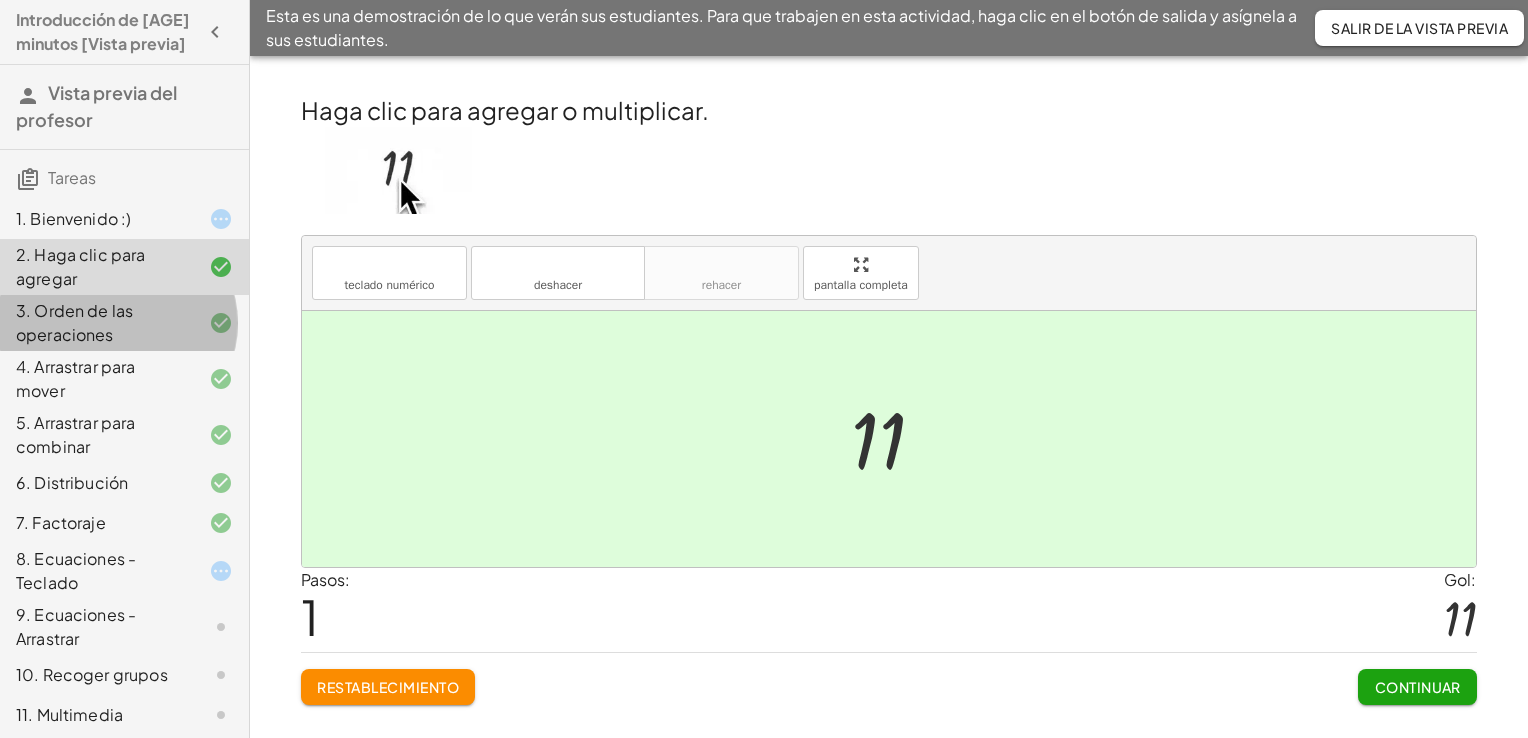 click on "3. Orden de las operaciones" 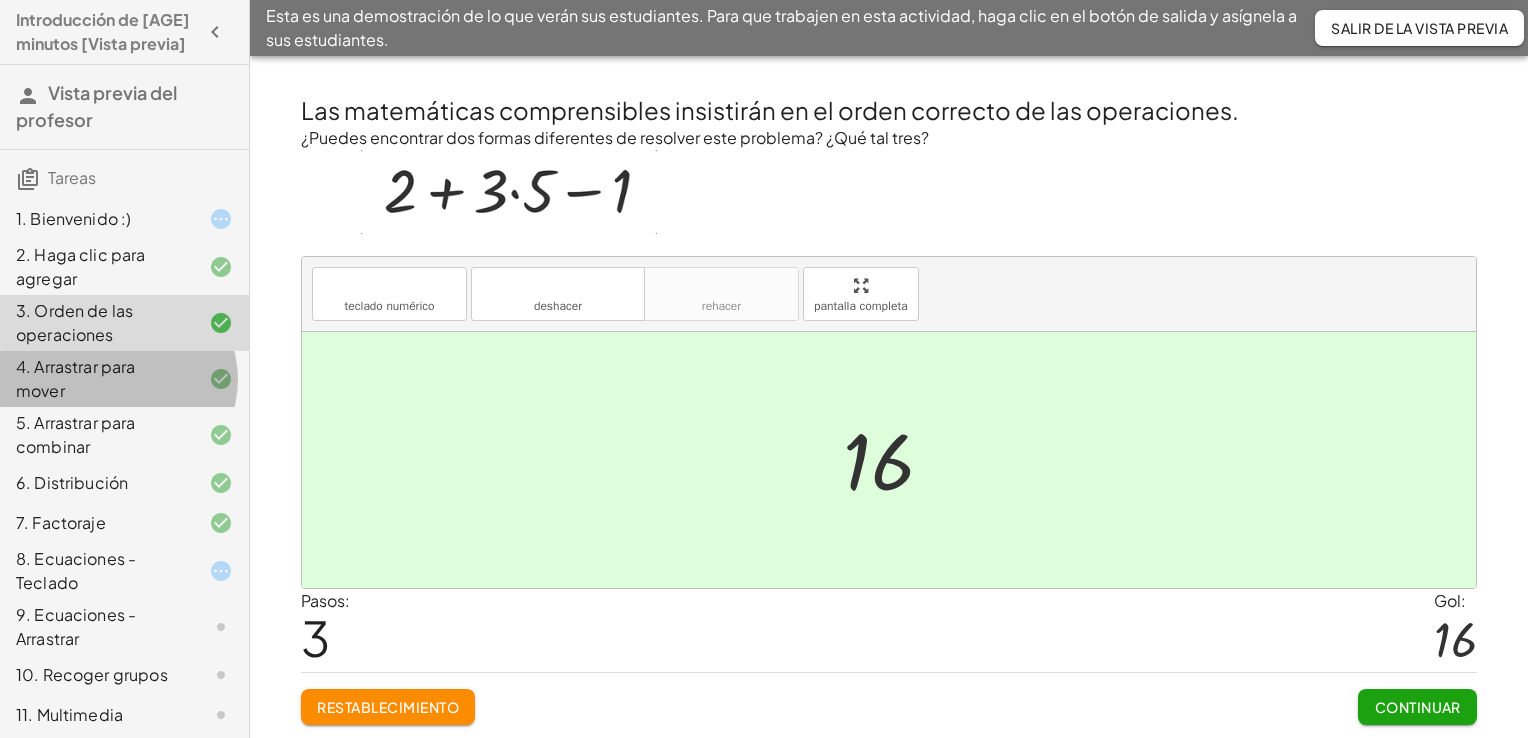 click on "4. Arrastrar para mover" 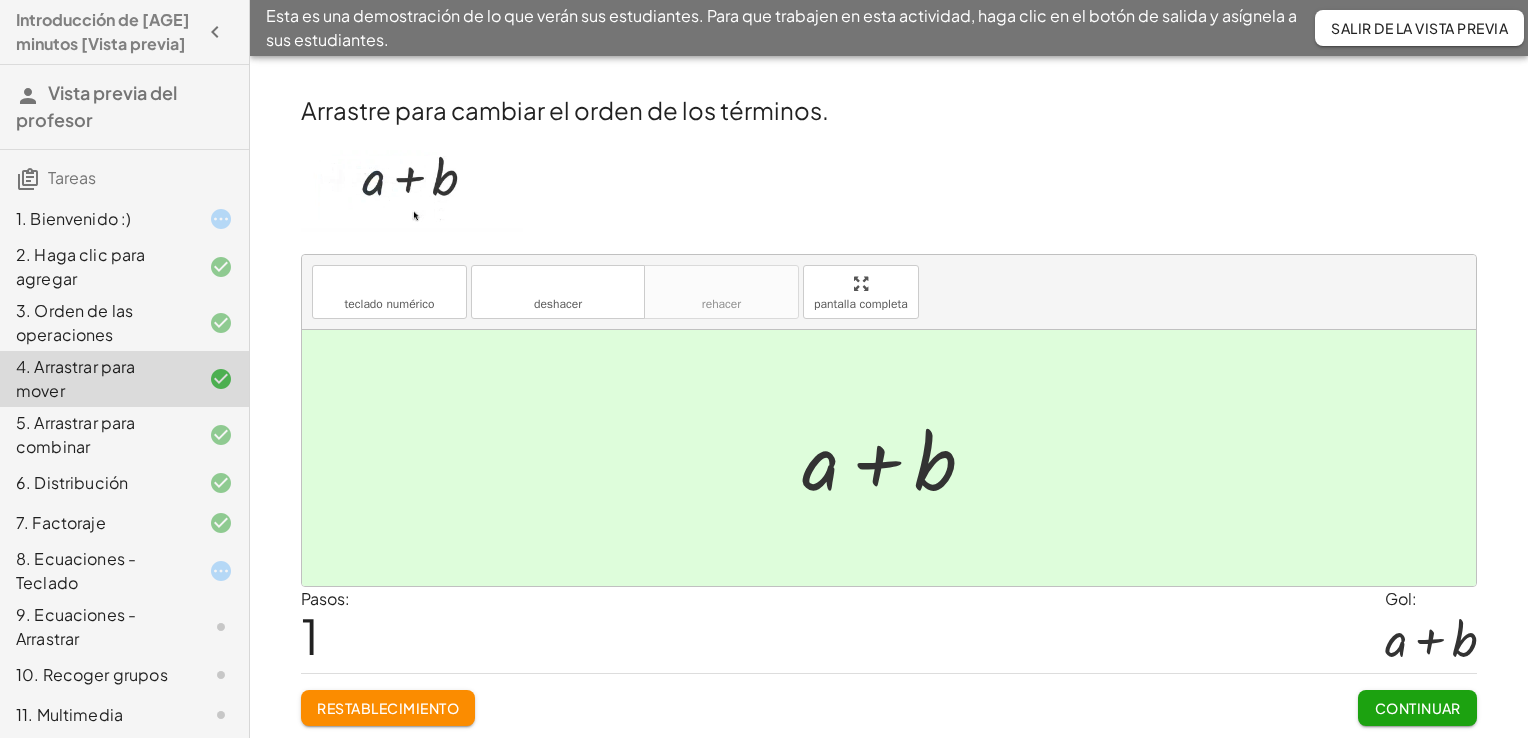 click on "5. Arrastrar para combinar" 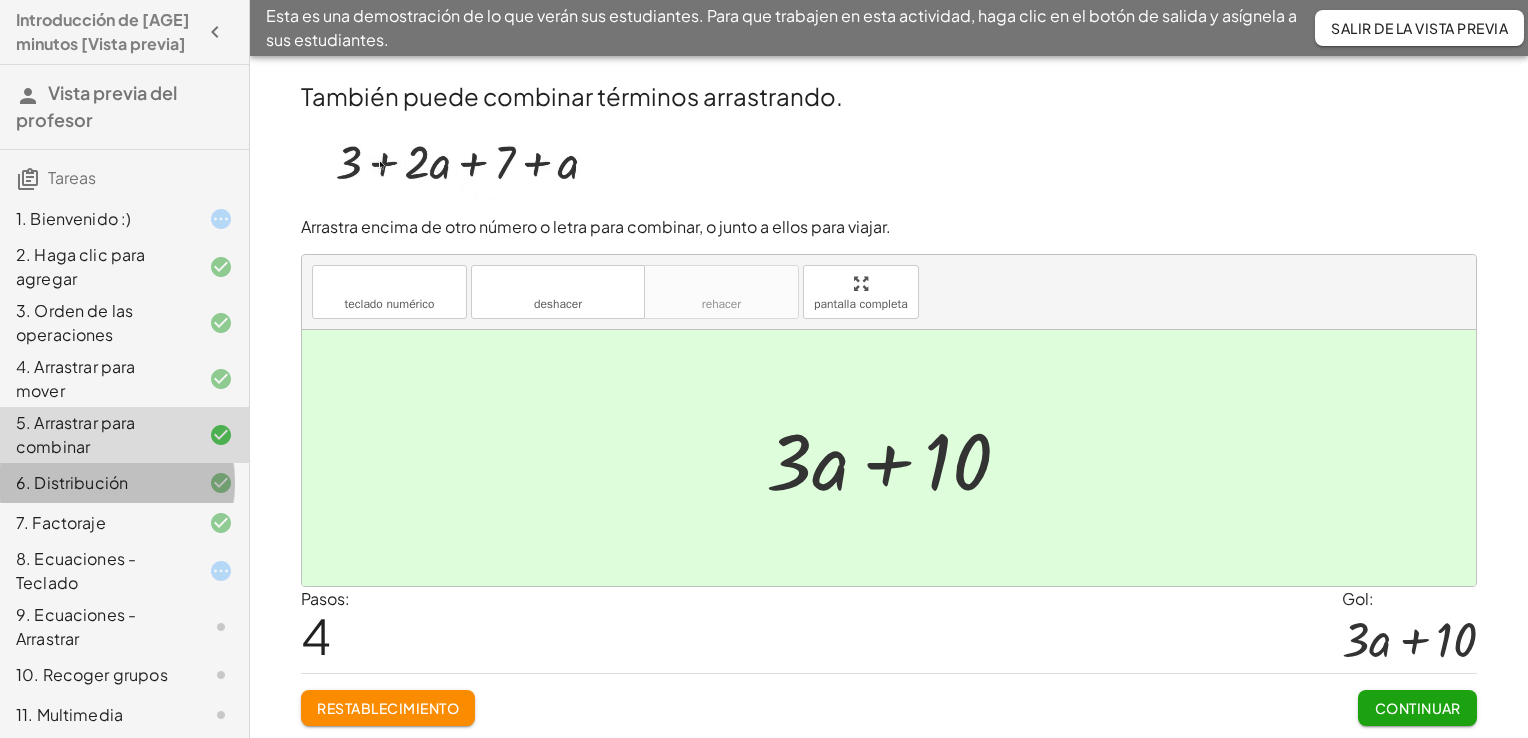 click on "6. Distribución" 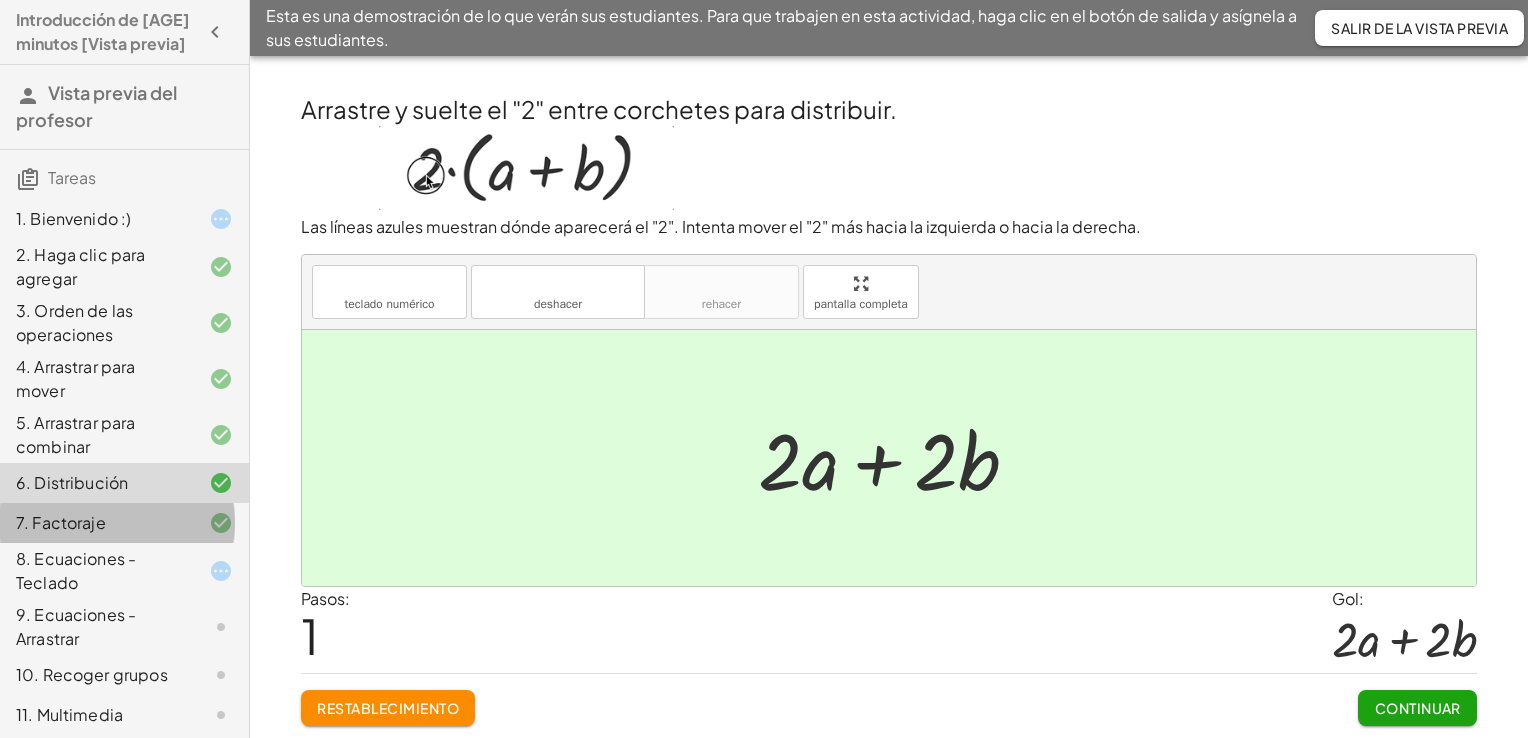 click on "7. Factoraje" 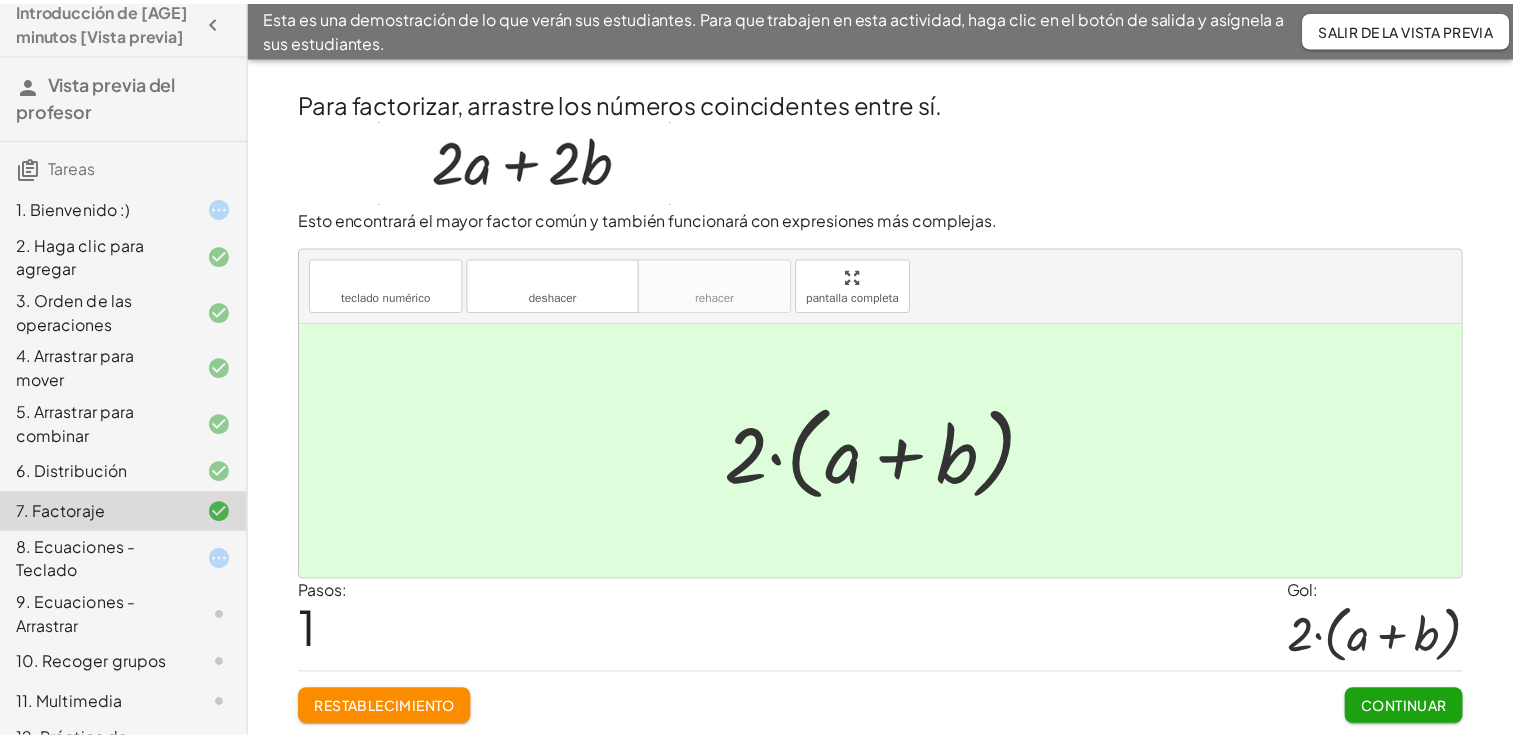 scroll, scrollTop: 12, scrollLeft: 0, axis: vertical 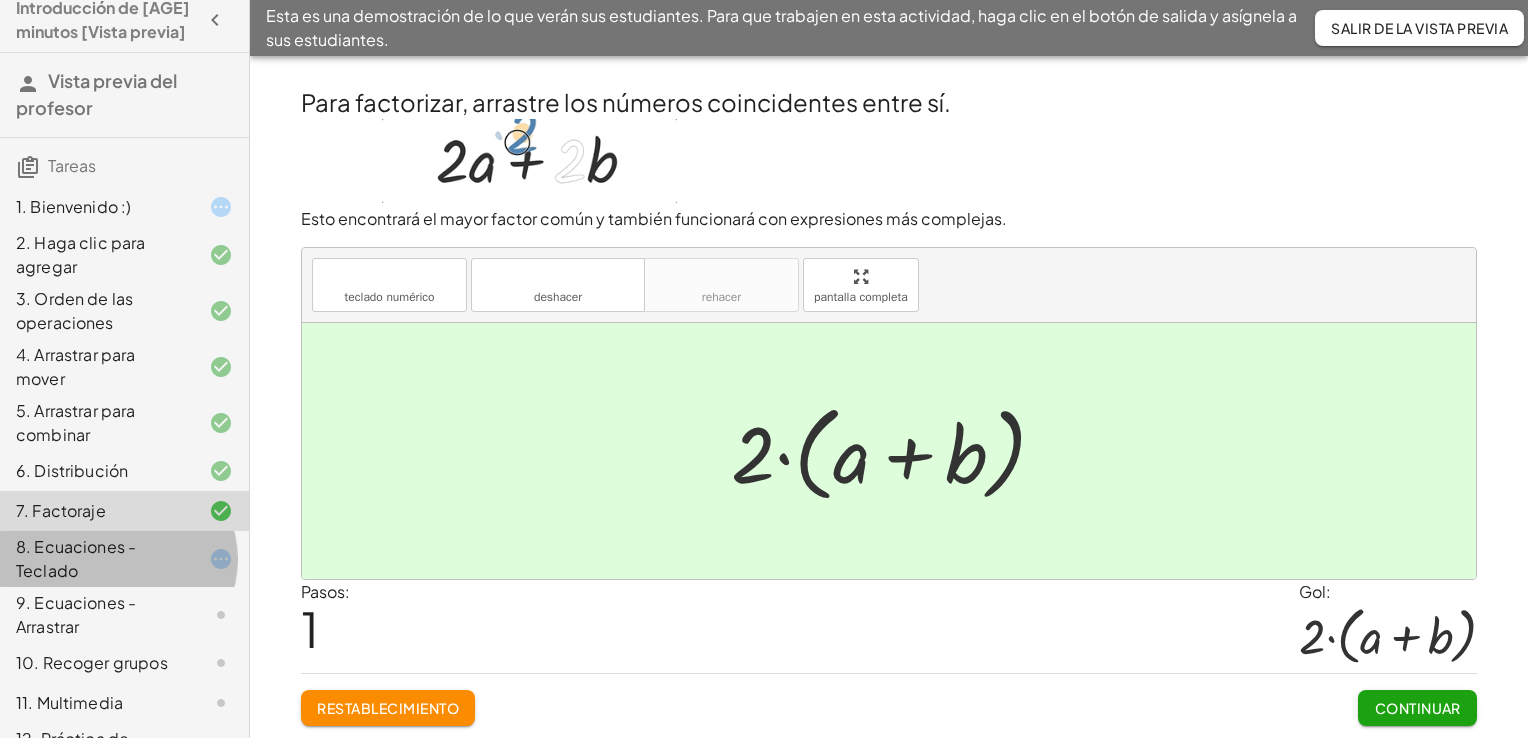 click on "8. Ecuaciones - Teclado" 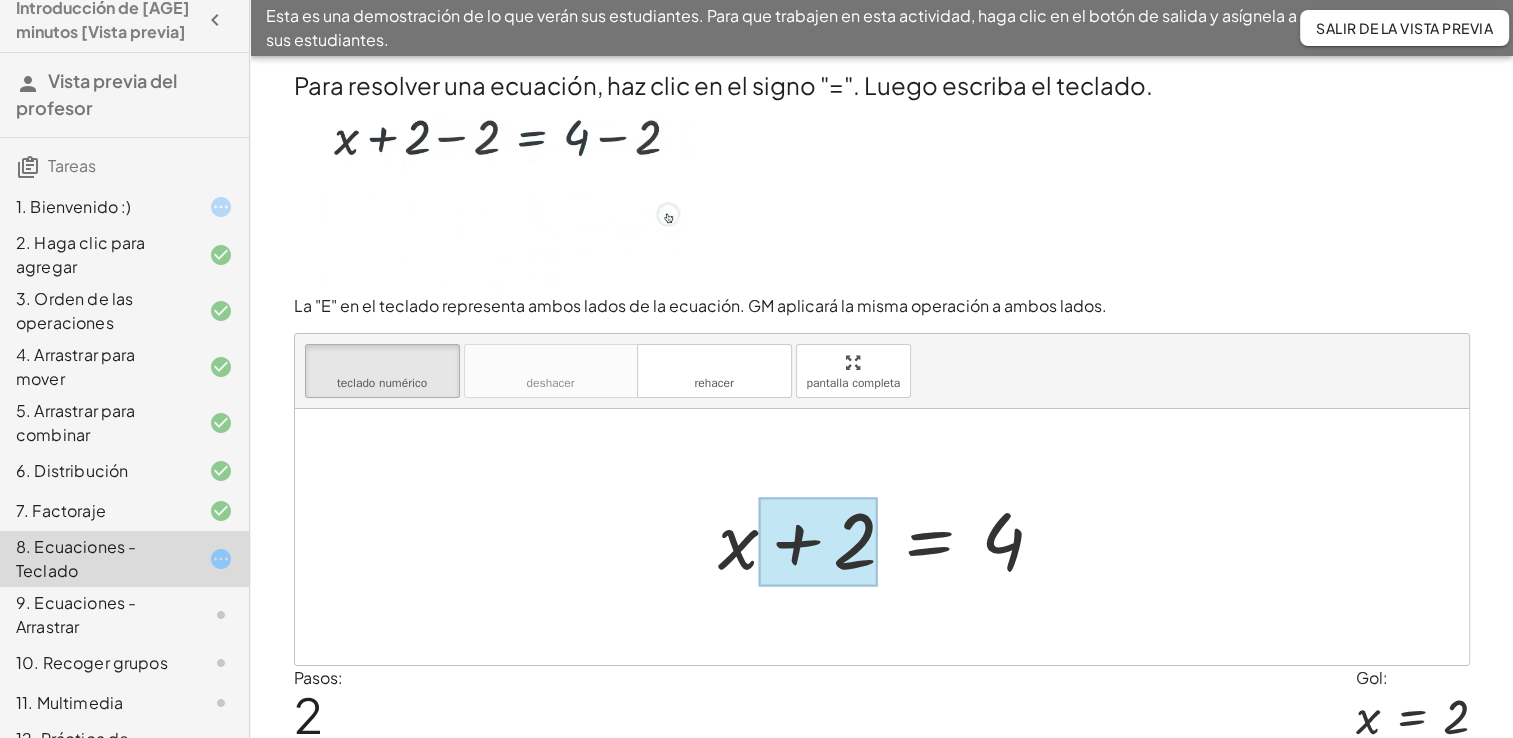 click at bounding box center (818, 541) 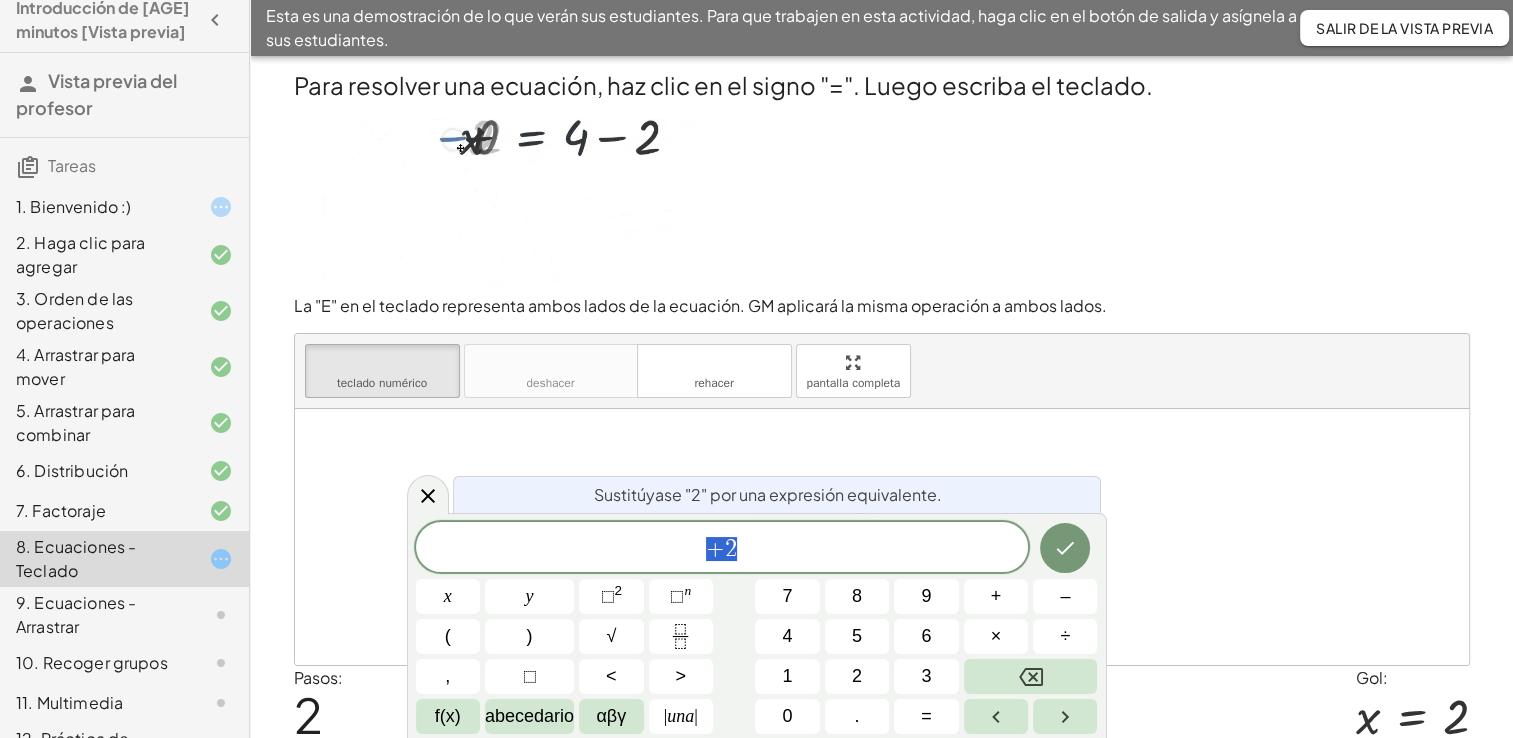 scroll, scrollTop: 74, scrollLeft: 0, axis: vertical 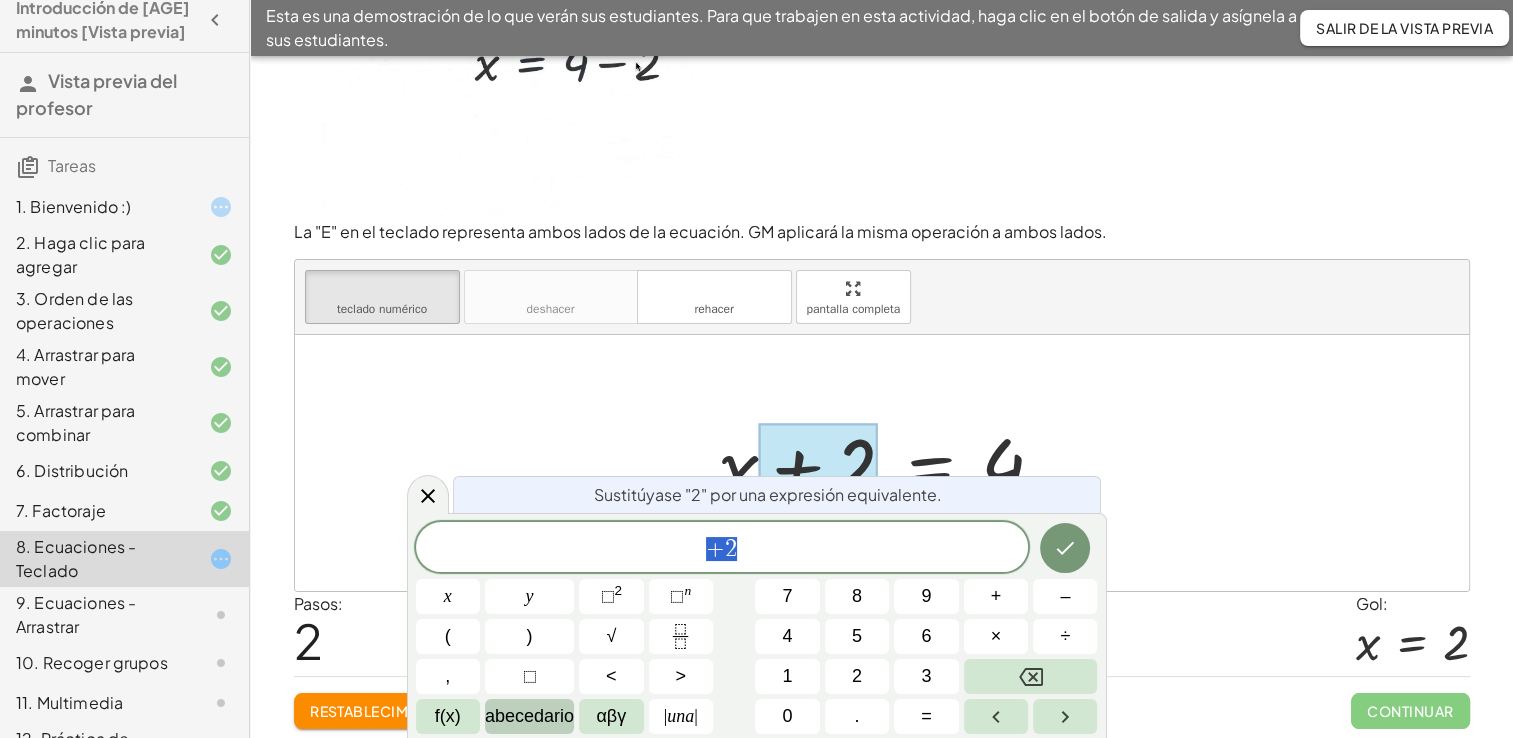 click on "abecedario" at bounding box center (529, 716) 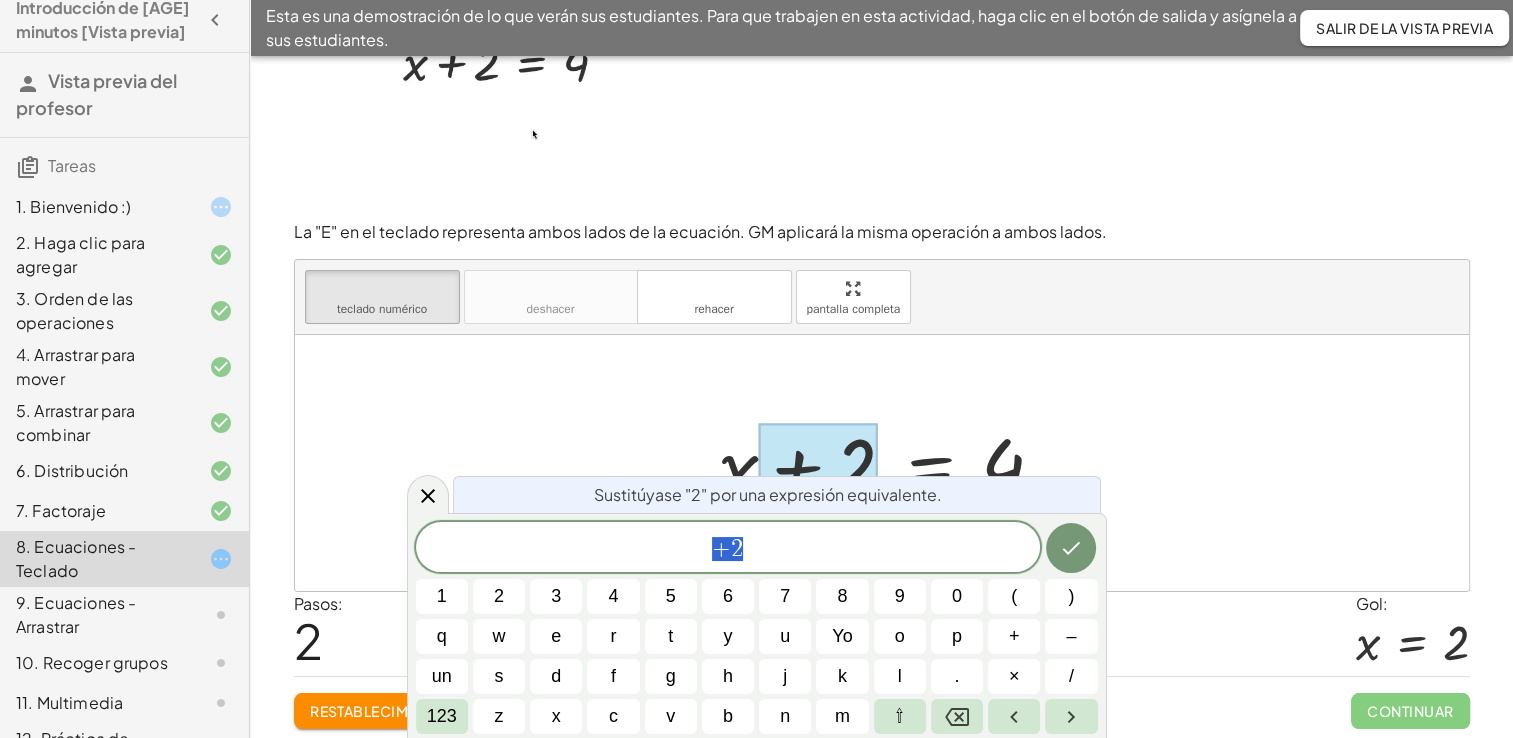 click at bounding box center (882, 463) 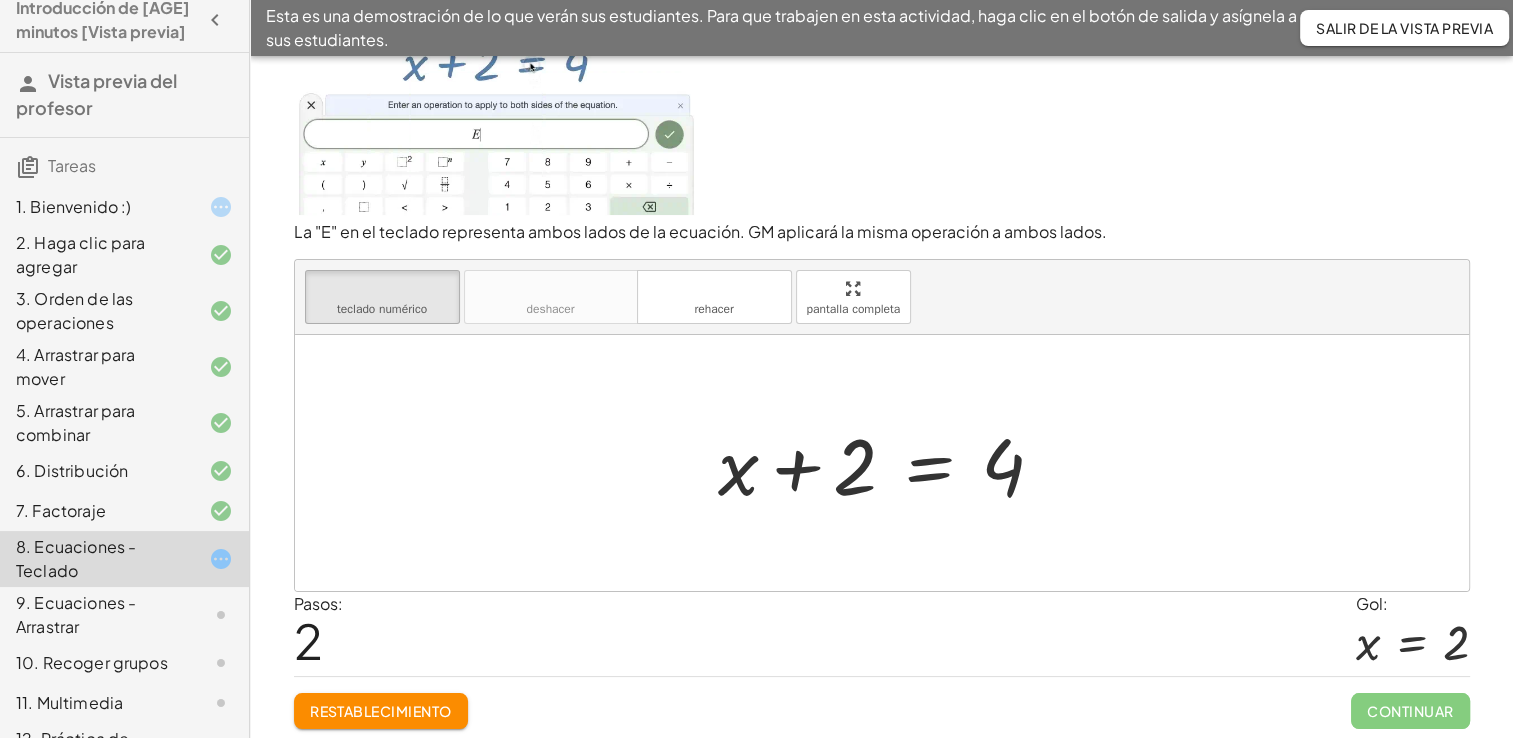 scroll, scrollTop: 195, scrollLeft: 0, axis: vertical 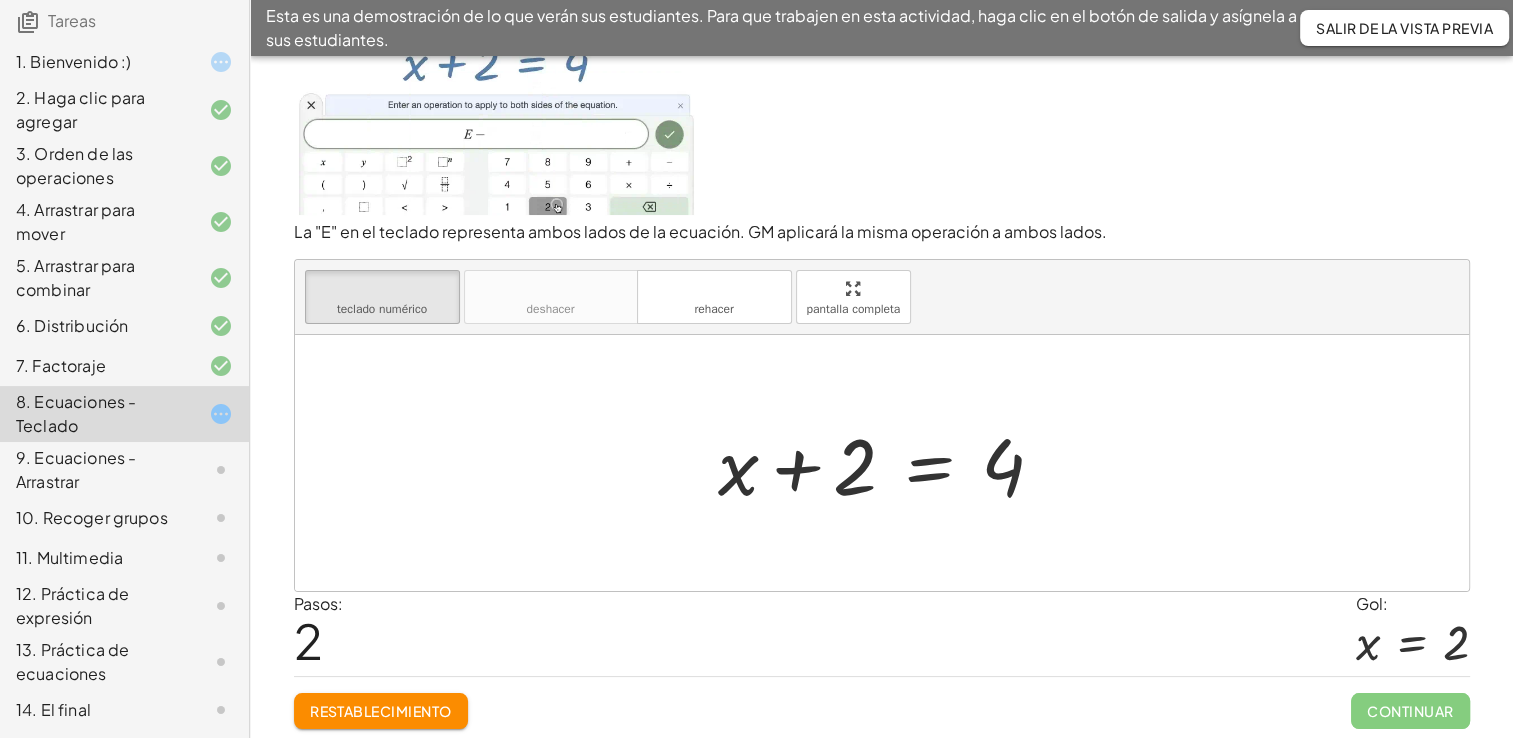click on "La "E" en el teclado representa ambos lados de la ecuación. GM aplicará la misma operación a ambos lados." at bounding box center [882, 232] 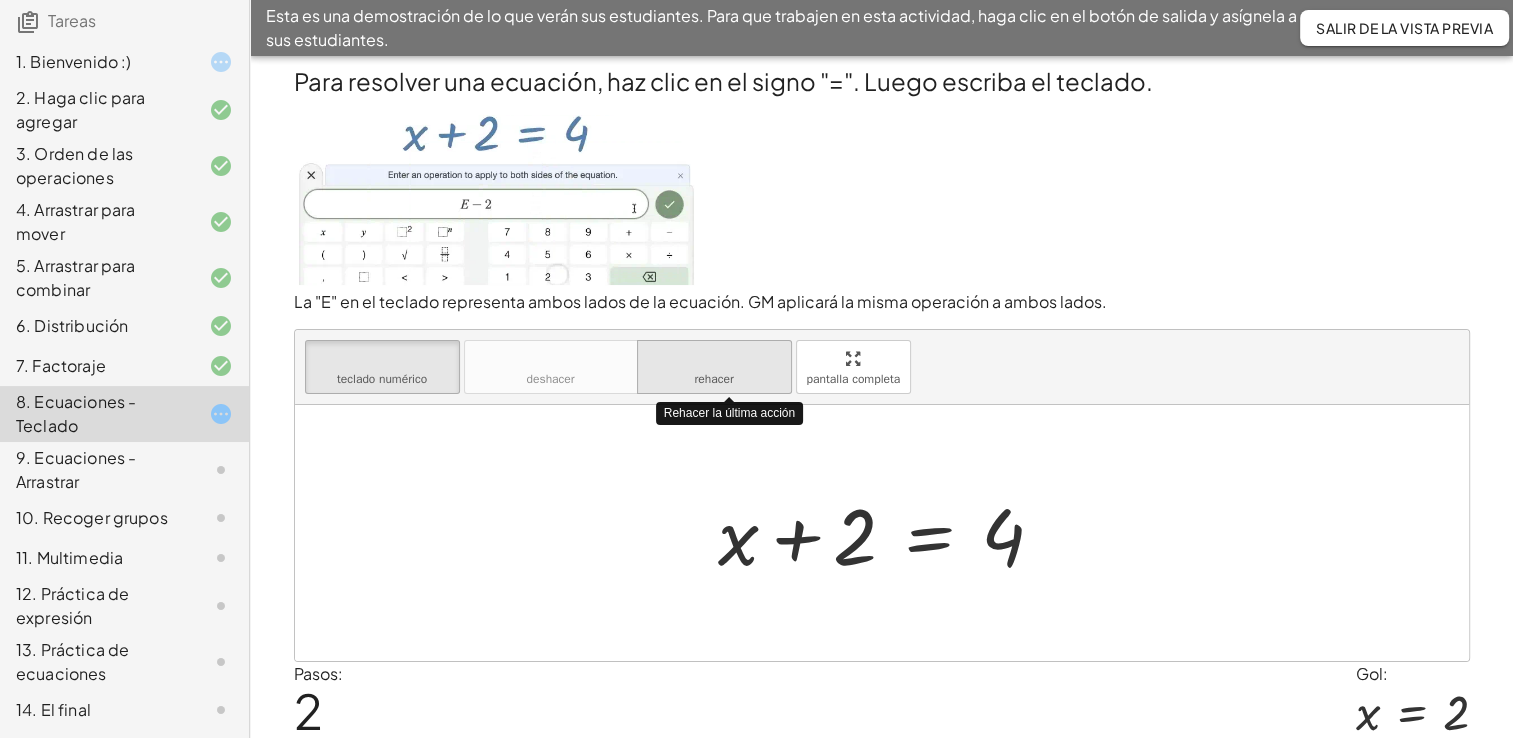 scroll, scrollTop: 0, scrollLeft: 0, axis: both 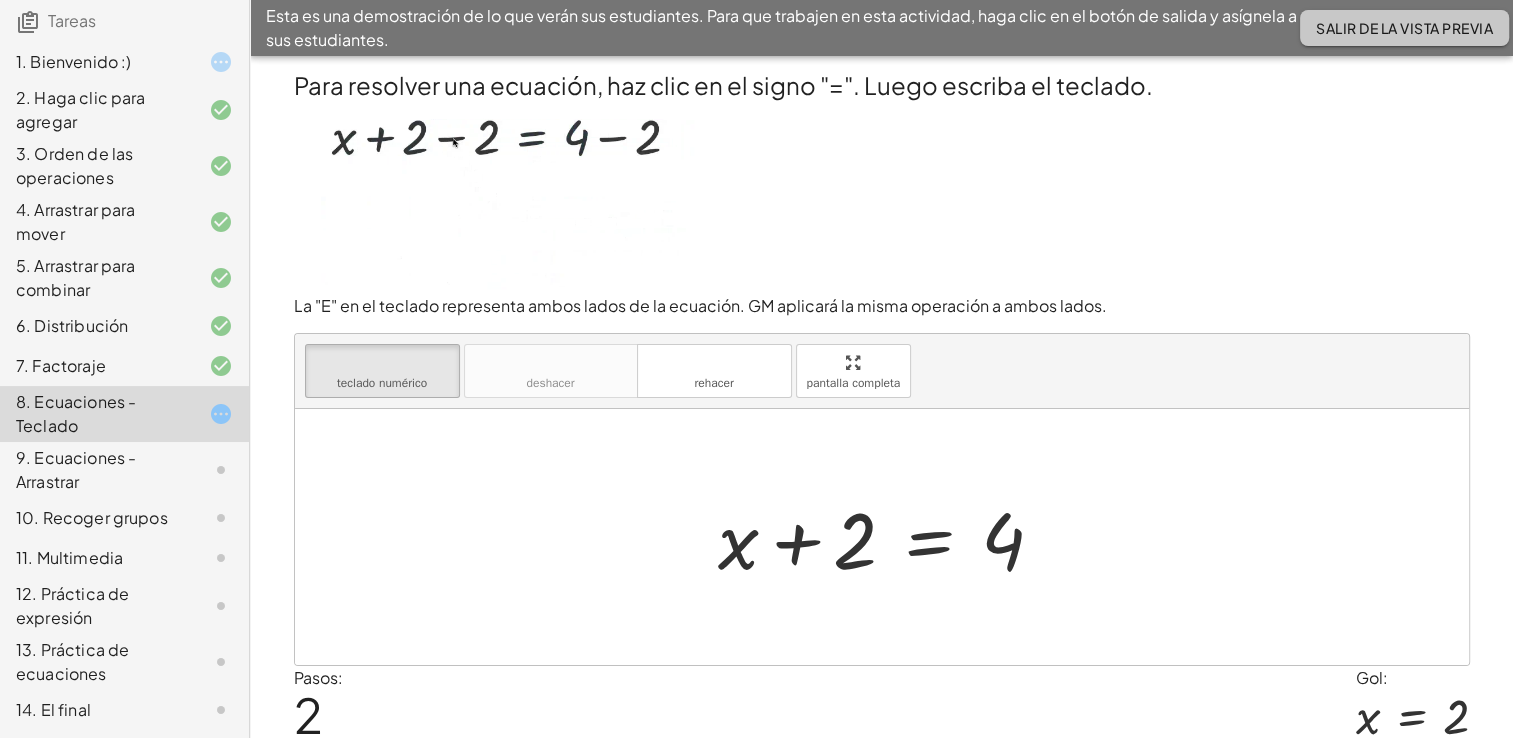 click on "Salir de la vista previa" 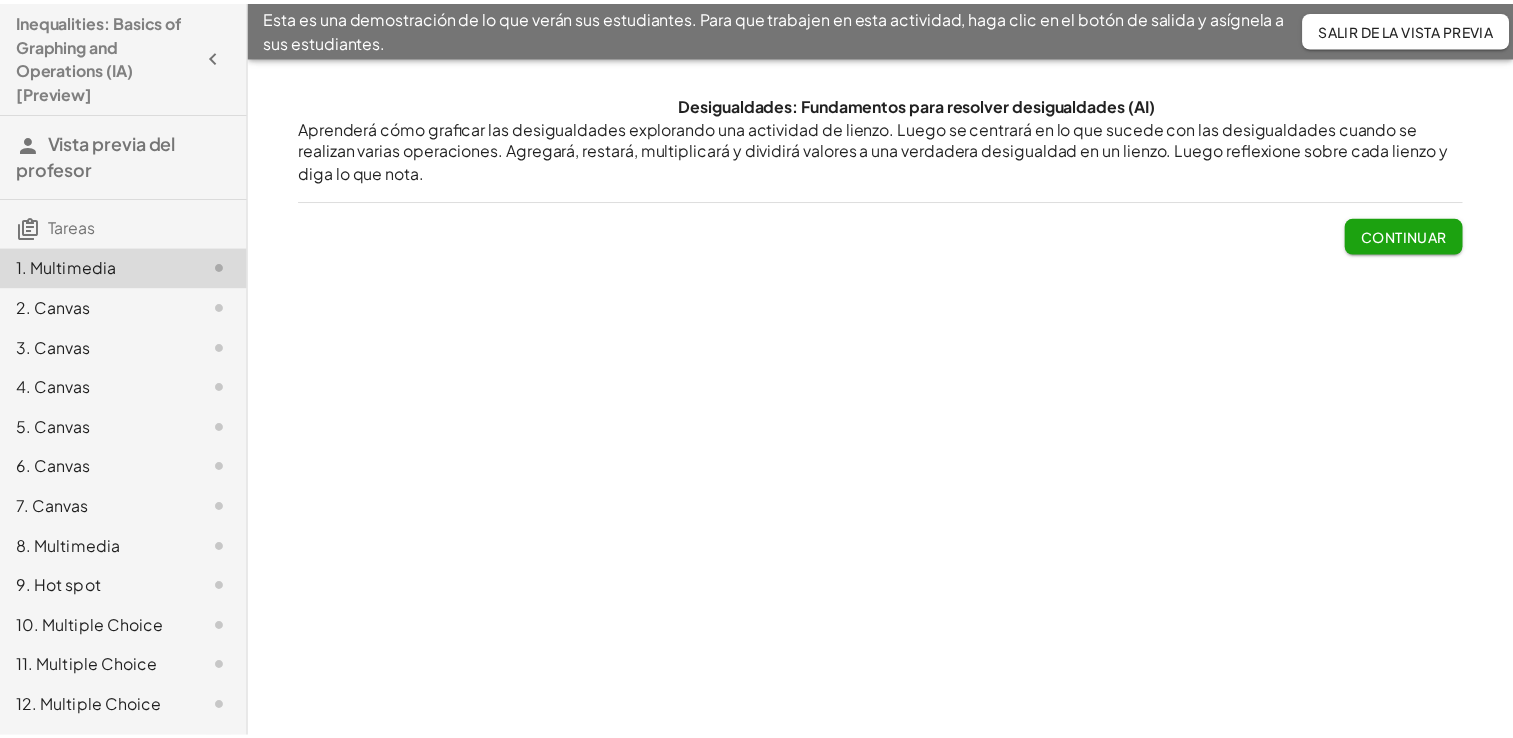 scroll, scrollTop: 0, scrollLeft: 0, axis: both 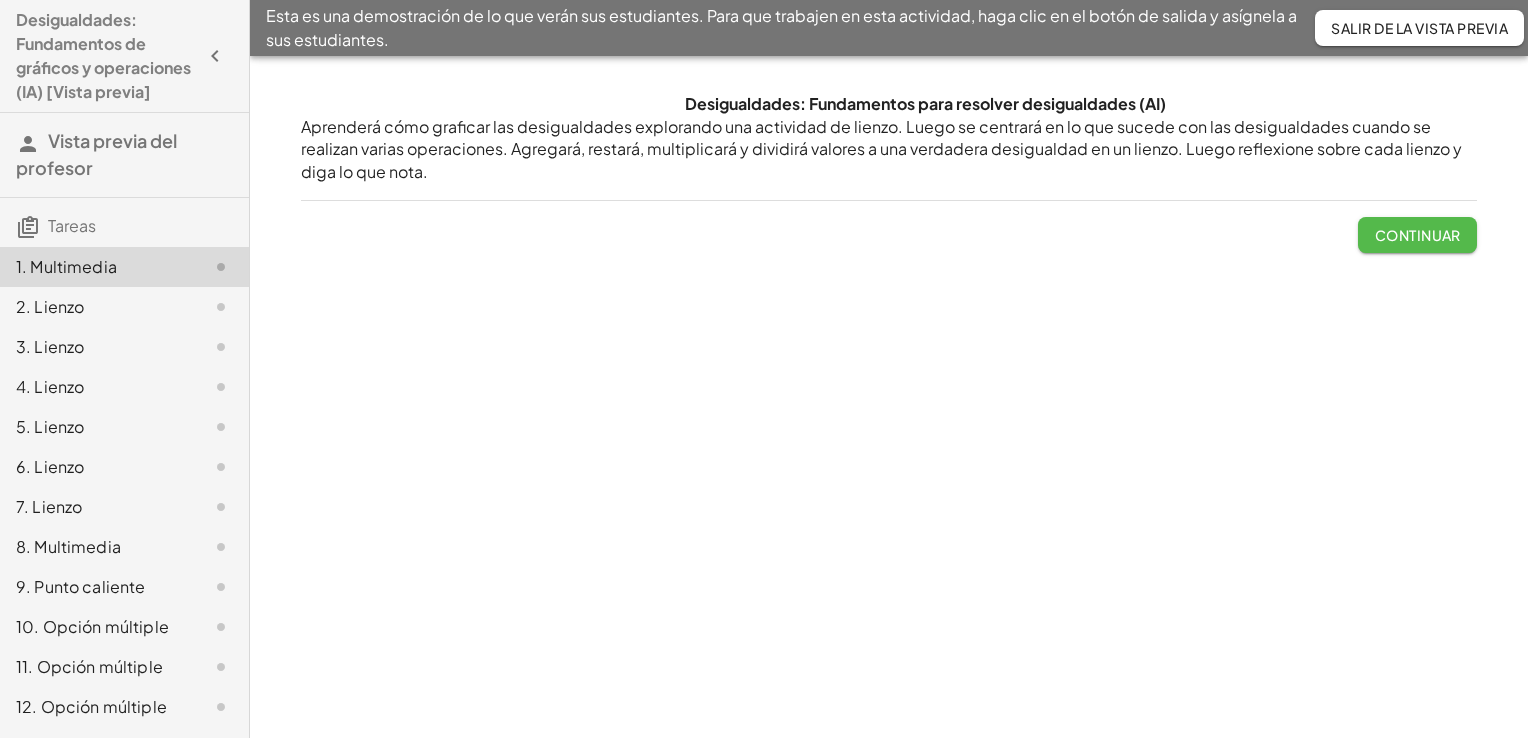 click on "Continuar" 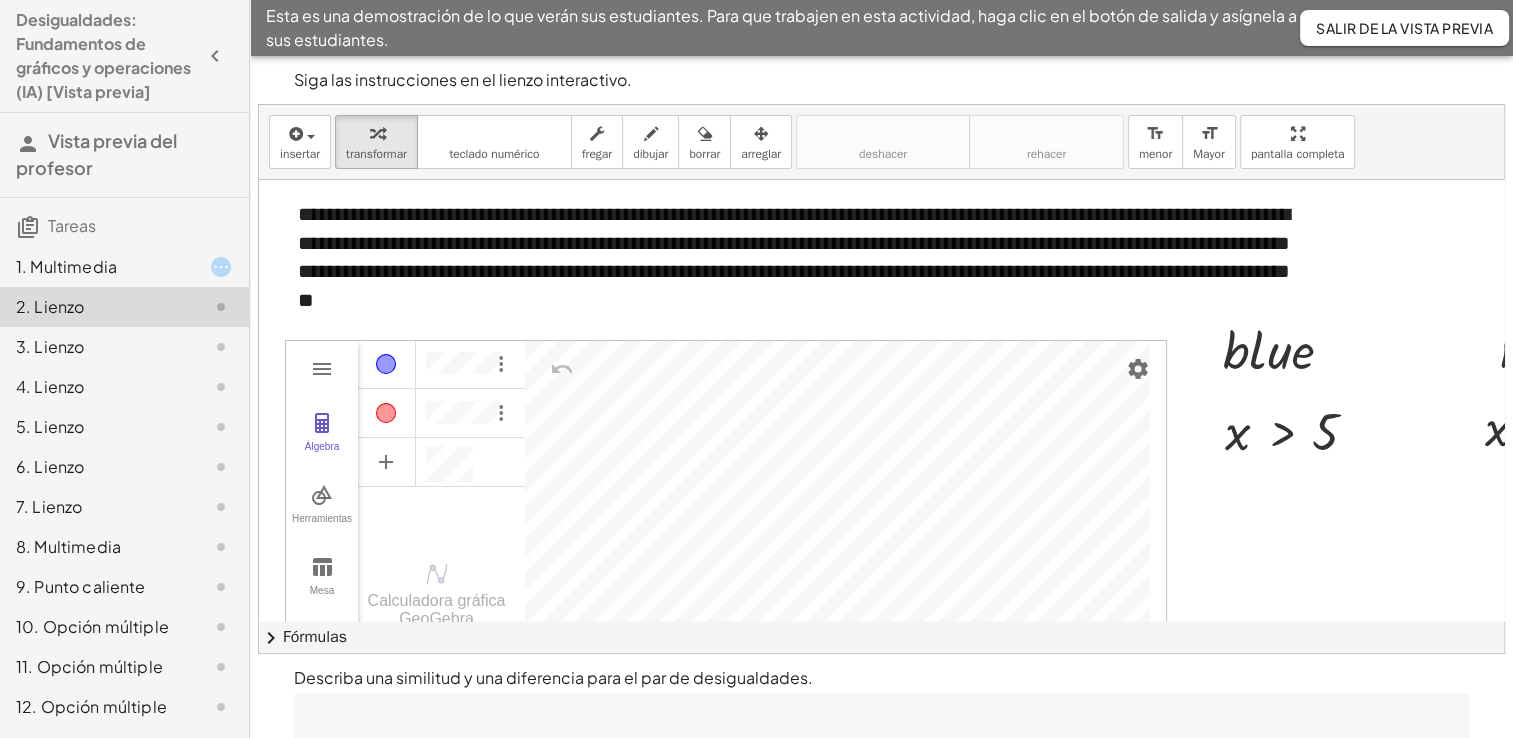 scroll, scrollTop: 0, scrollLeft: 0, axis: both 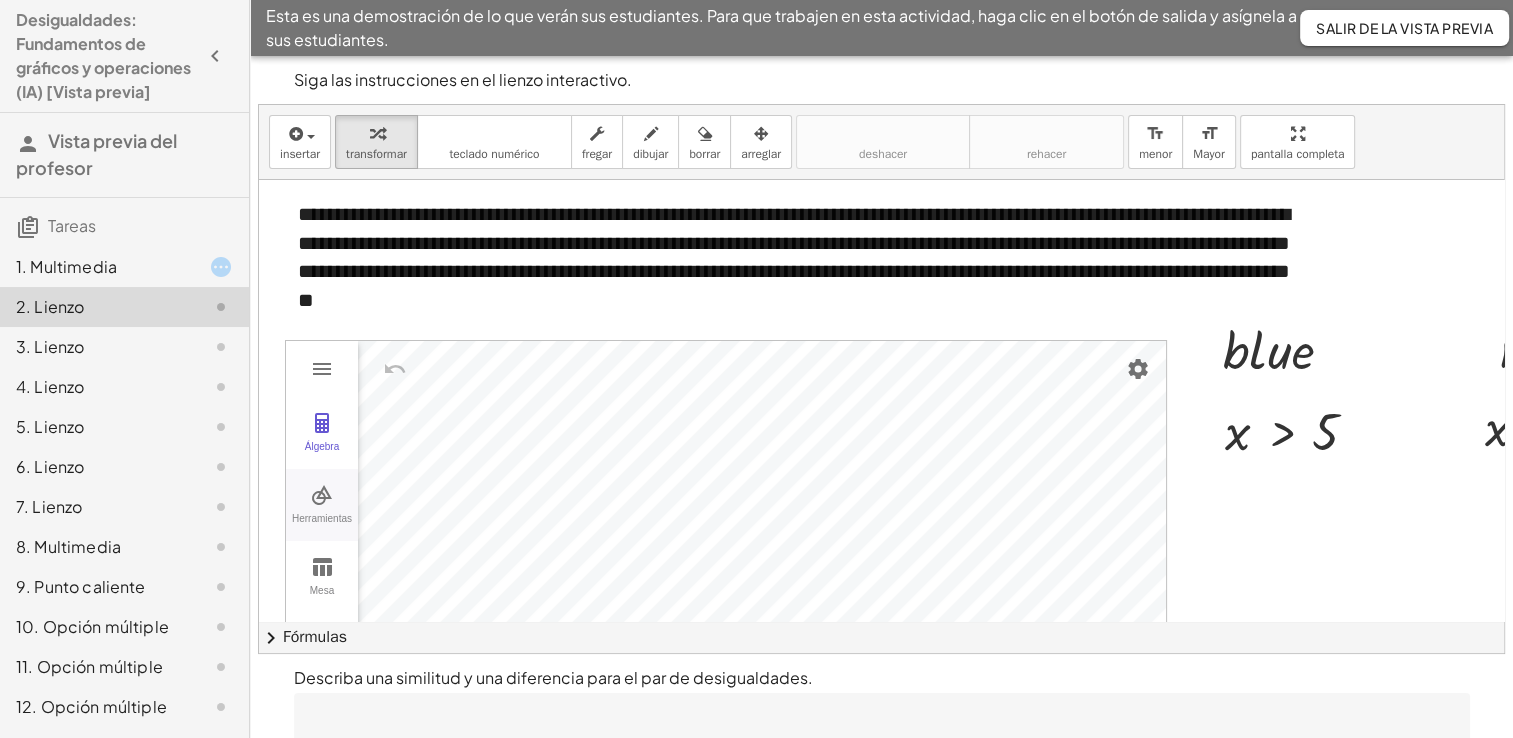 click on "Herramientas" at bounding box center [322, 527] 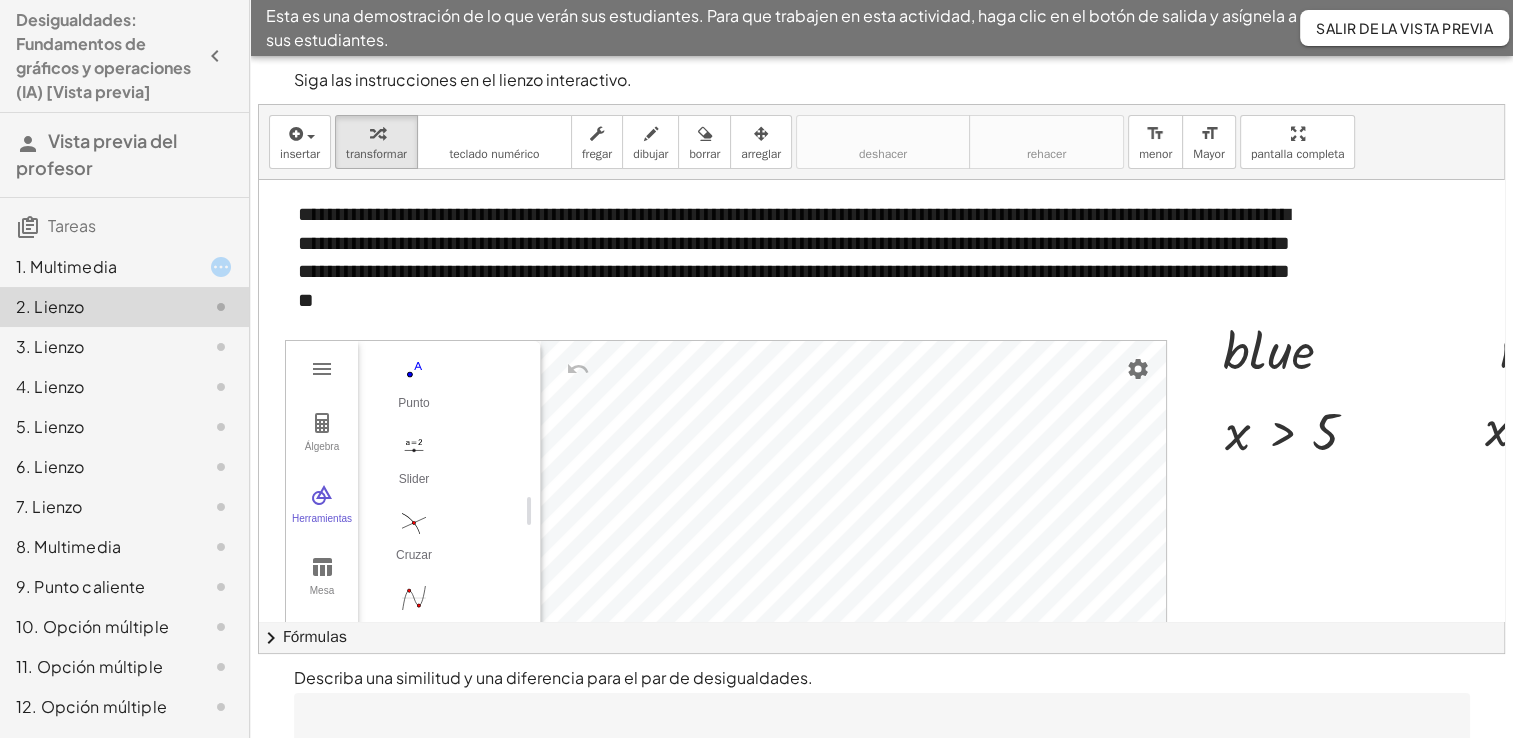 scroll, scrollTop: 0, scrollLeft: 0, axis: both 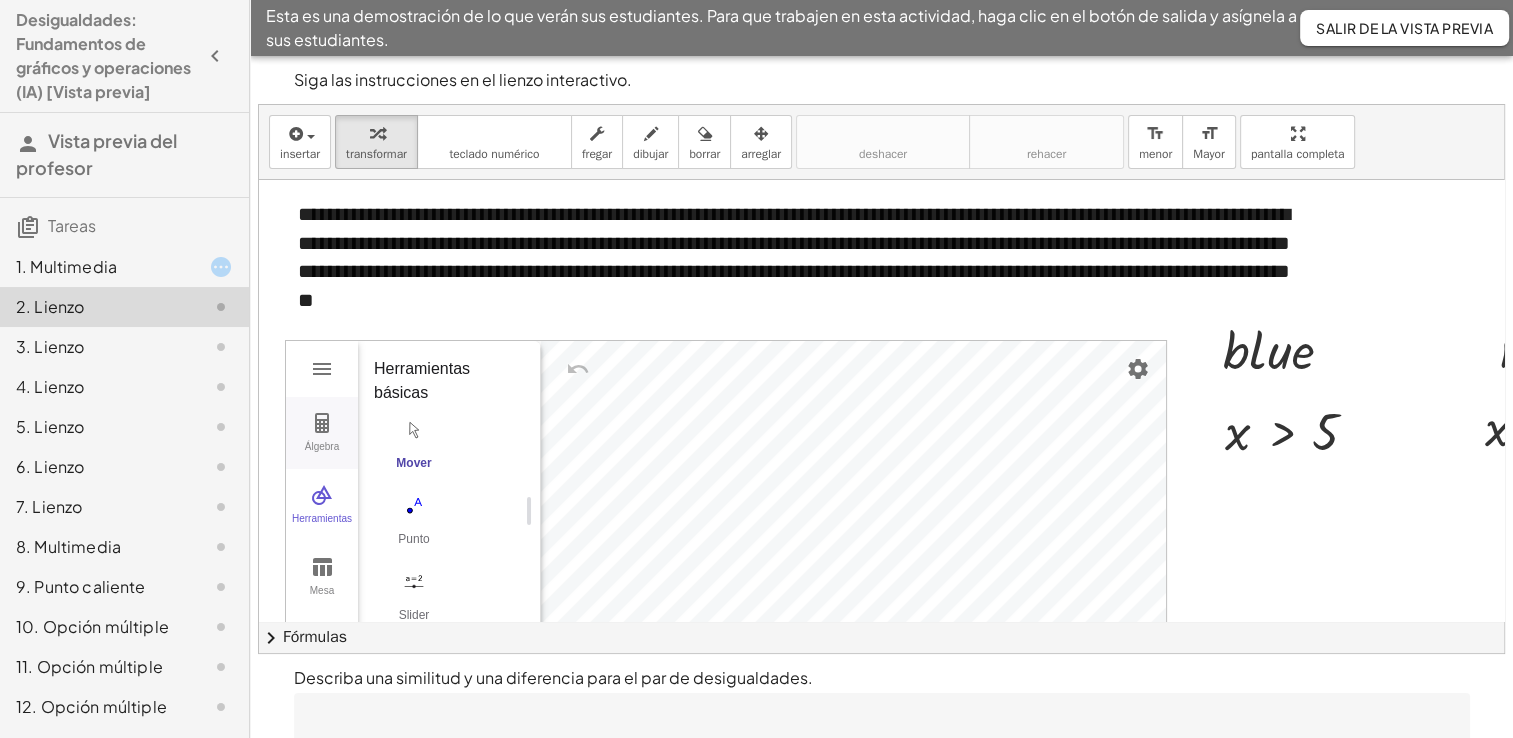 click on "Álgebra" at bounding box center (322, 433) 